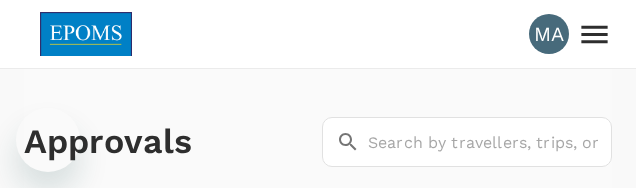 scroll, scrollTop: 0, scrollLeft: 0, axis: both 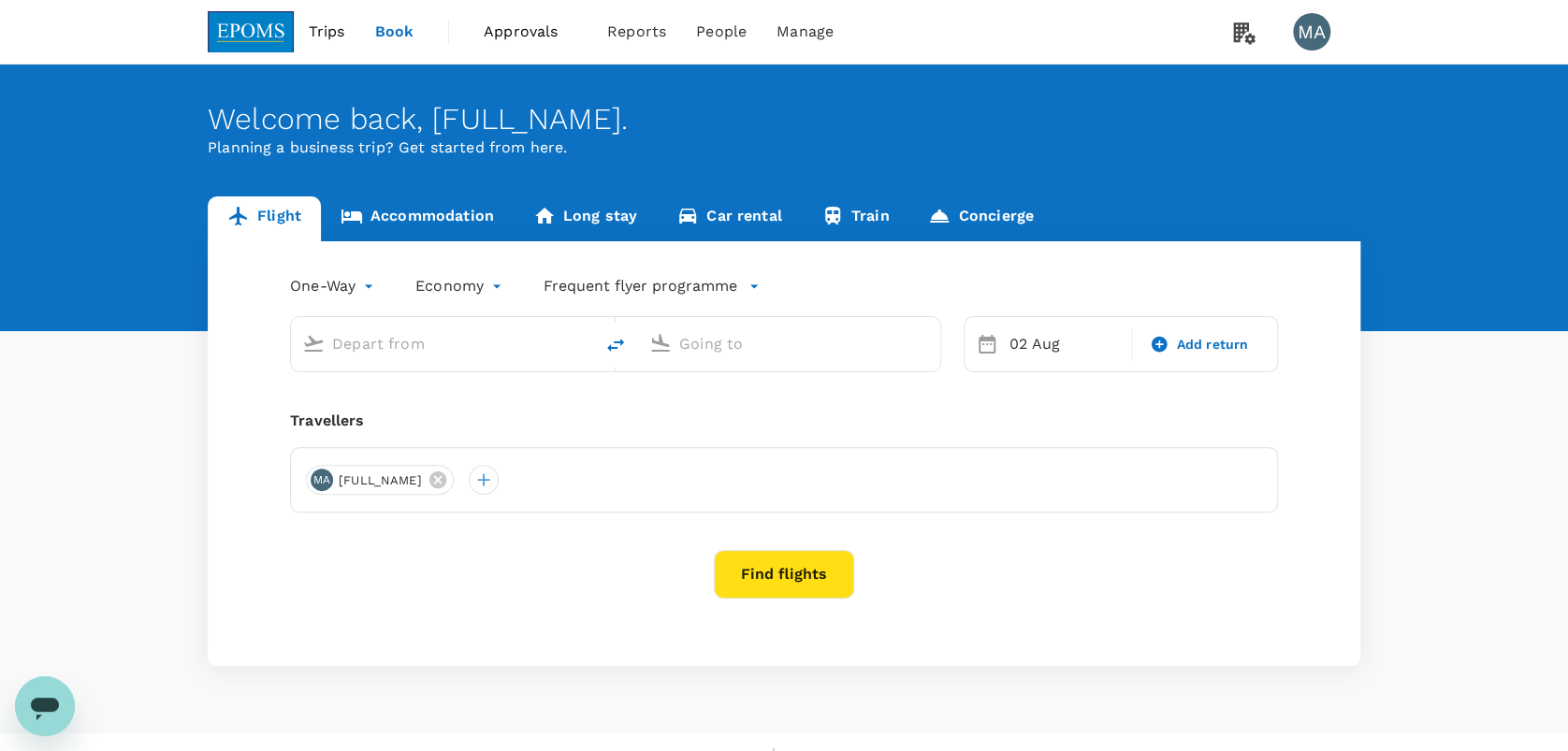 click on "Accommodation" at bounding box center (417, 219) 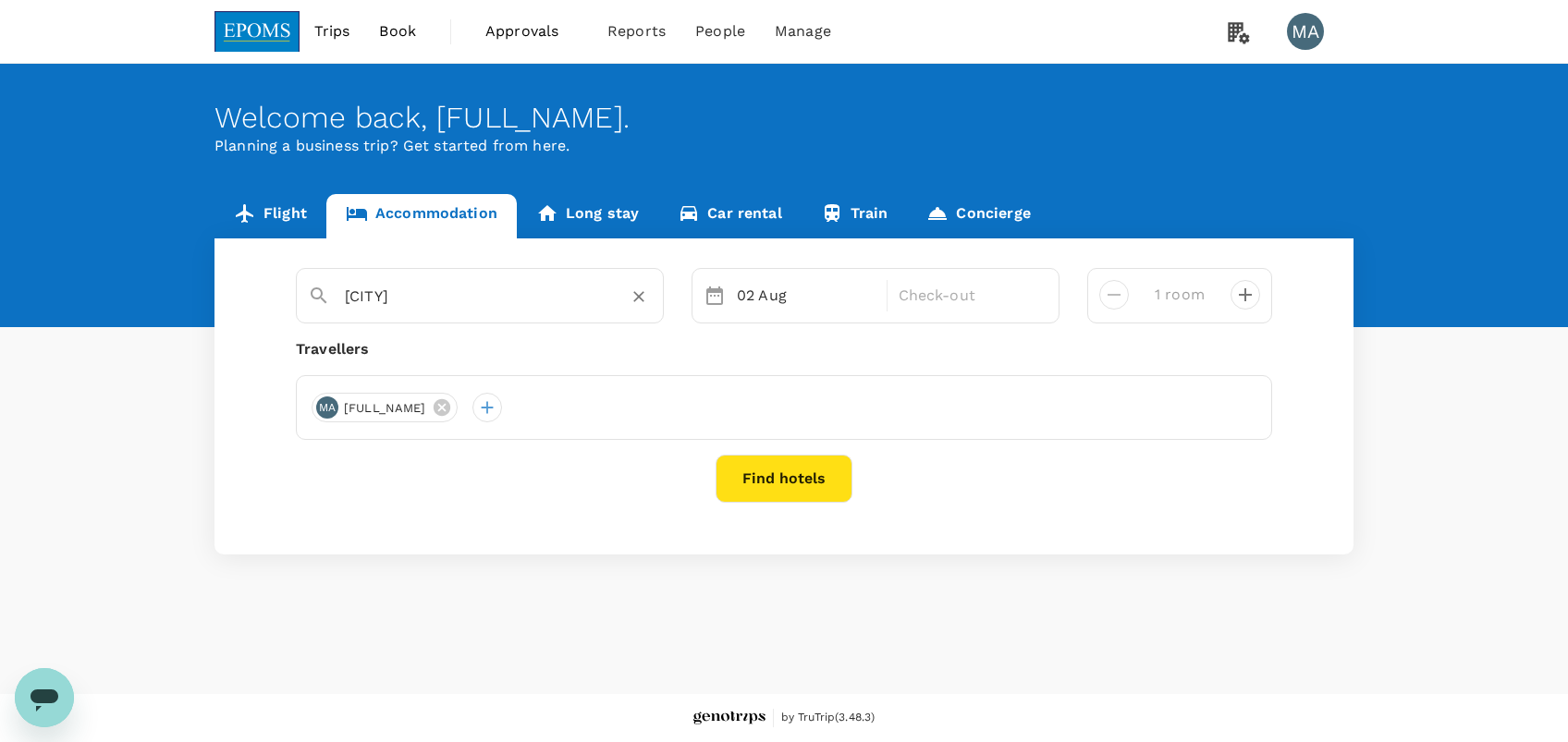 click on "Kuala Lumpur" at bounding box center (472, 296) 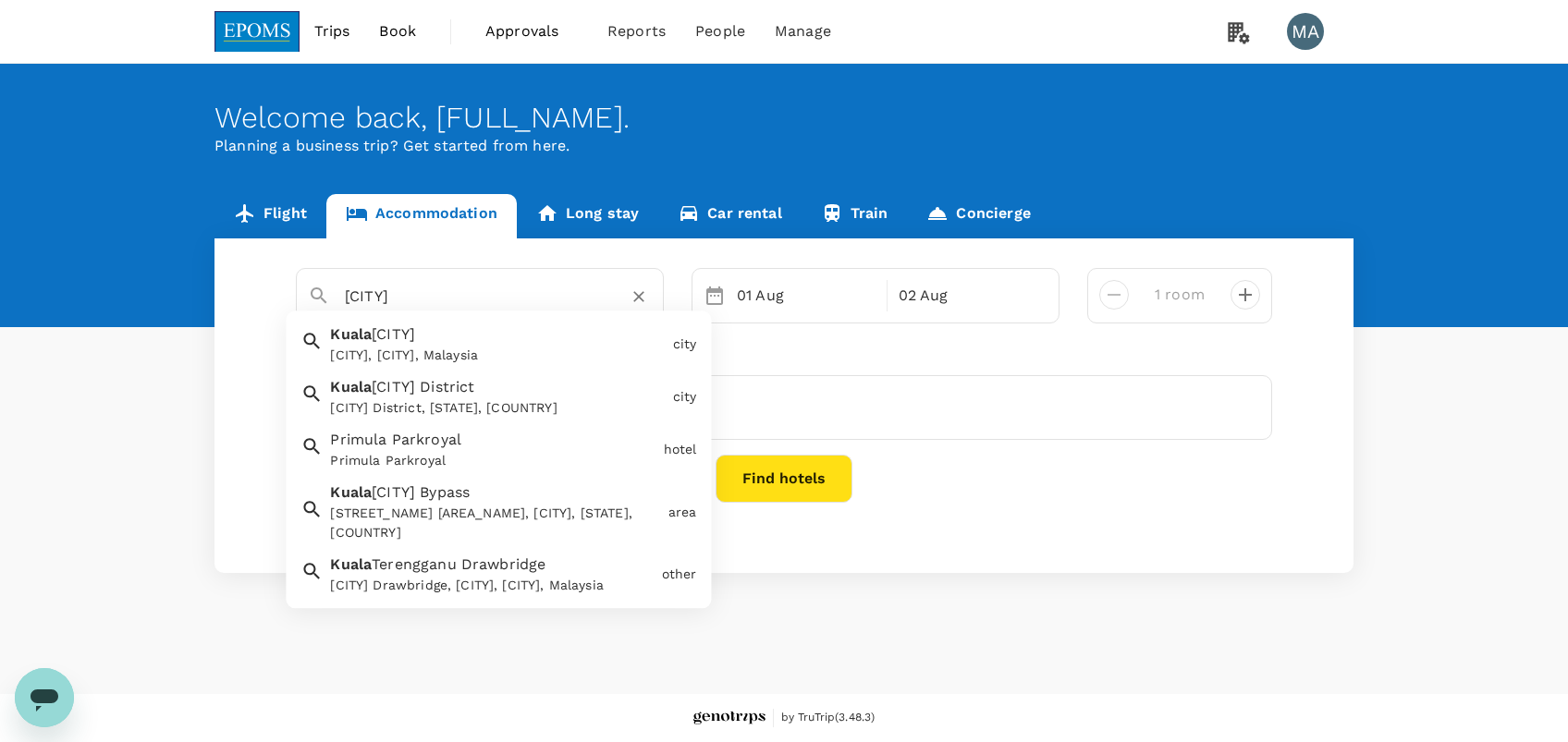 click on "Kuala  Terengganu Kuala Terengganu, Terengganu, Malaysia" at bounding box center (494, 341) 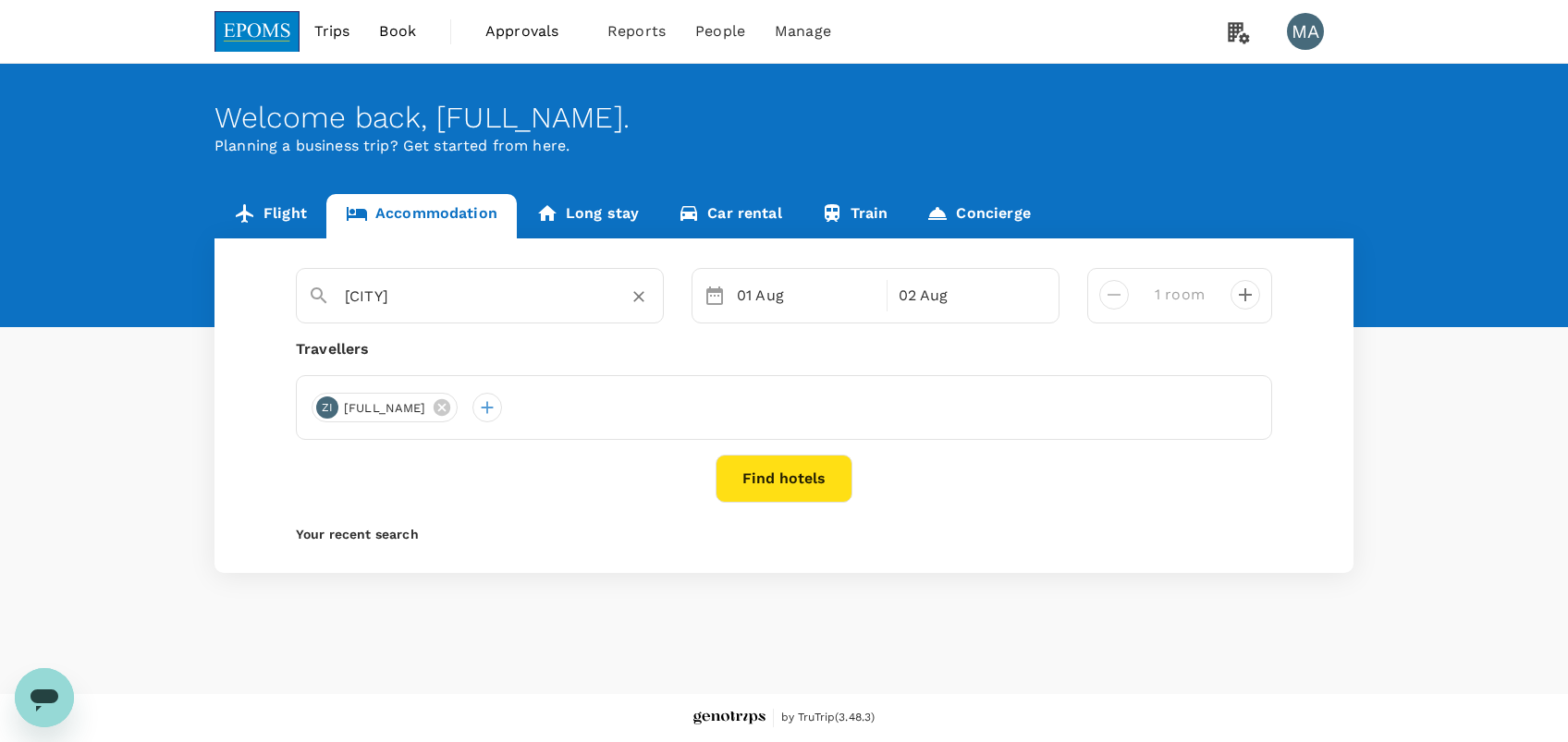 type on "Kuala Terengganu" 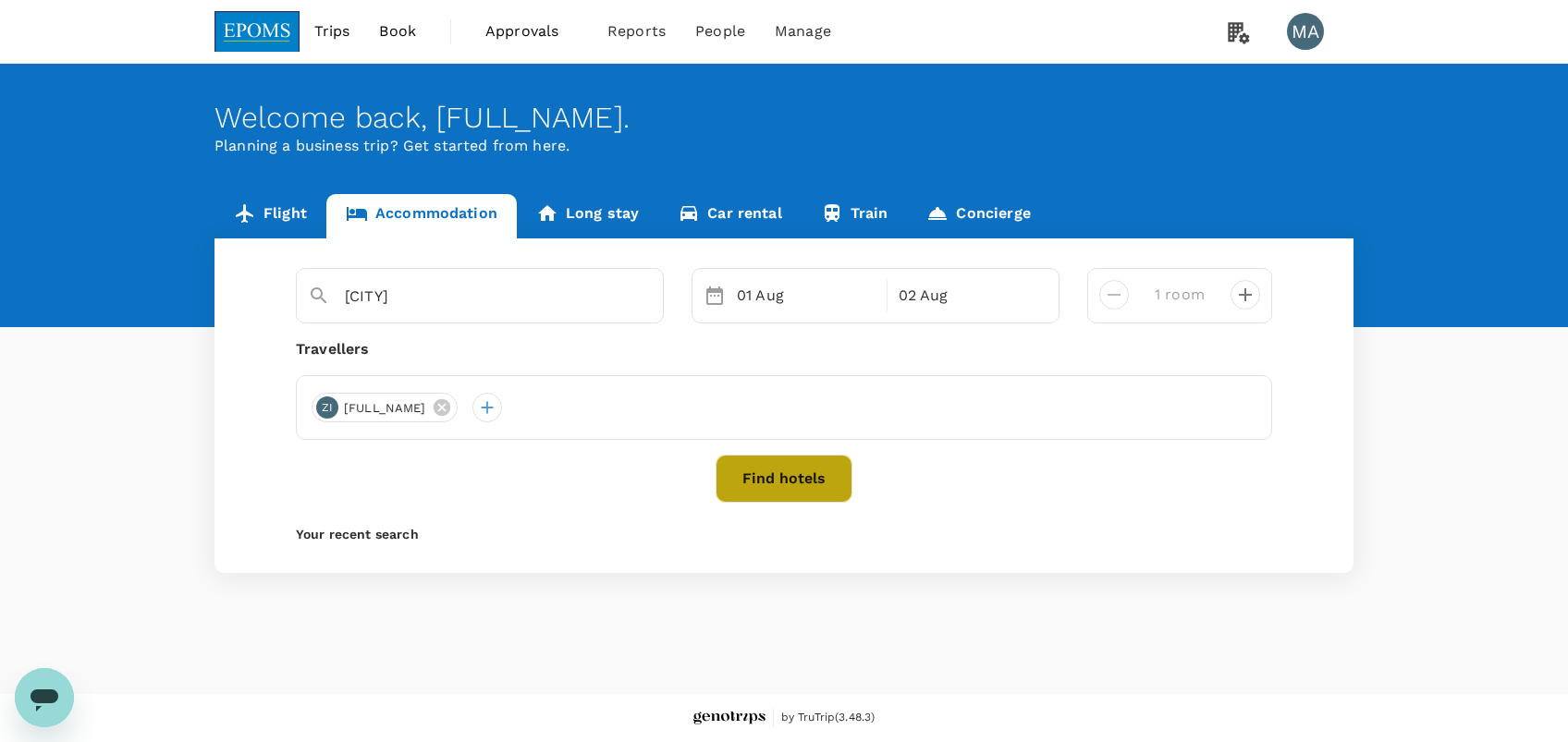 click on "Find hotels" at bounding box center (784, 479) 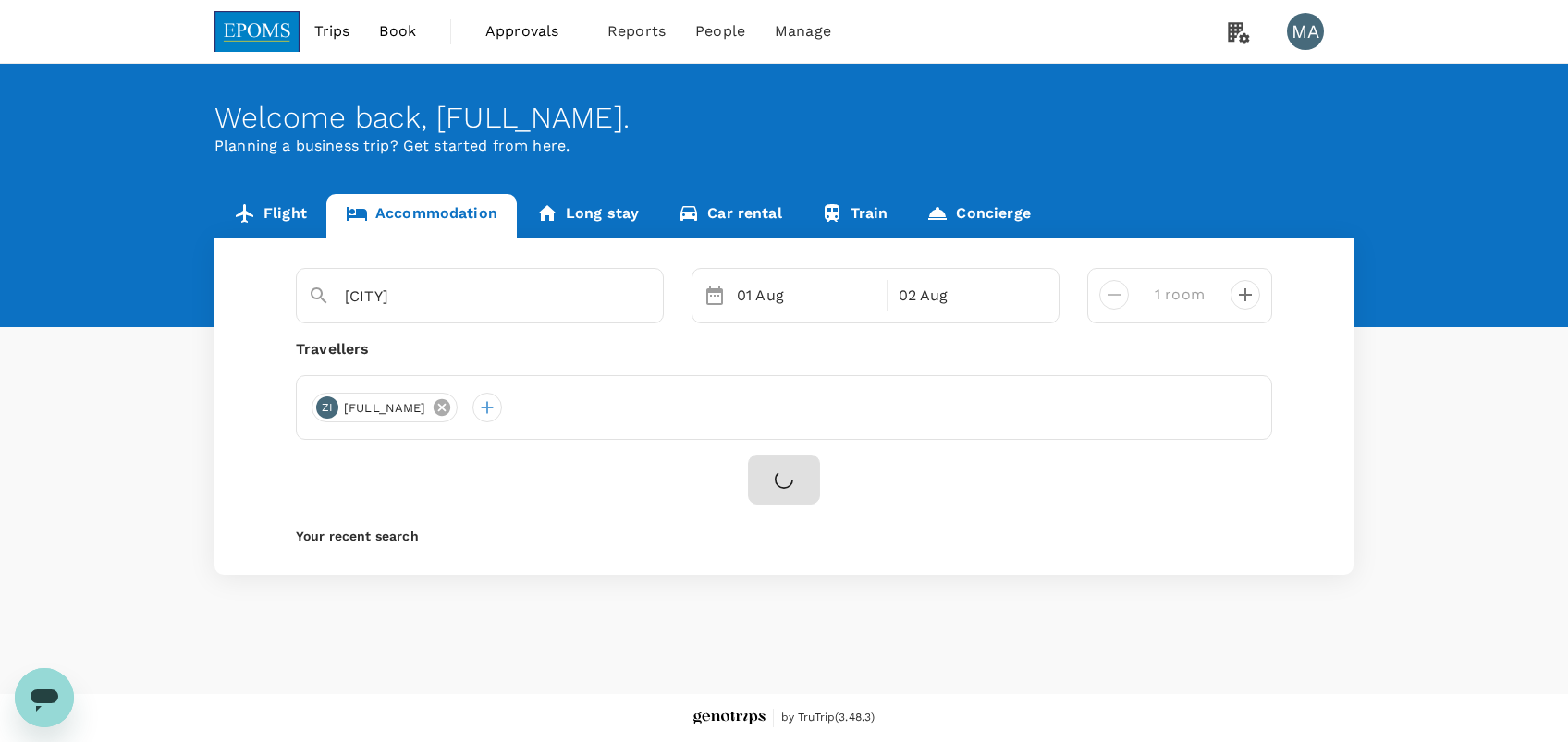 click on "Trips Book Approvals 0 Reports People Manage MA Welcome back , MOHAMMAD HAZARUL ASWAD . Planning a business trip? Get started from here. Flight Accommodation Long stay Car rental Train Concierge Kuala Terengganu 01 Aug 02 Aug 1 room Travellers   ZI ZULKARNAIN ISMAIL Your recent search by TruTrip  ( 3.48.3   )" at bounding box center (784, 371) 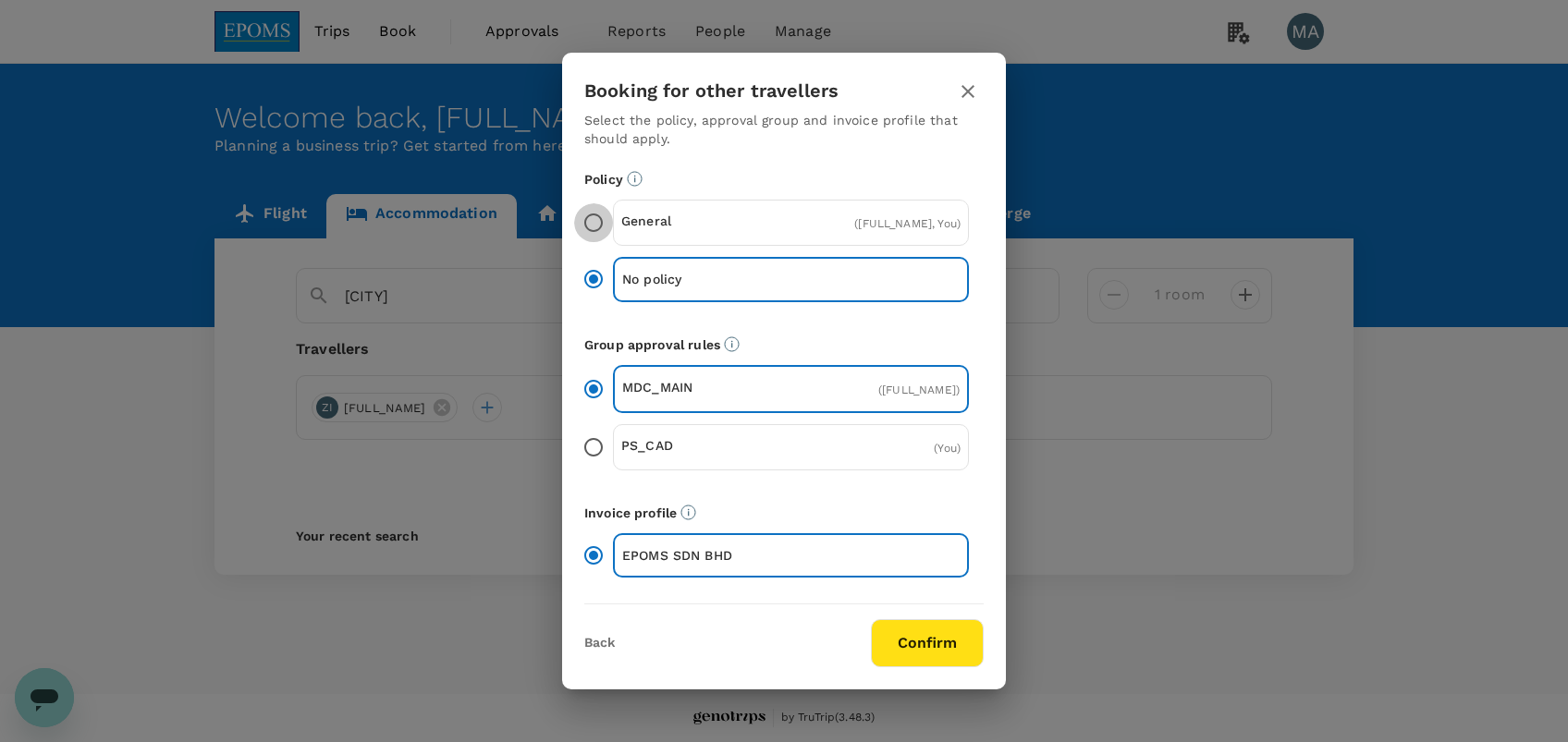 click on "General ( ZULKARNAIN ISMAIL, You )" at bounding box center (594, 223) 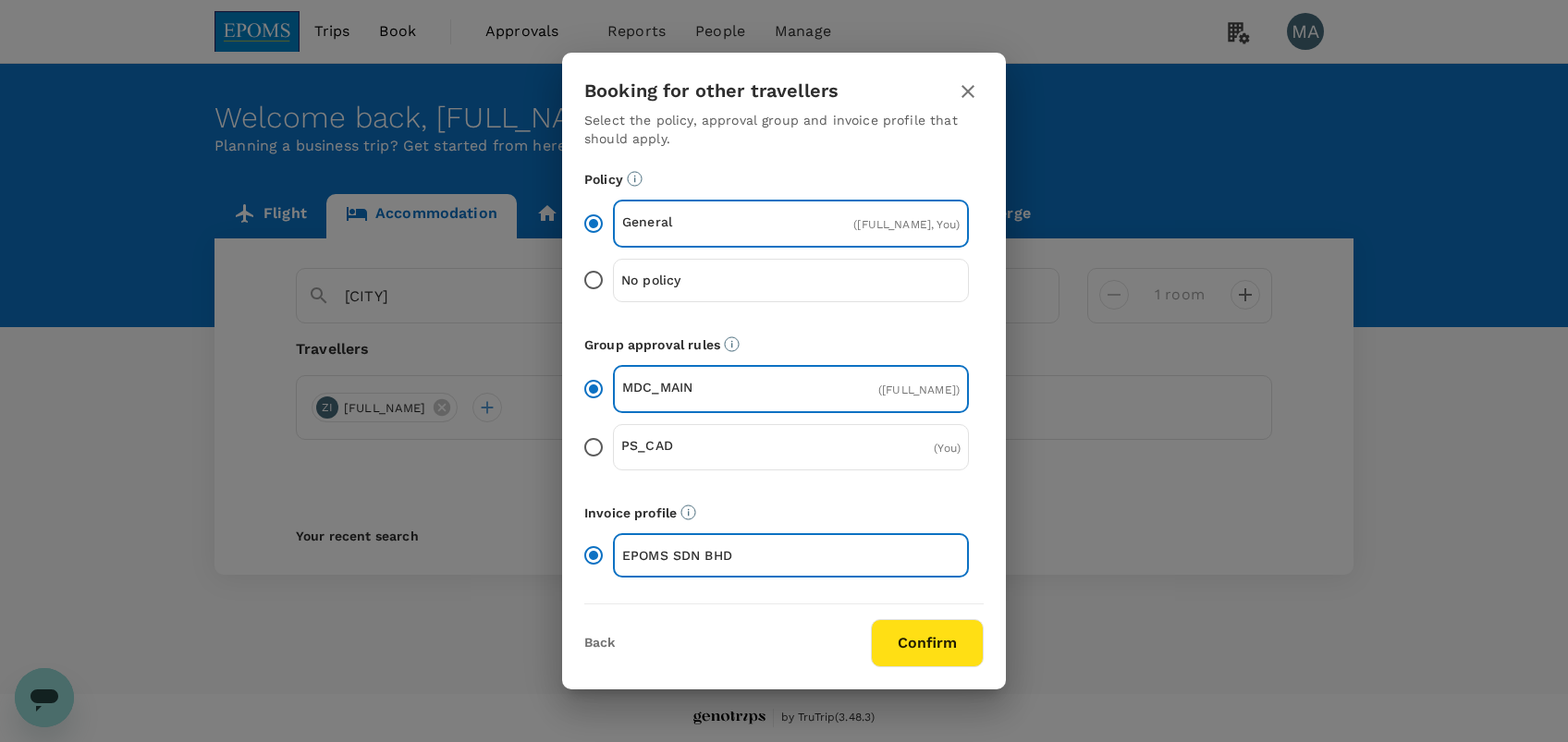 click on "Confirm" at bounding box center [927, 643] 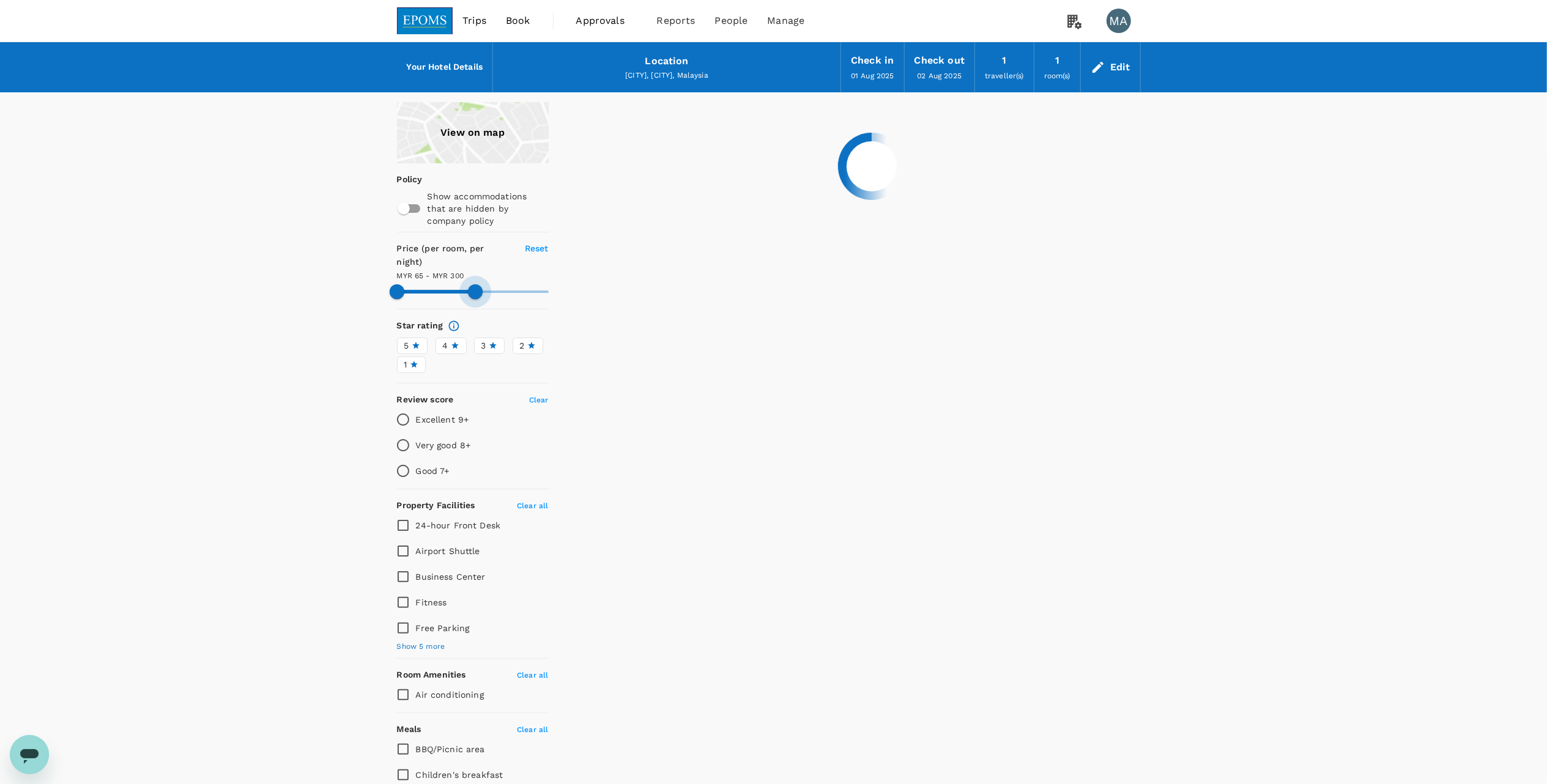 drag, startPoint x: 548, startPoint y: 280, endPoint x: 475, endPoint y: 282, distance: 73.02739 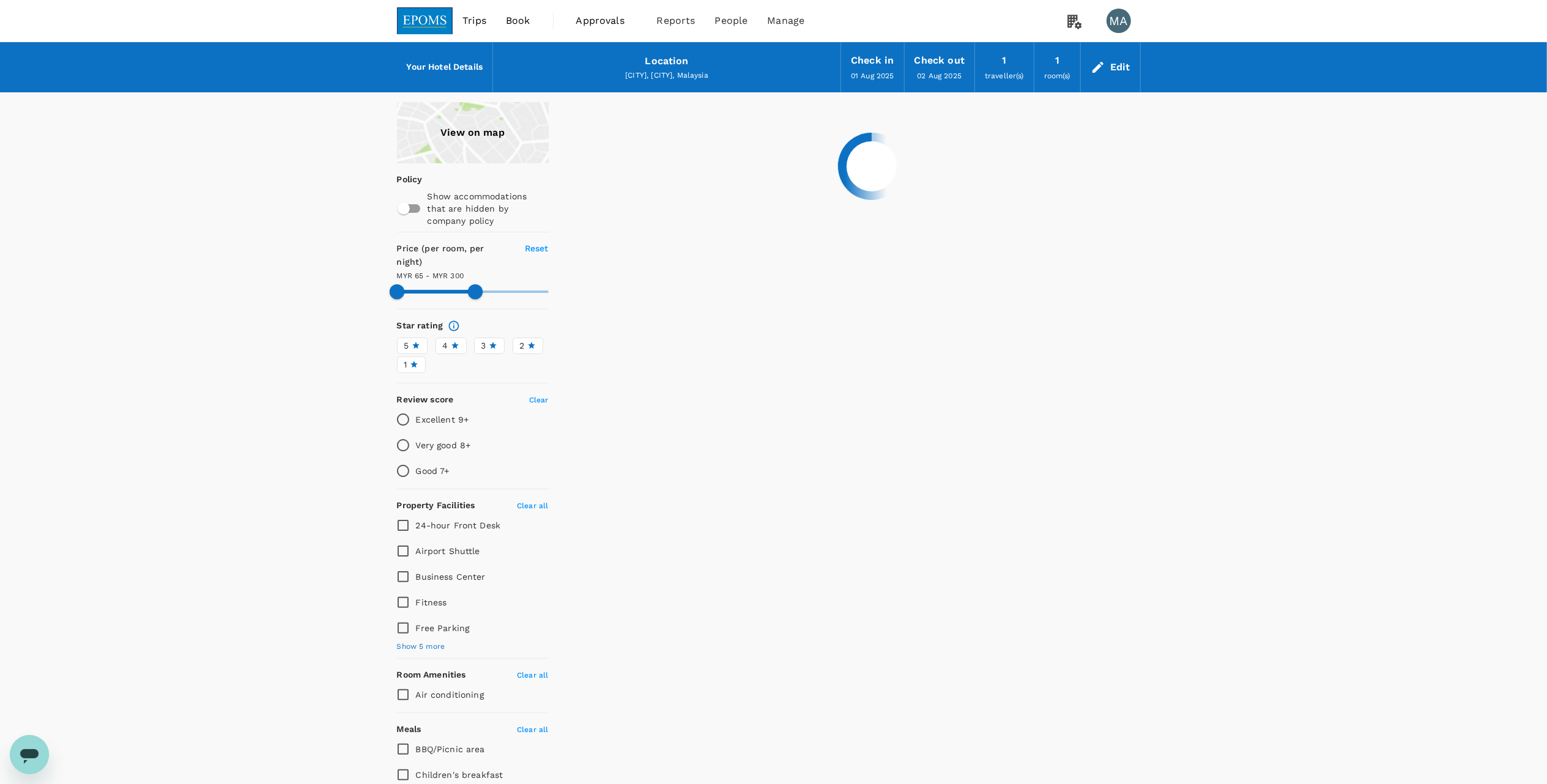 type on "300.09" 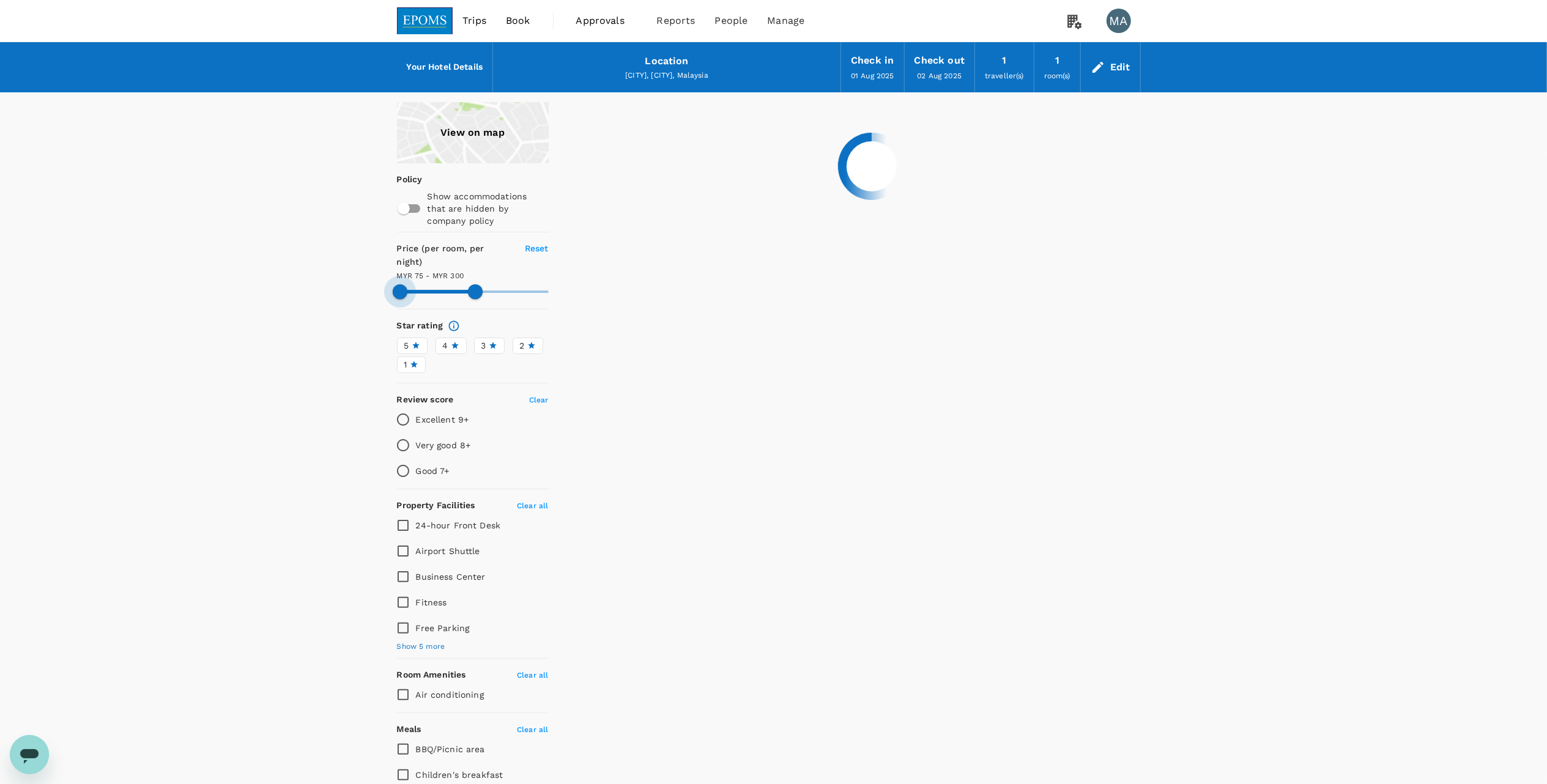 type on "75.09" 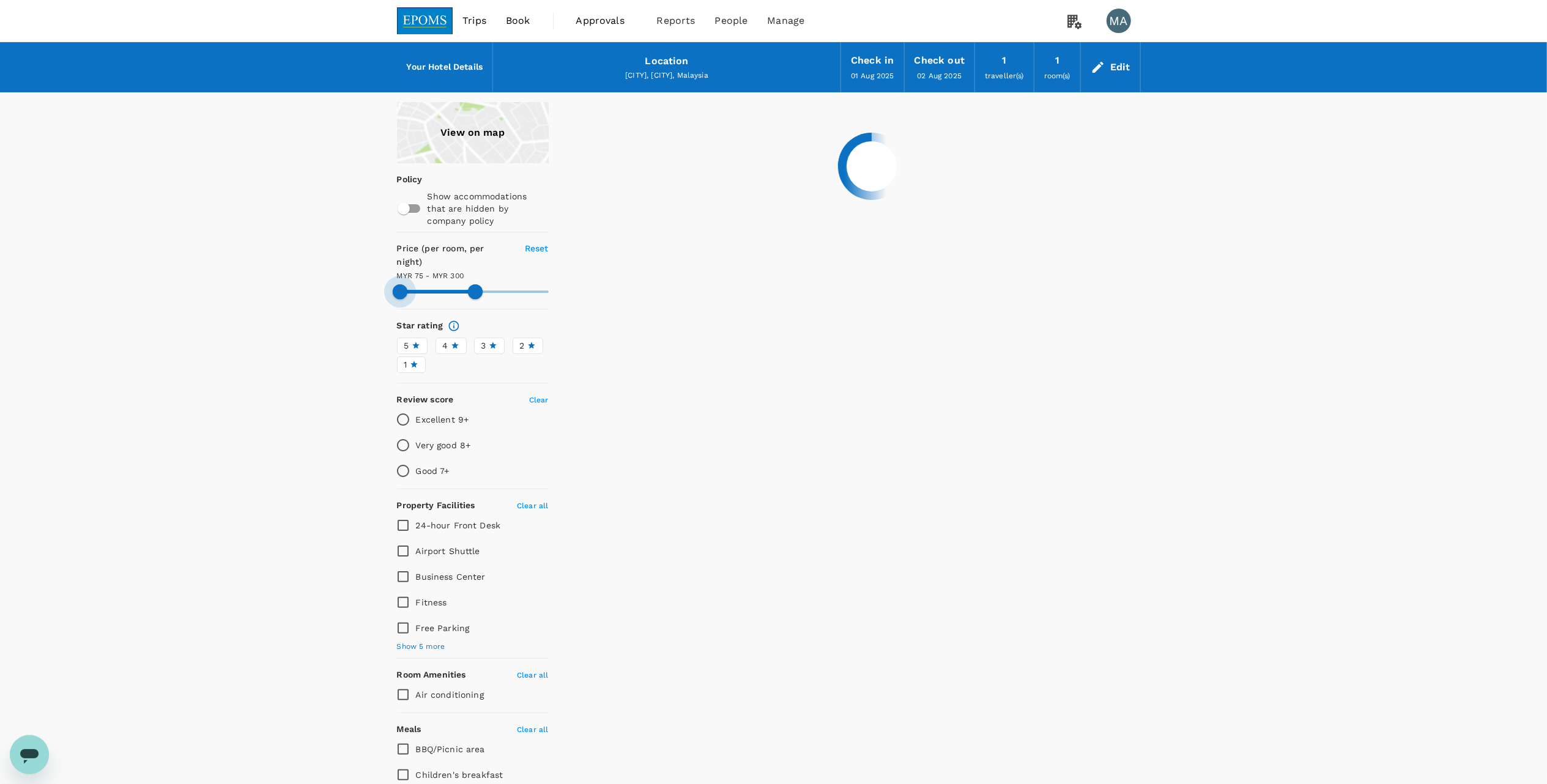 type on "82.09" 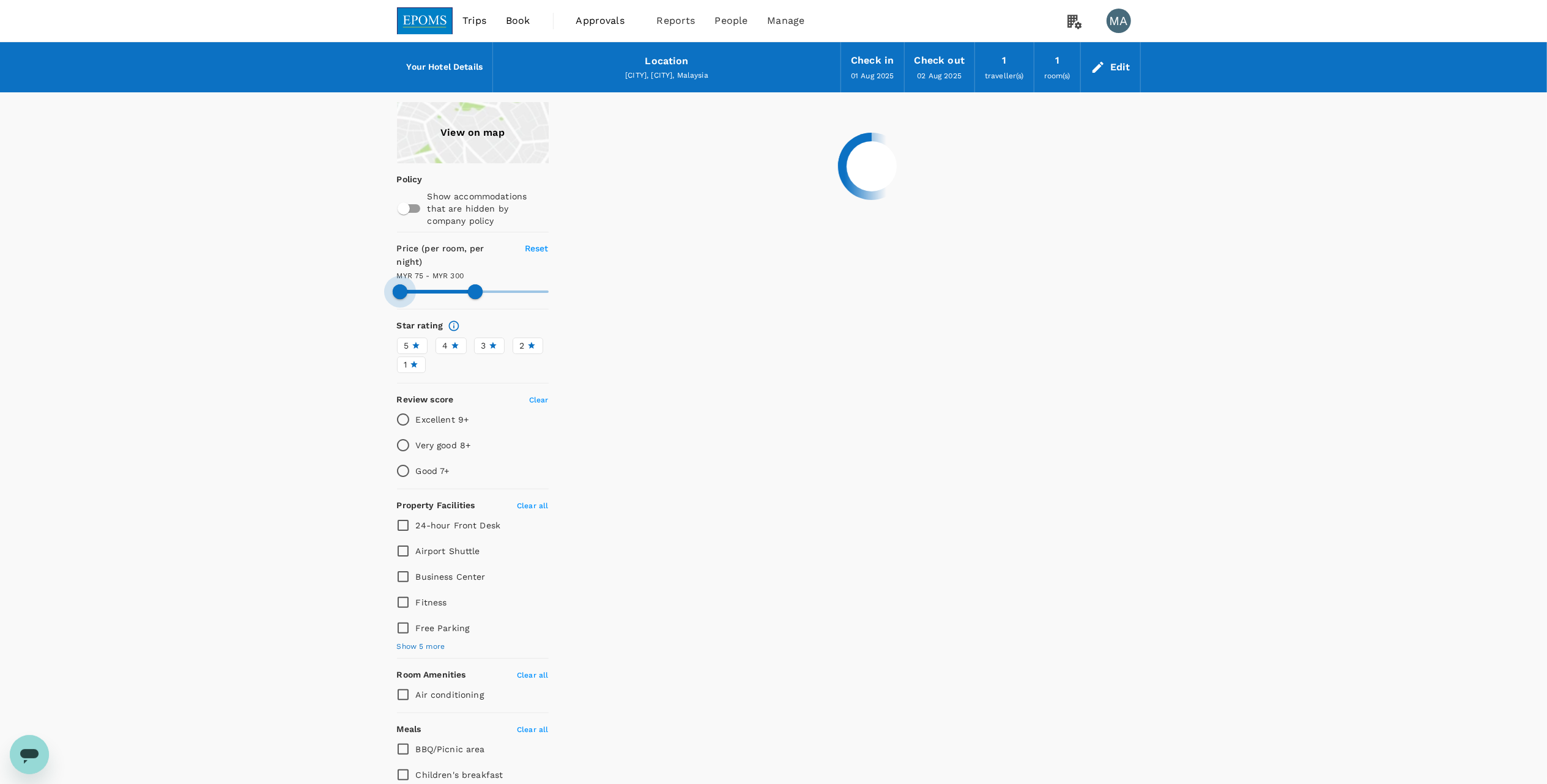 type on "93.09" 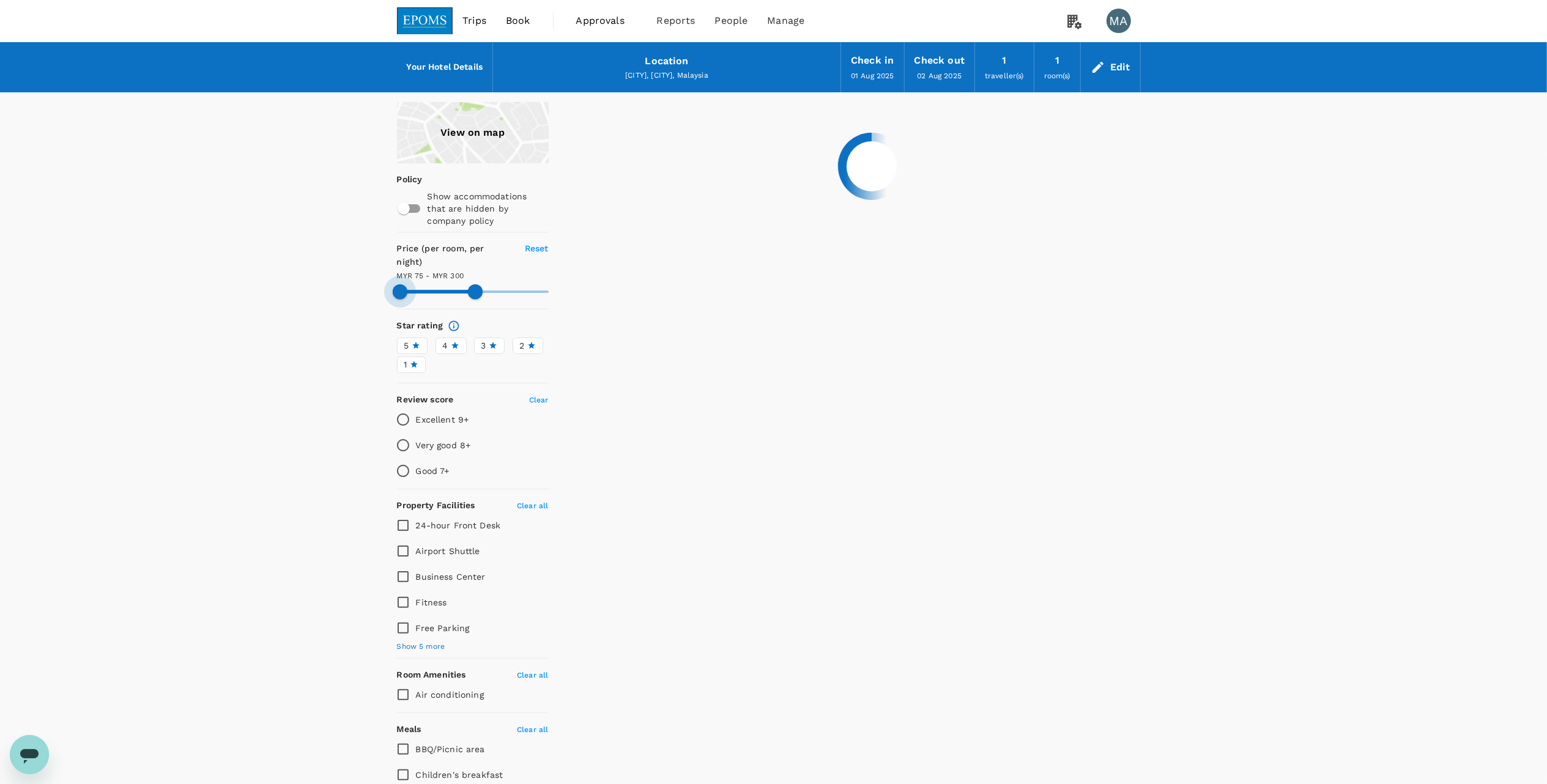 type on "95.09" 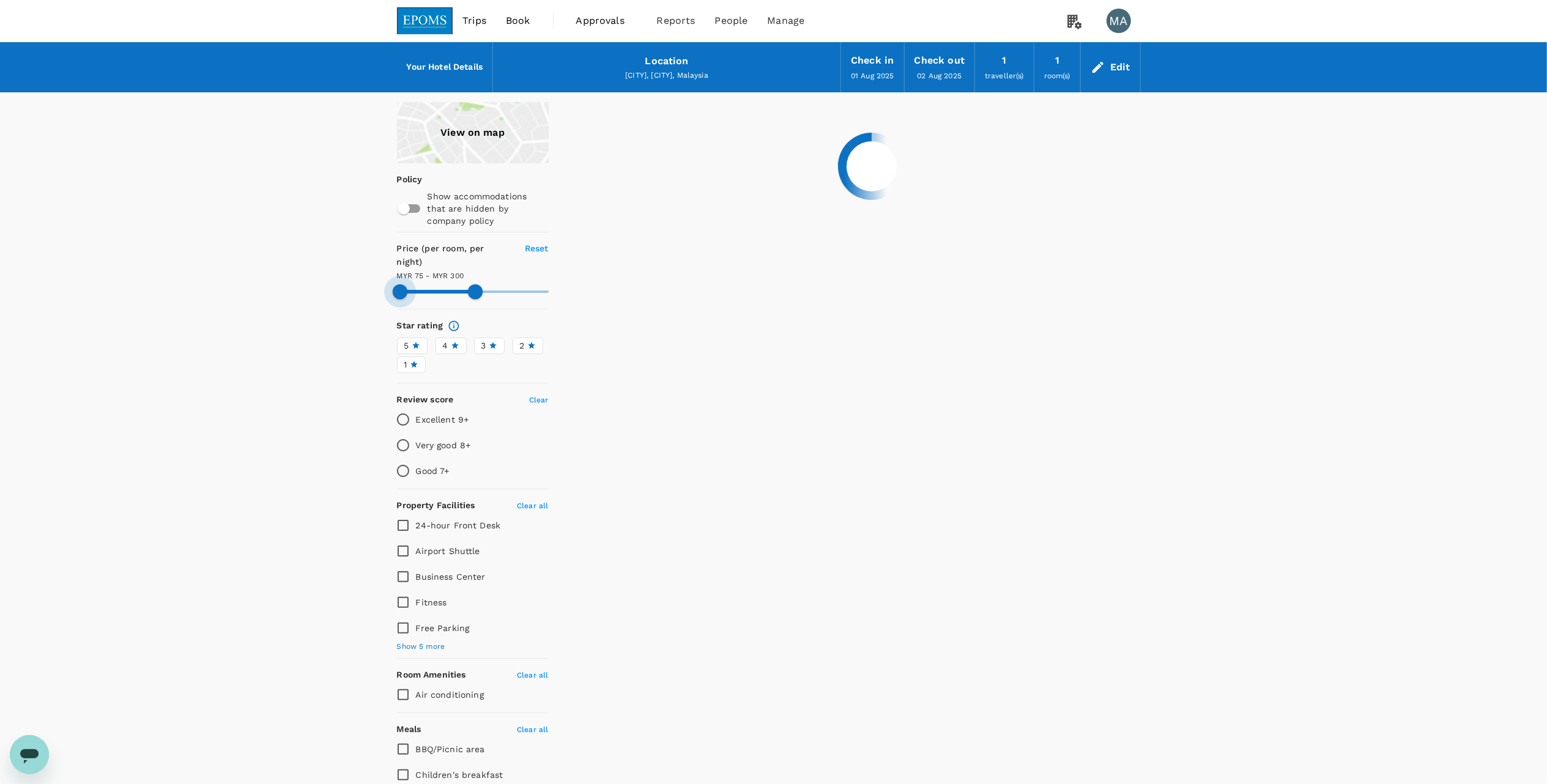 type on "111.09" 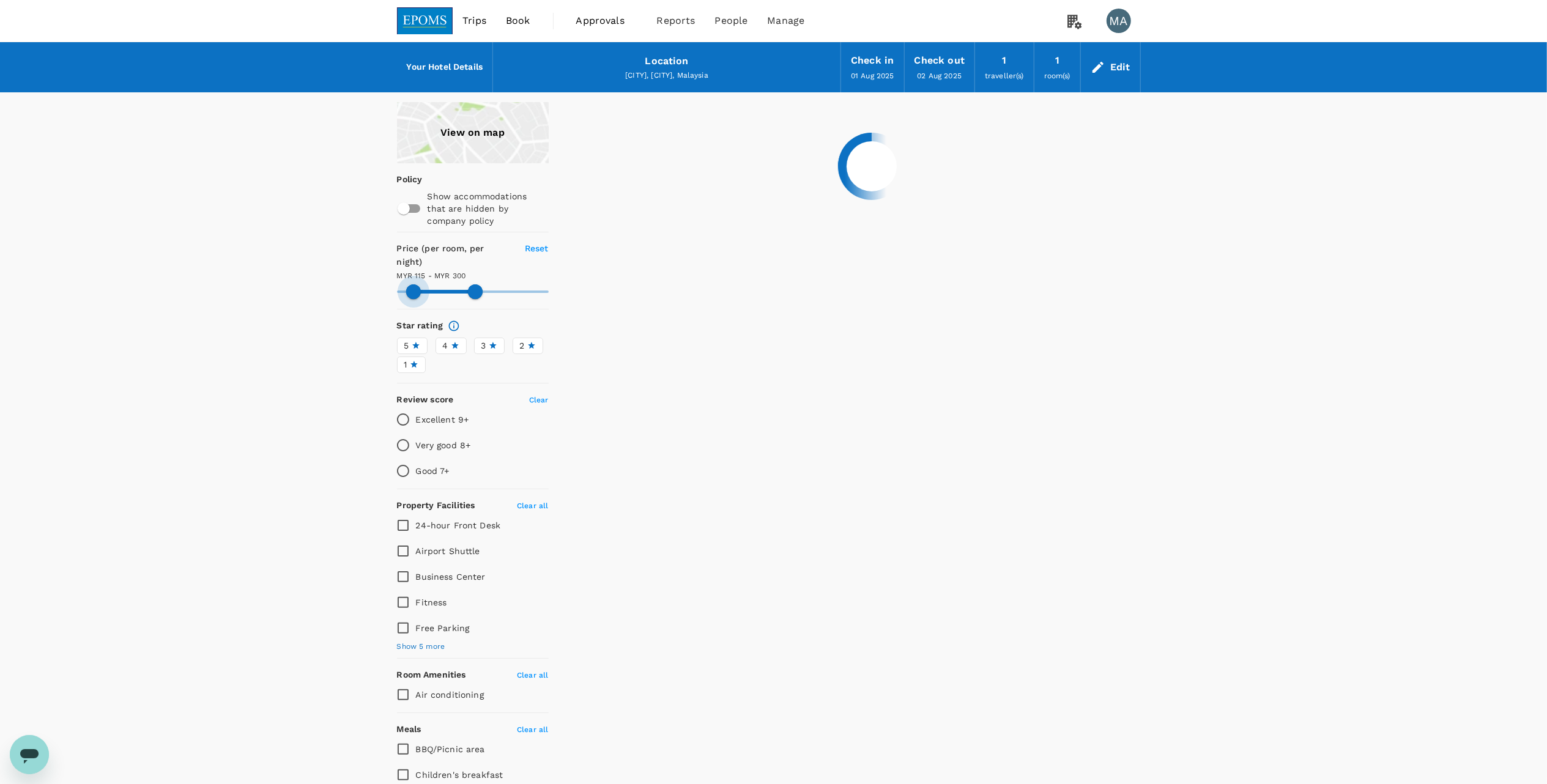 type on "115.09" 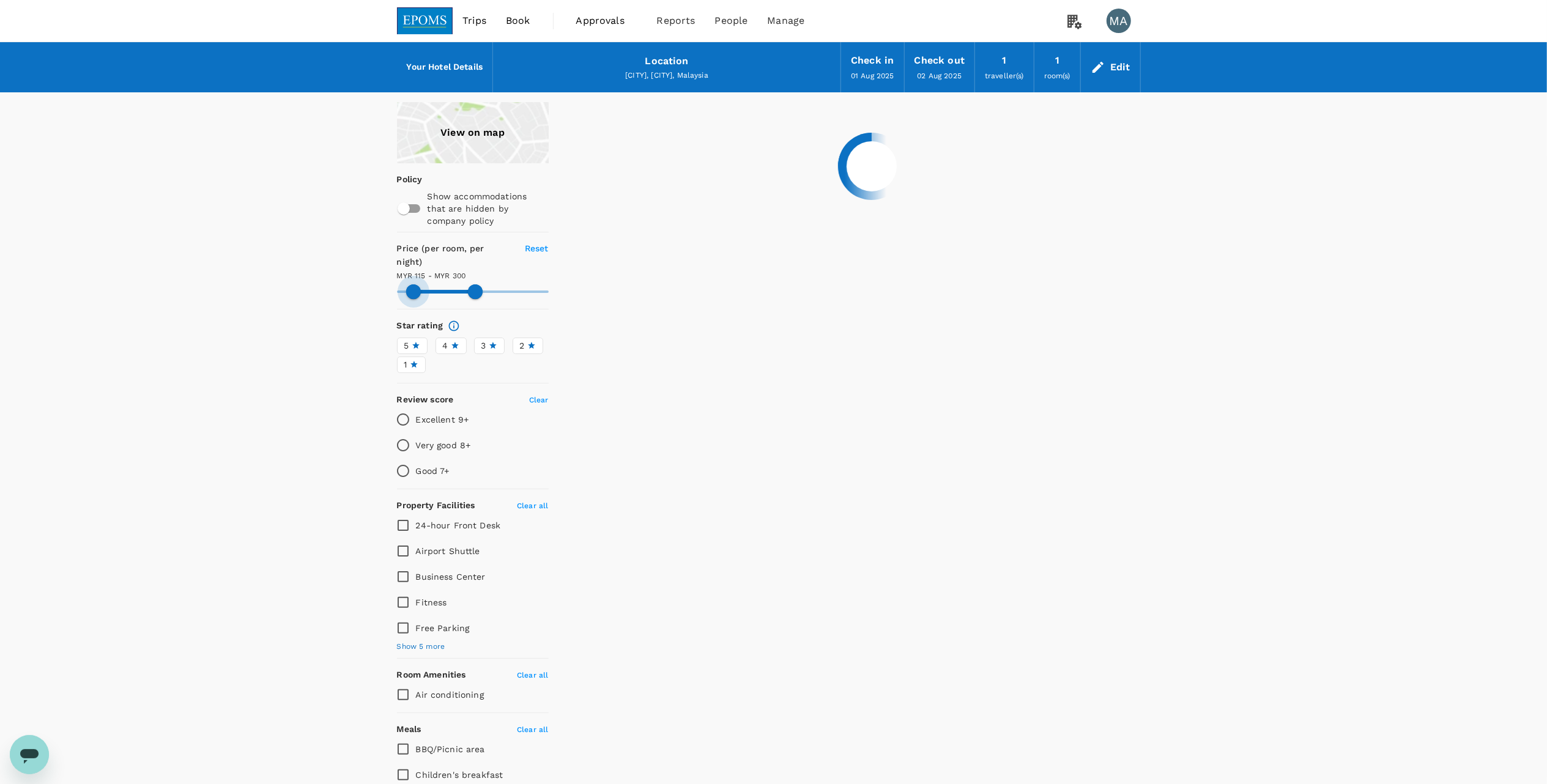 type on "126.09" 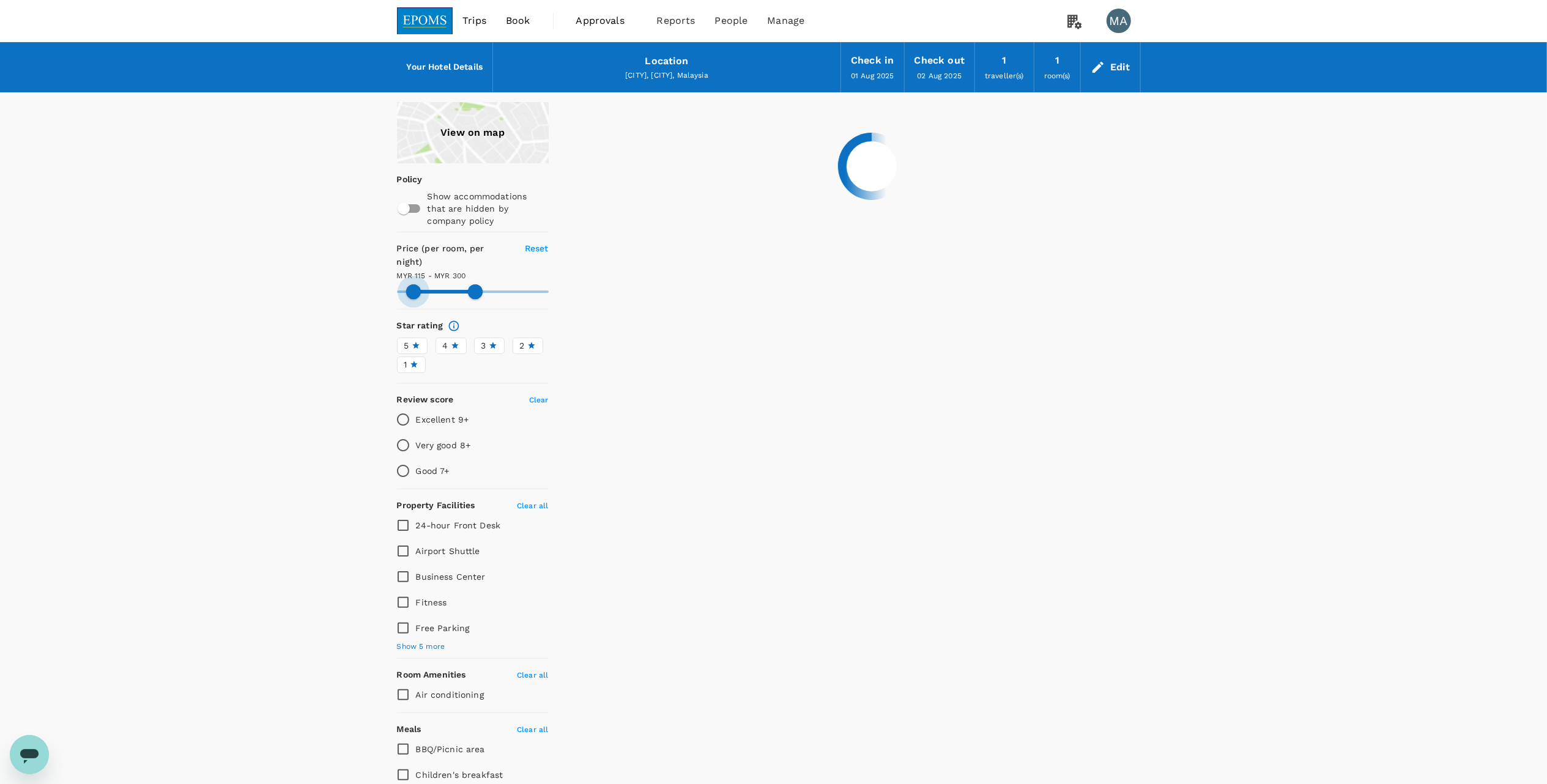 type on "132.09" 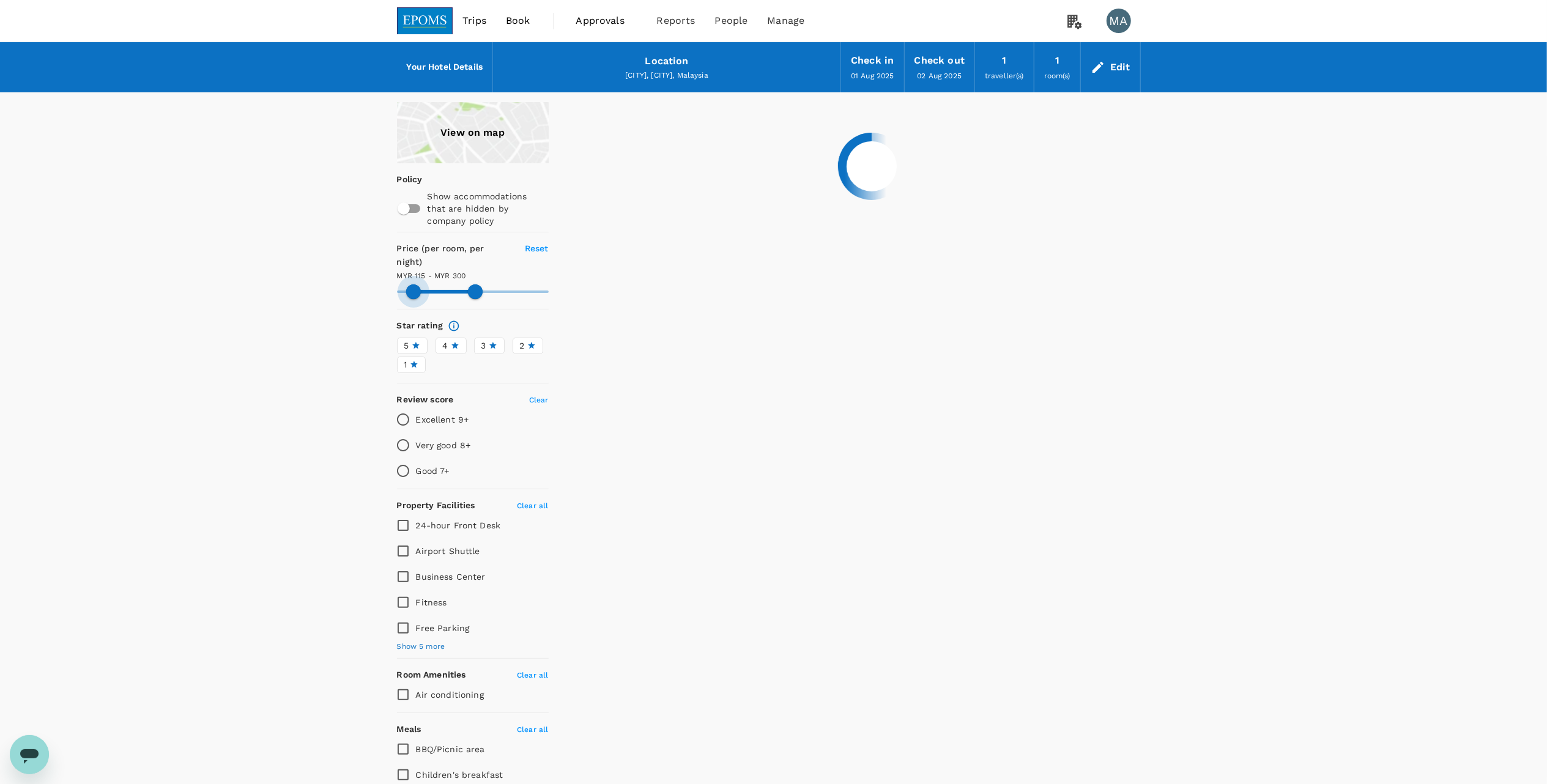 type on "133.09" 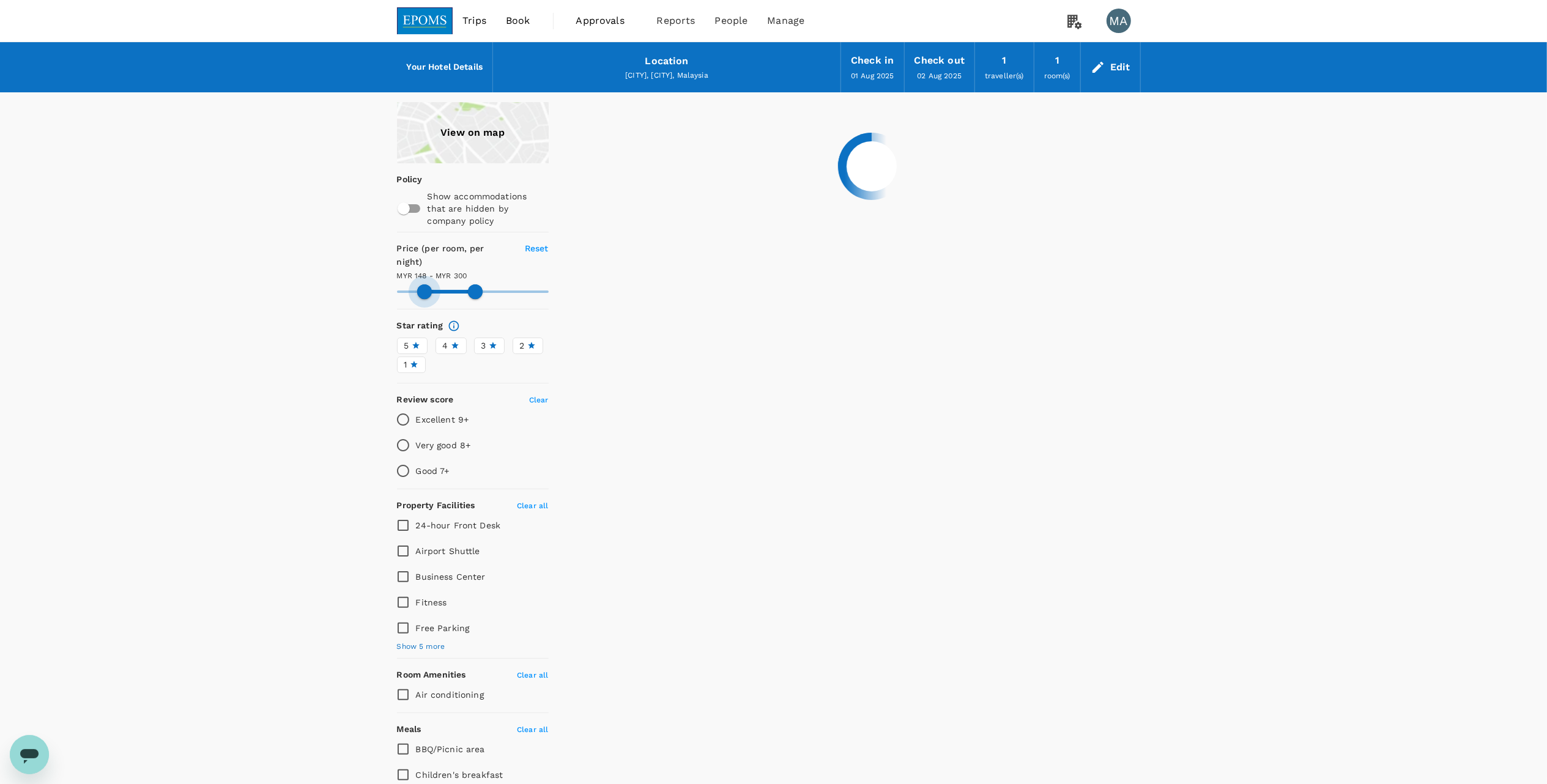 type on "148.09" 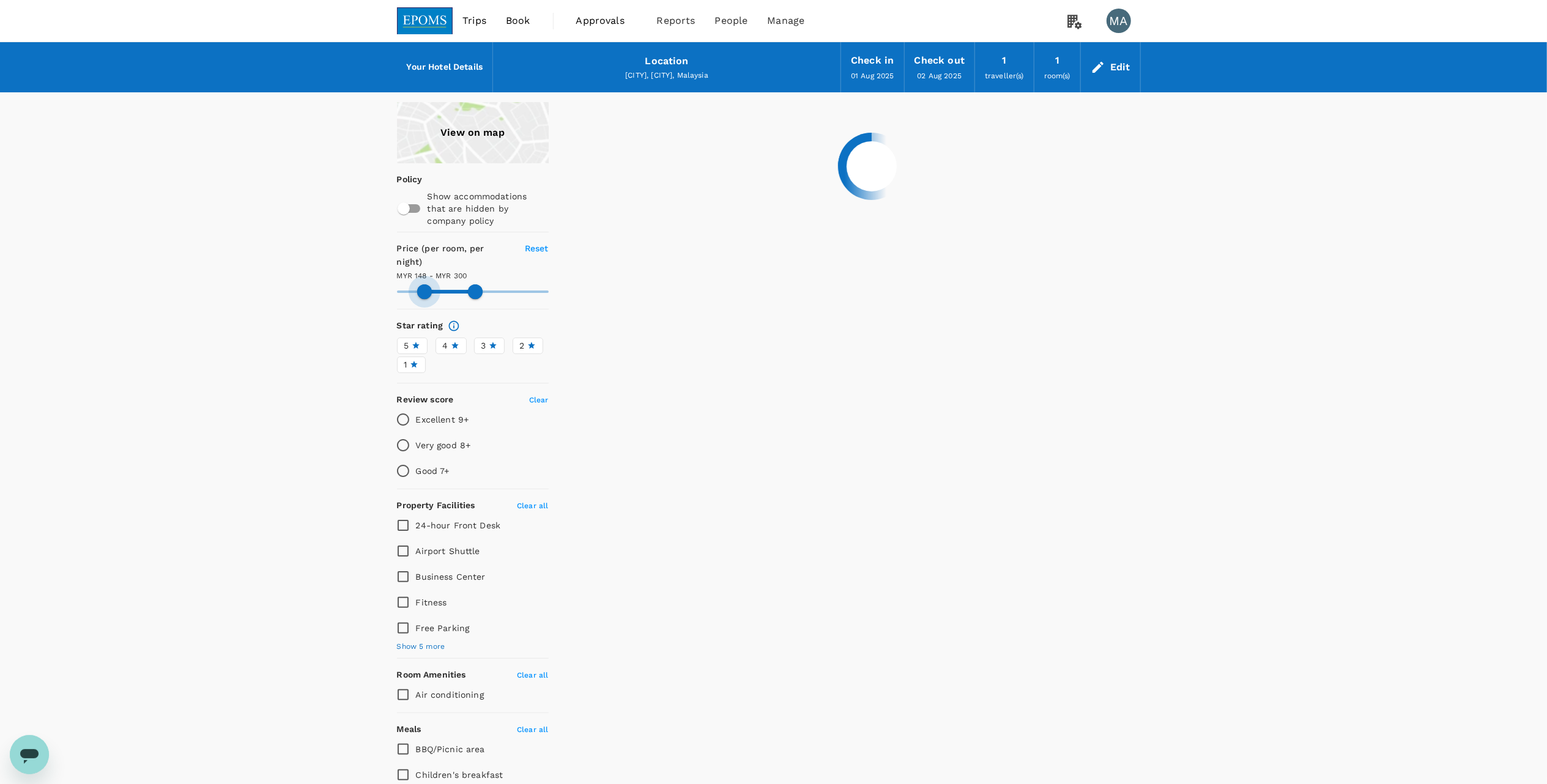 type on "152.09" 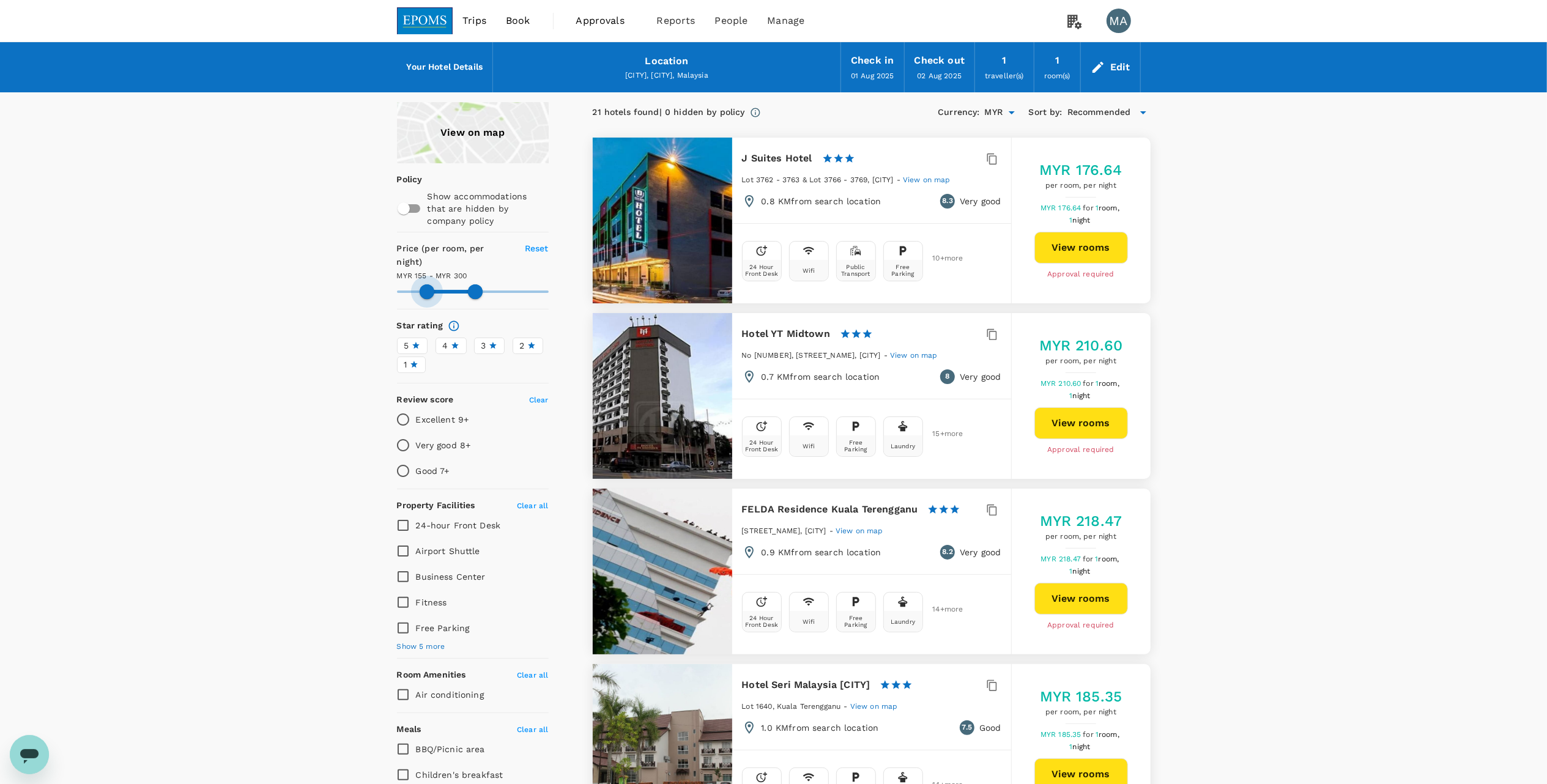 type on "155.09" 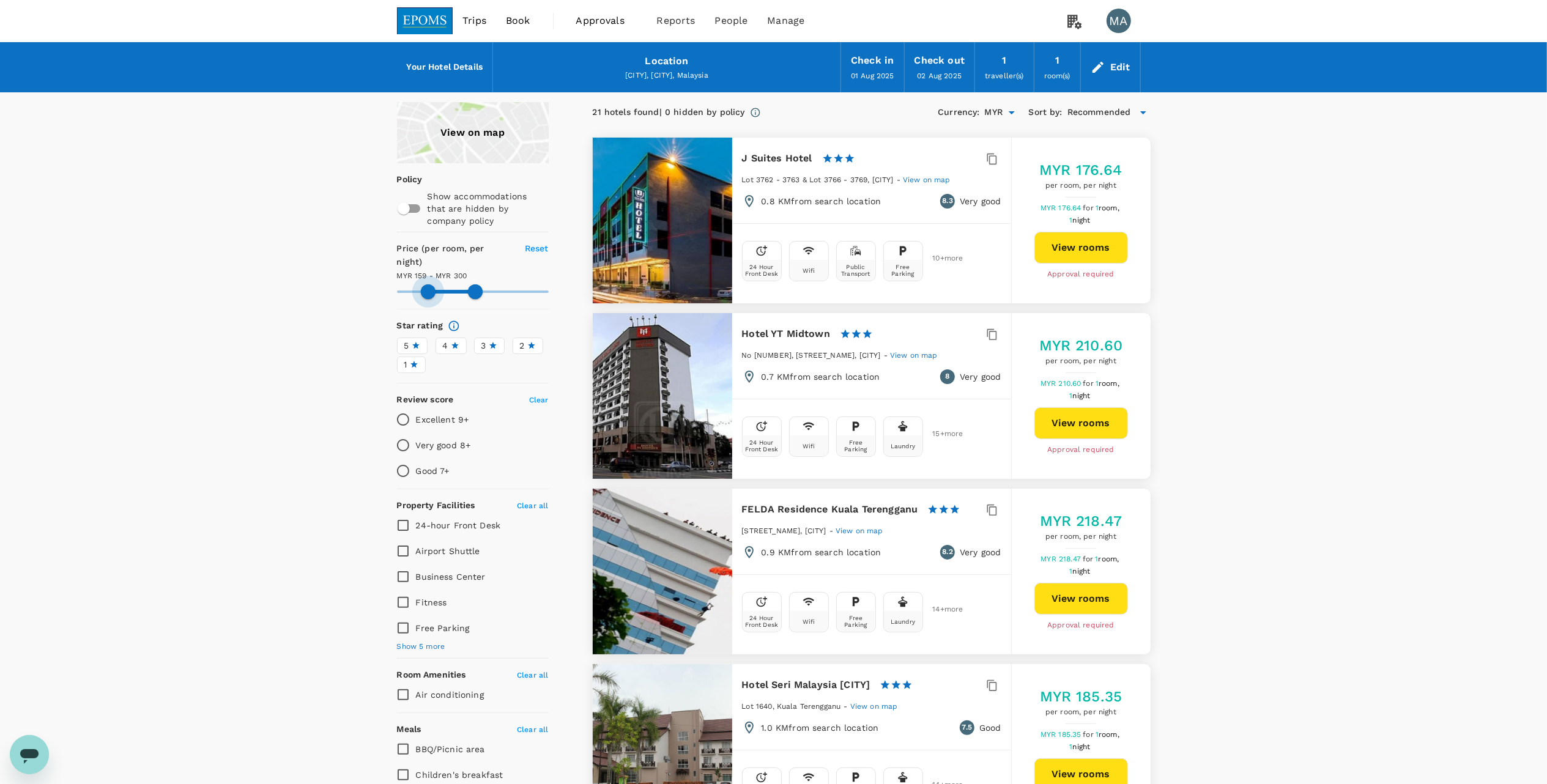 type on "159.09" 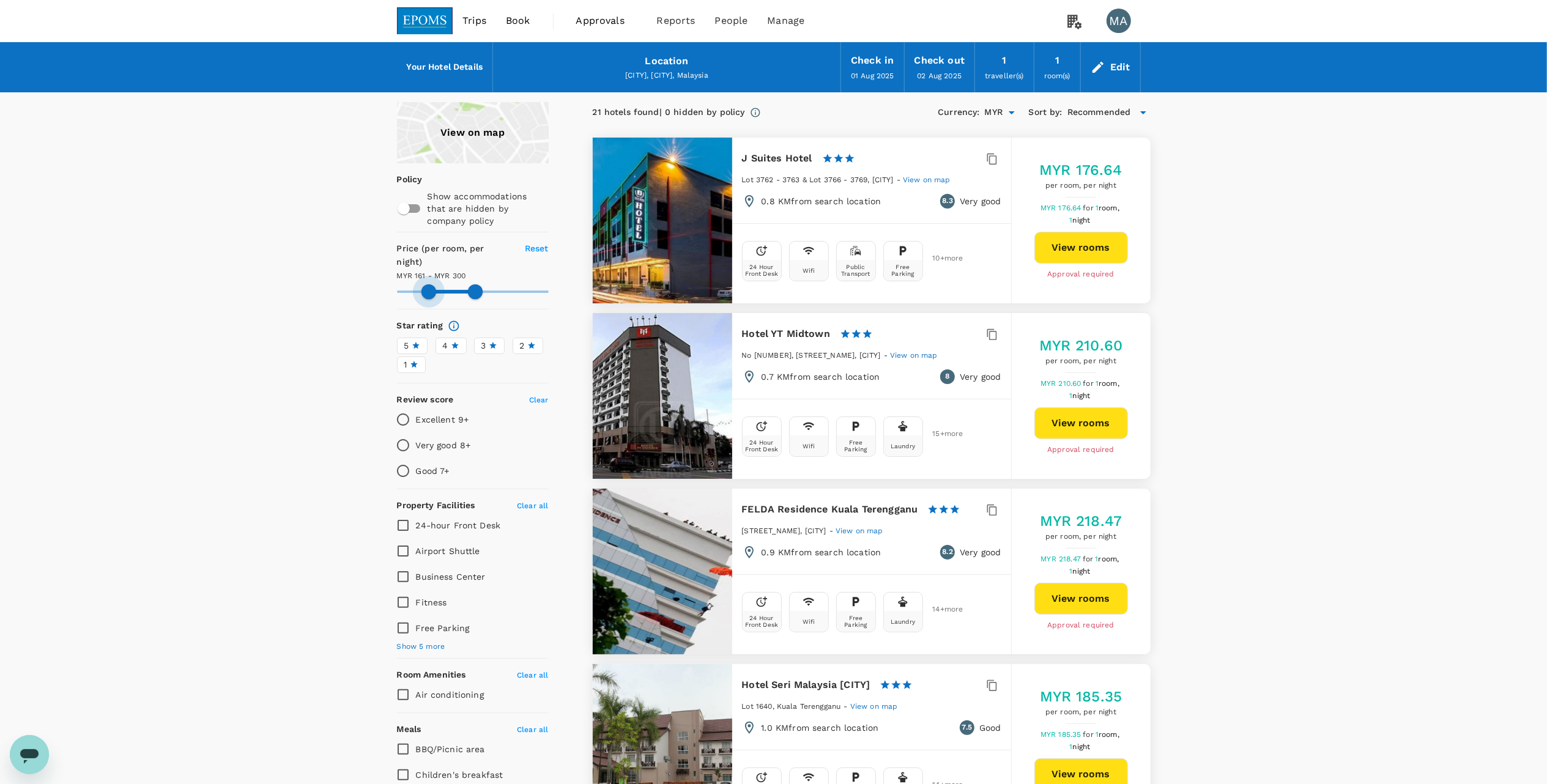 type on "161.09" 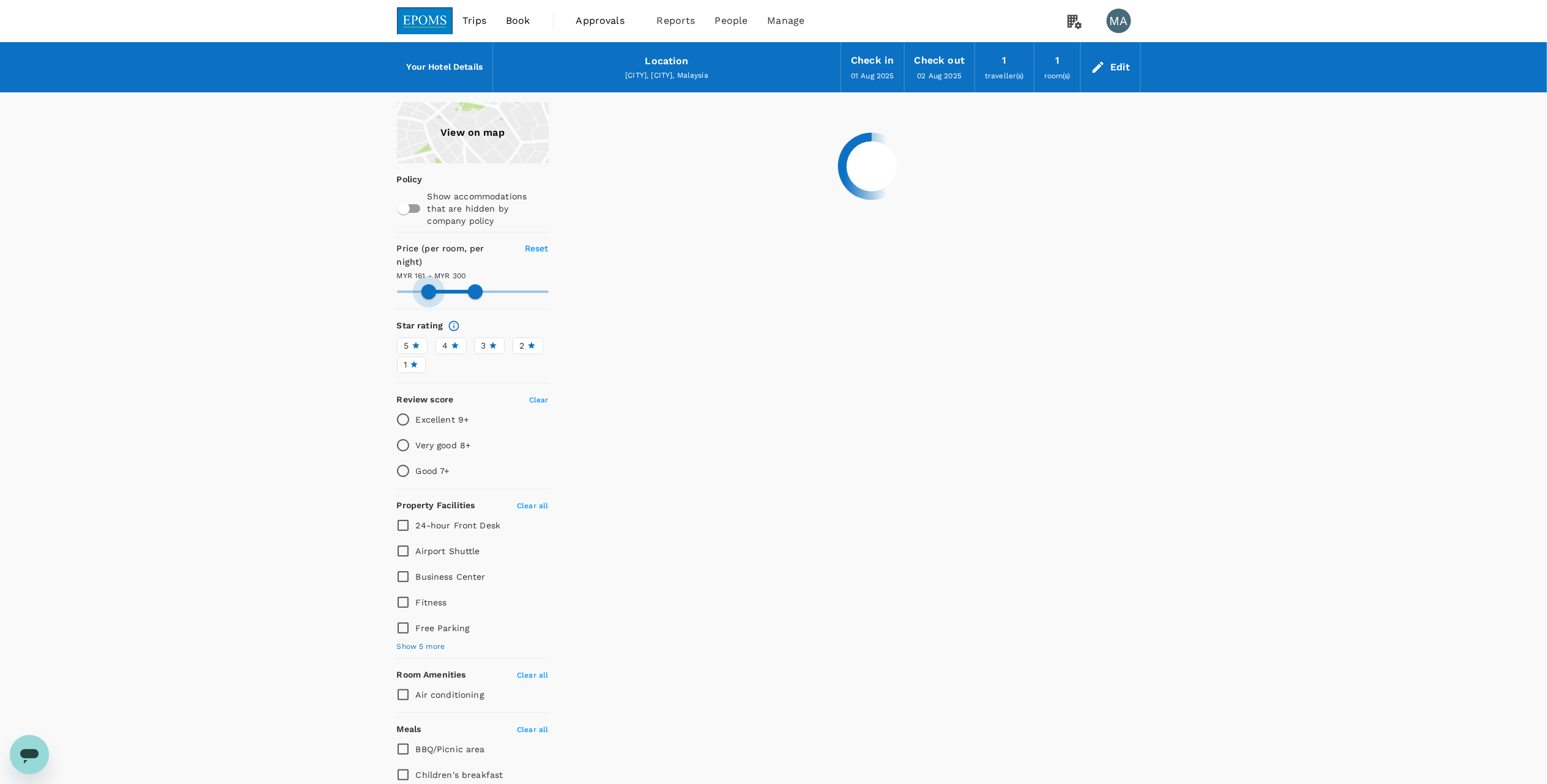 drag, startPoint x: 399, startPoint y: 274, endPoint x: 429, endPoint y: 273, distance: 30.01666 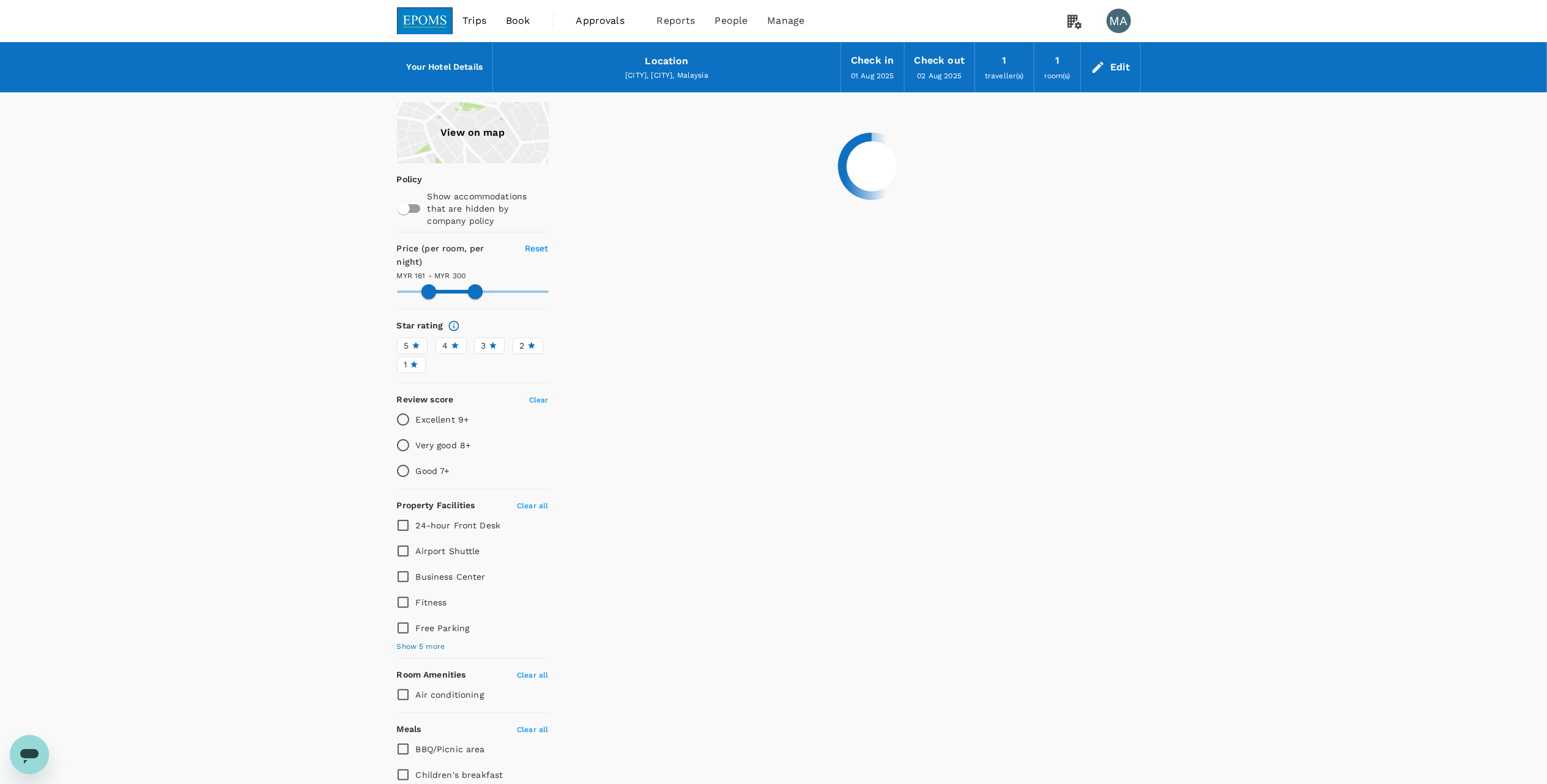 type on "161.09" 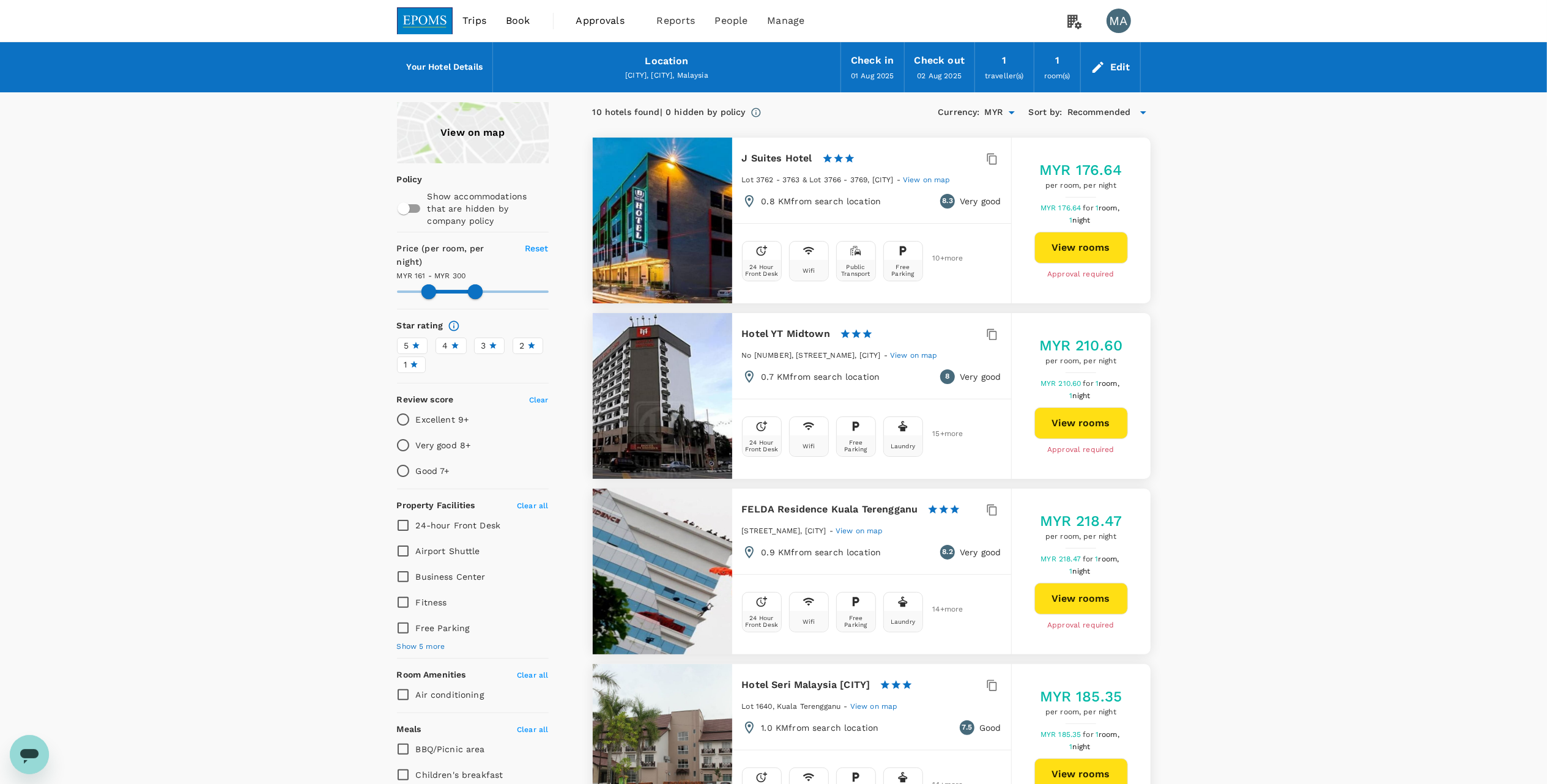 type on "161.09" 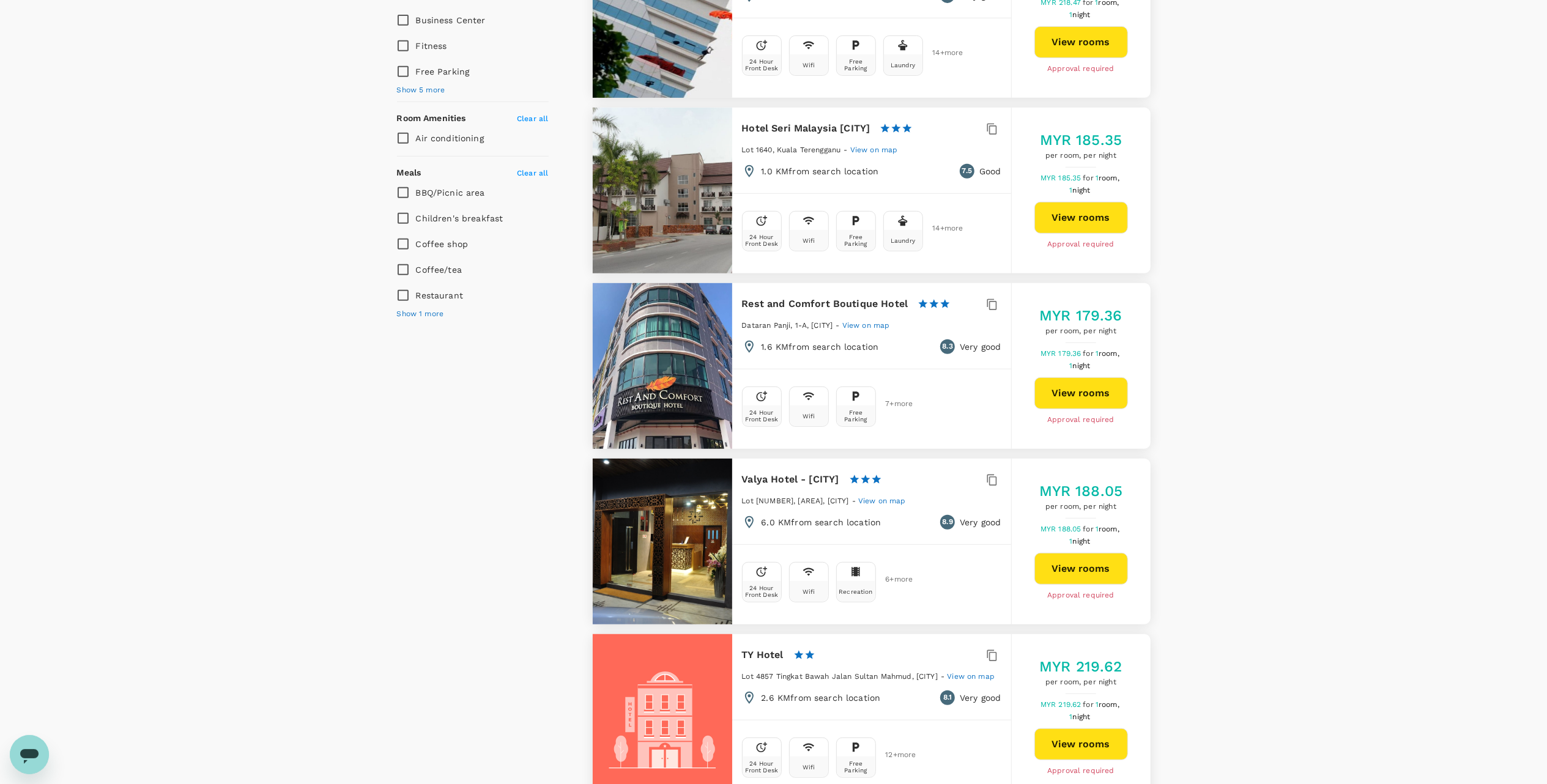 scroll, scrollTop: 571, scrollLeft: 0, axis: vertical 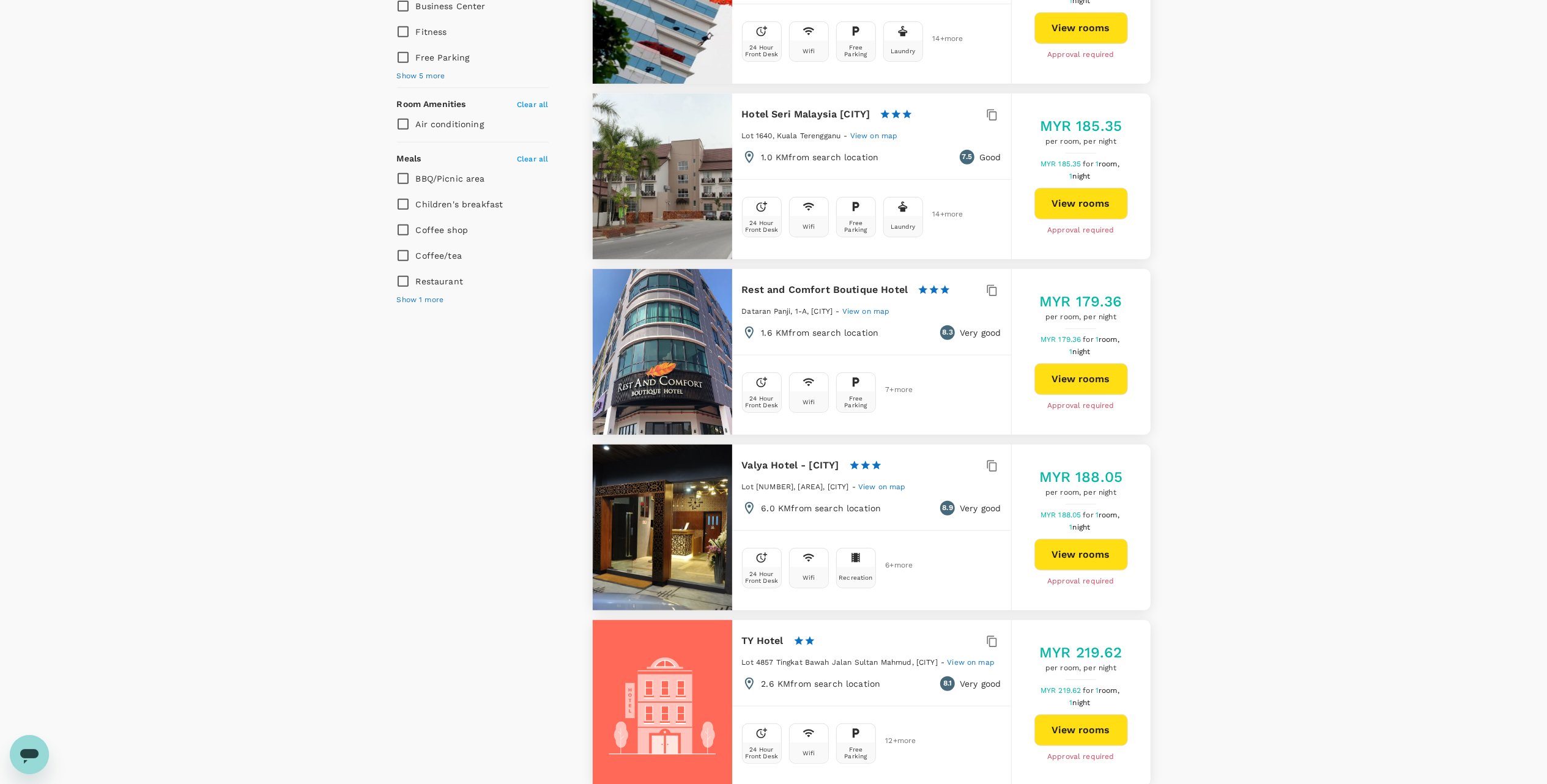 click on "View rooms" at bounding box center [1081, 204] 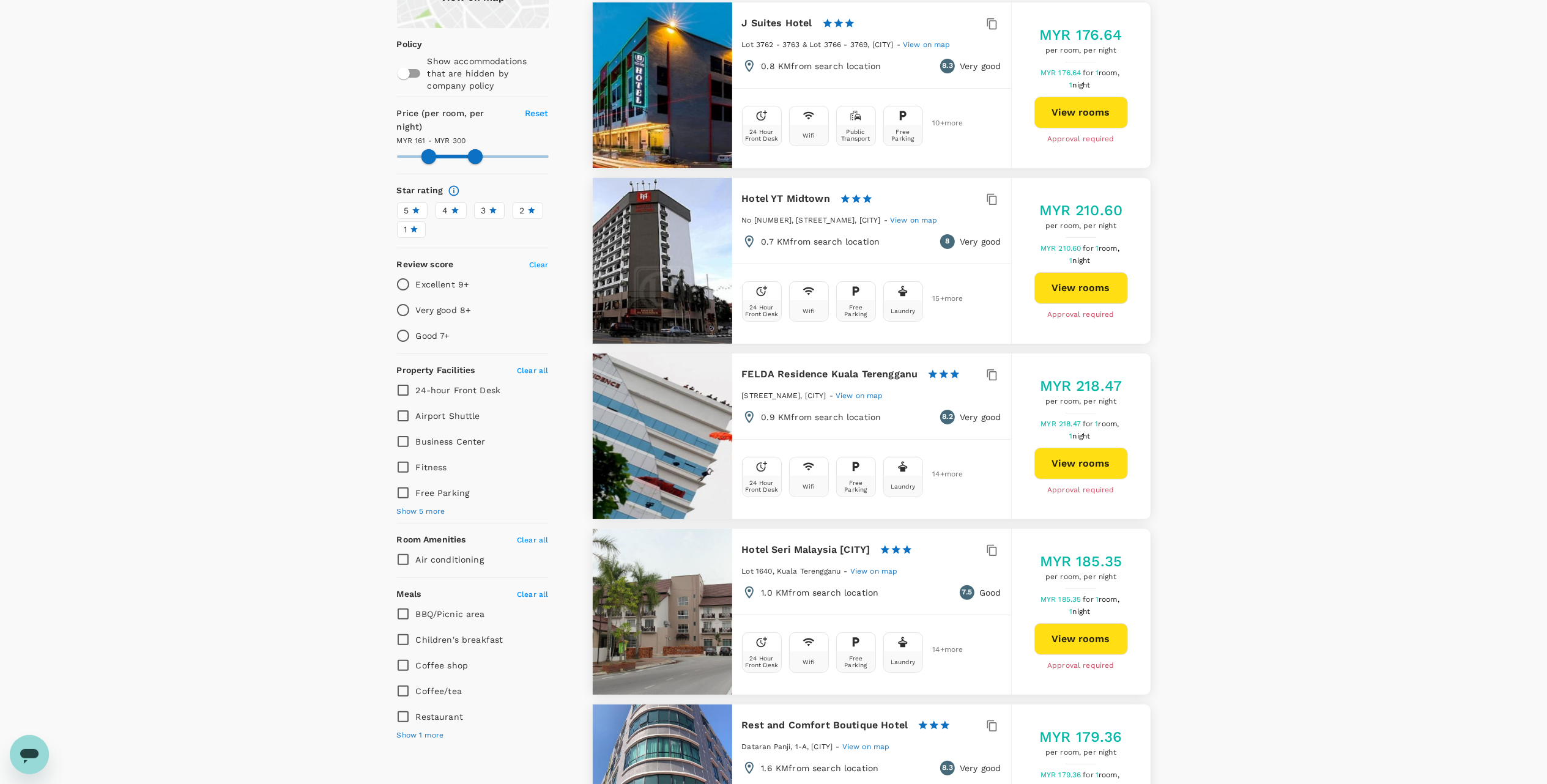 scroll, scrollTop: 0, scrollLeft: 0, axis: both 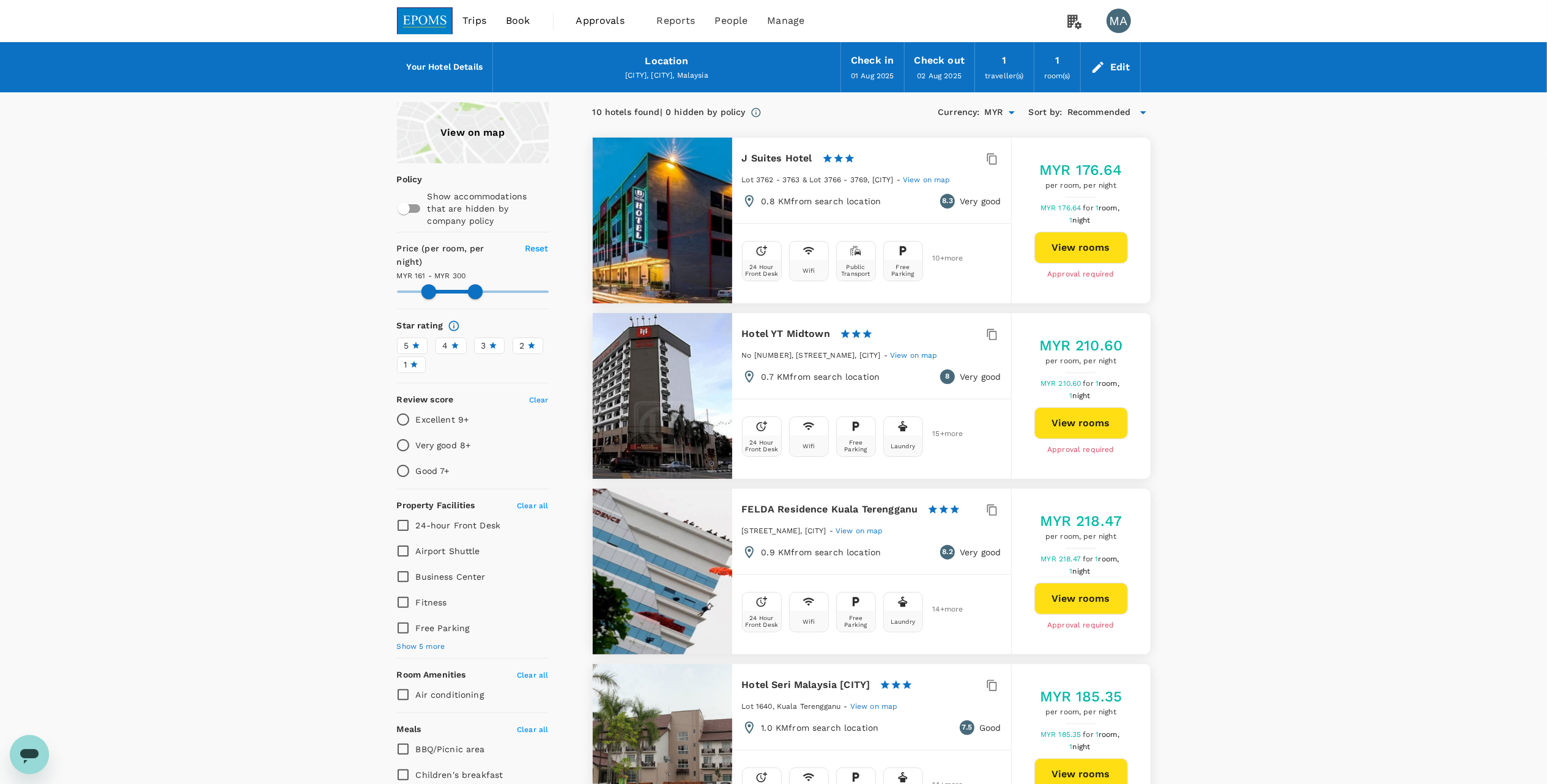 type on "161.09" 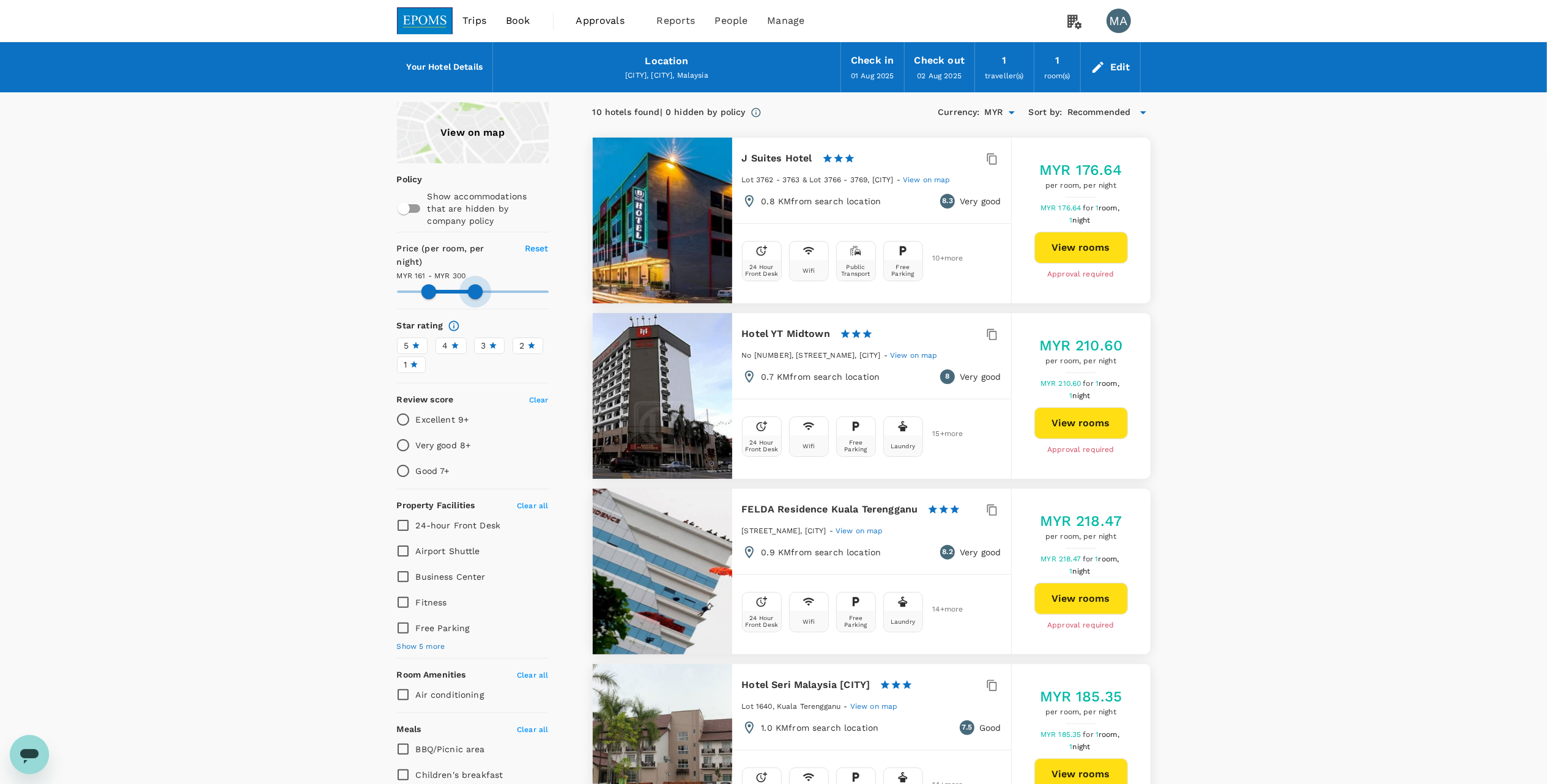 type on "161.09" 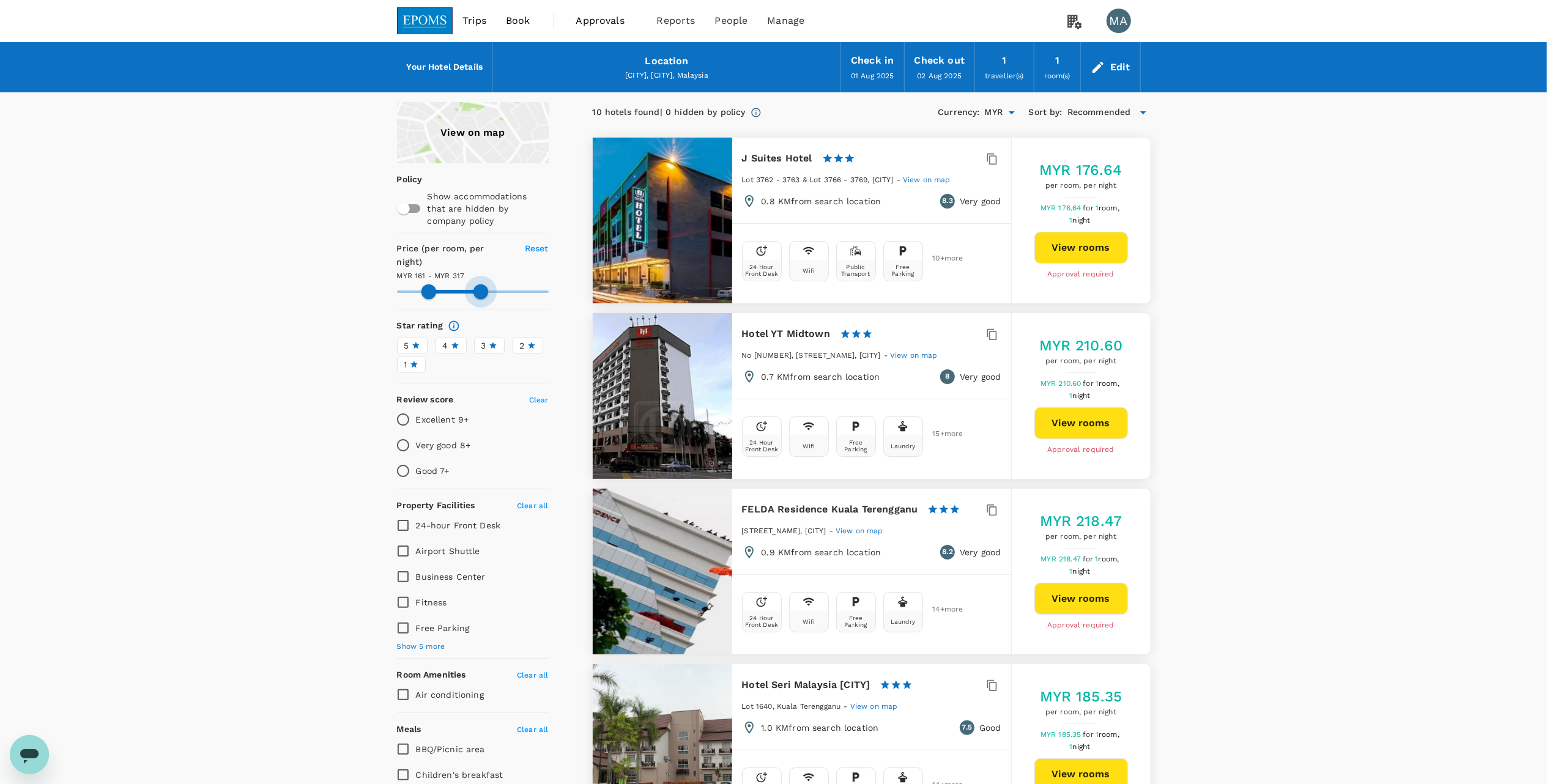 type on "161.09" 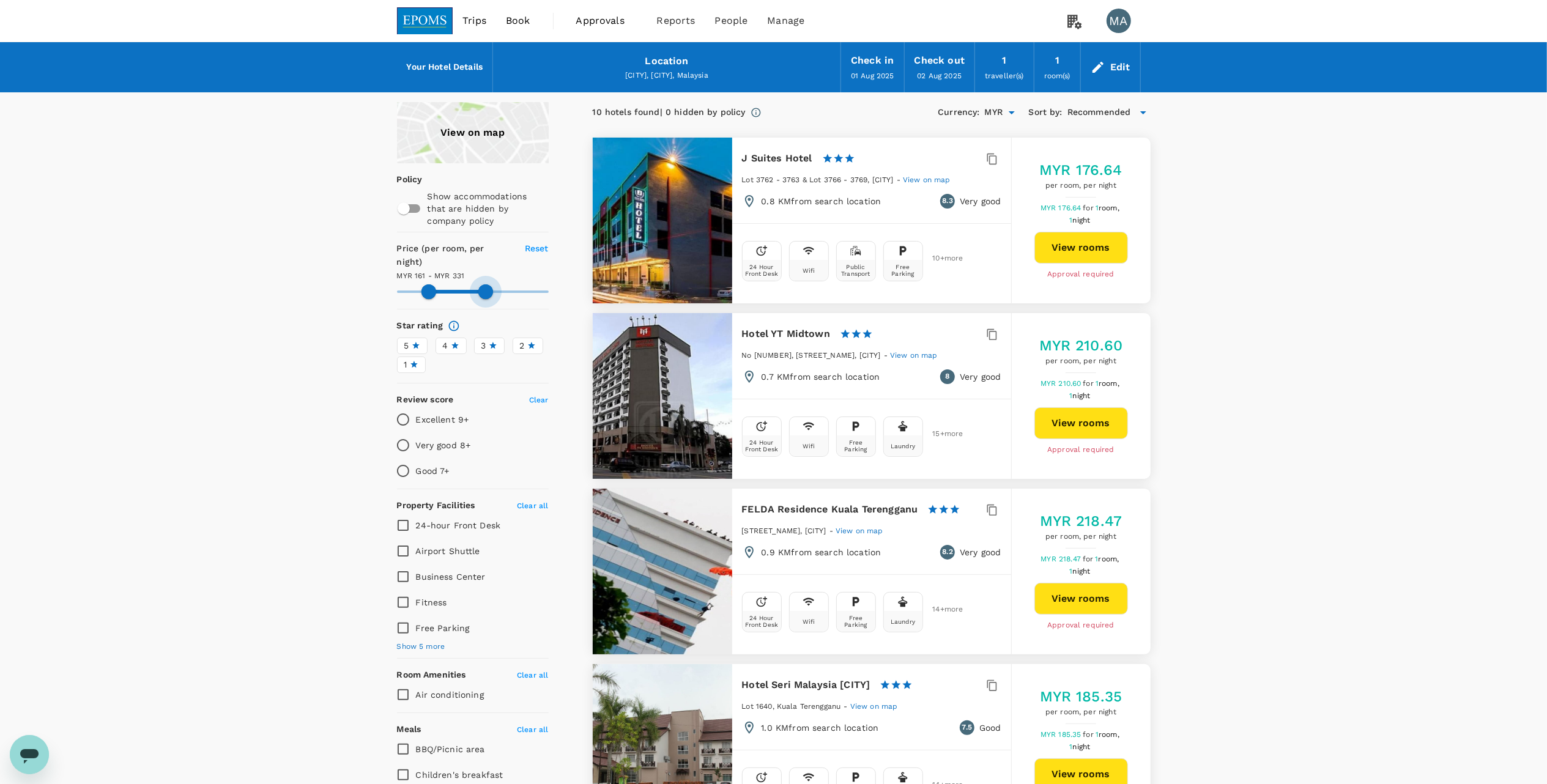 type on "161.09" 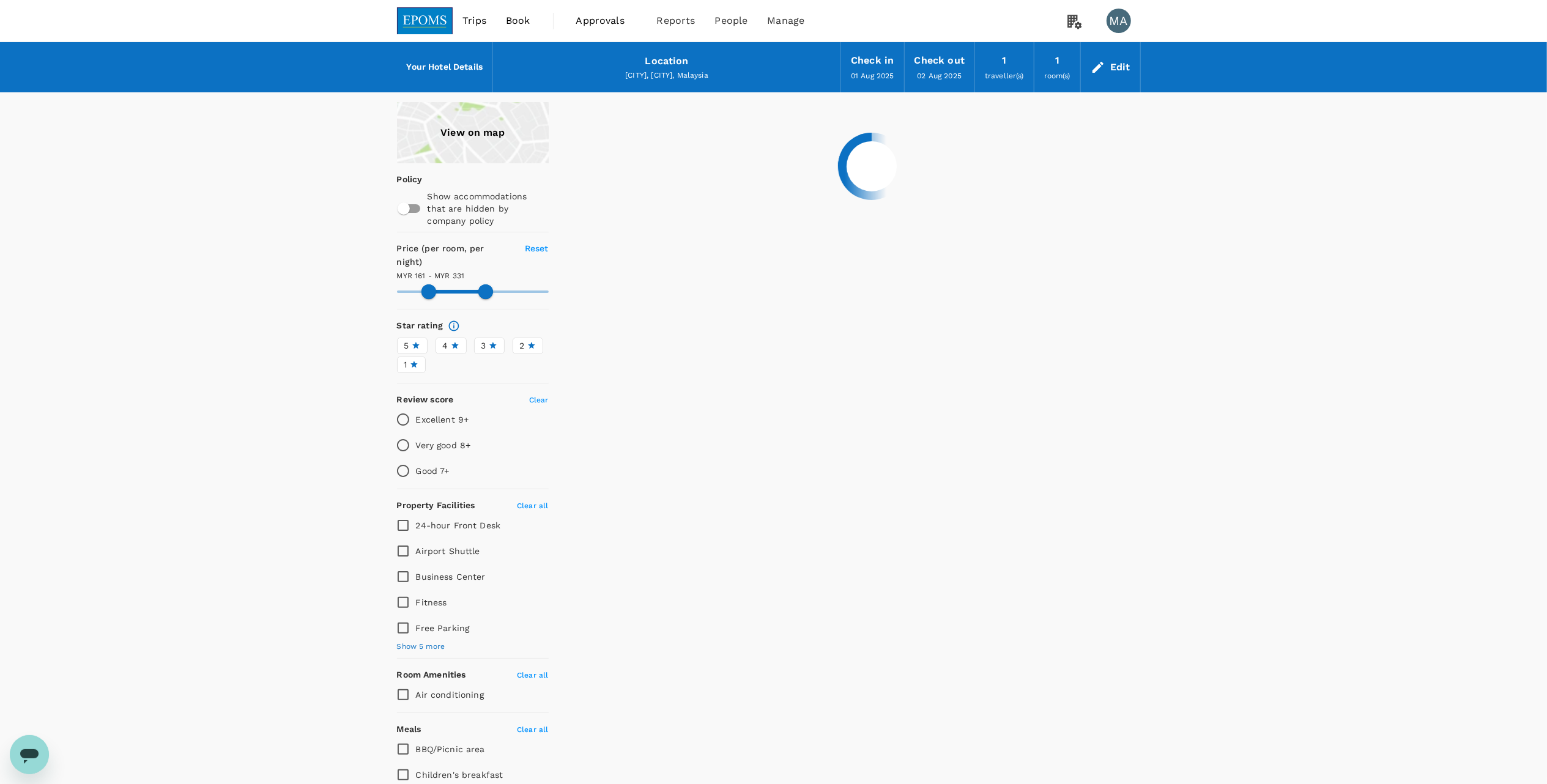 type on "161.09" 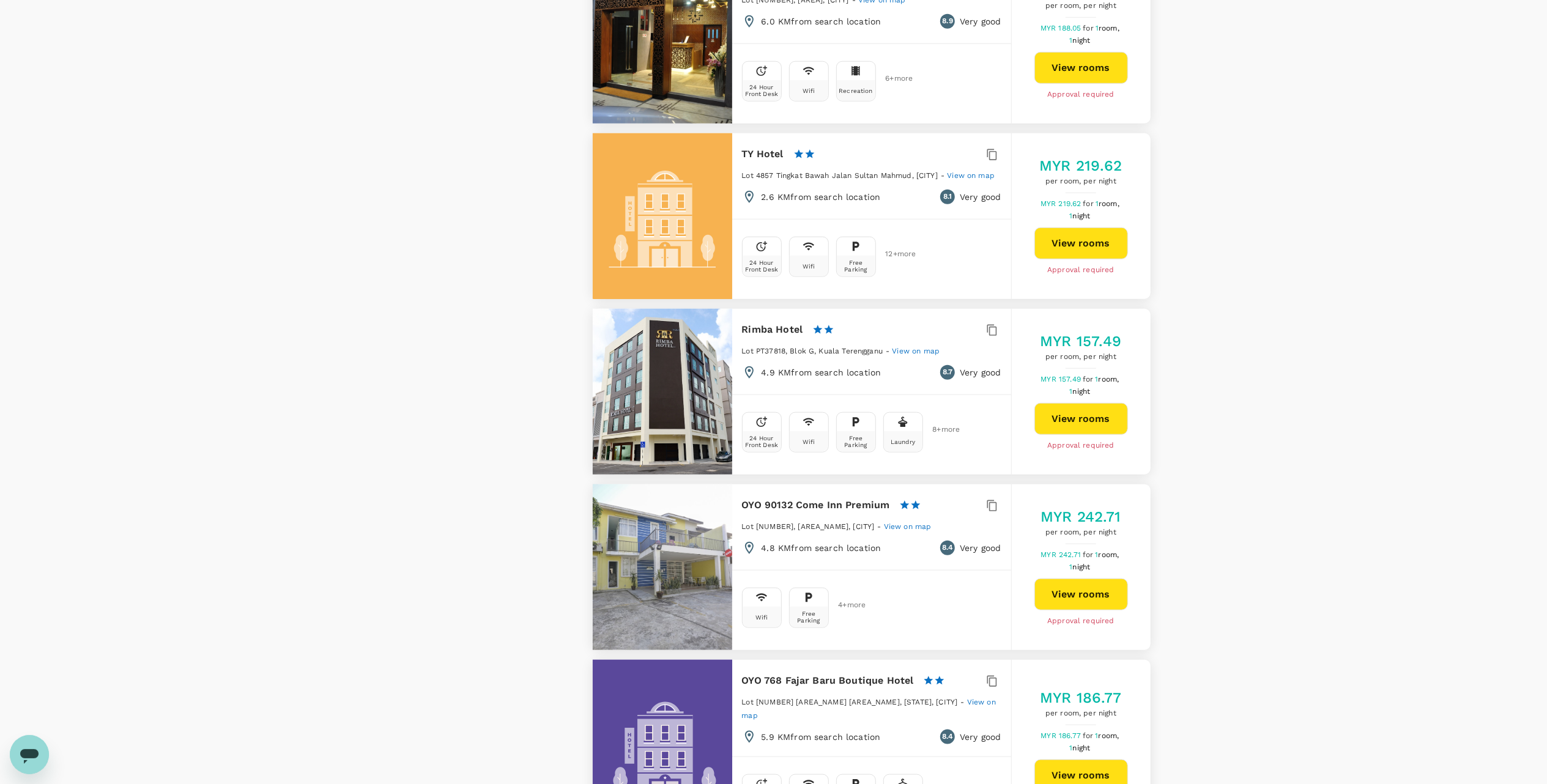 scroll, scrollTop: 1139, scrollLeft: 0, axis: vertical 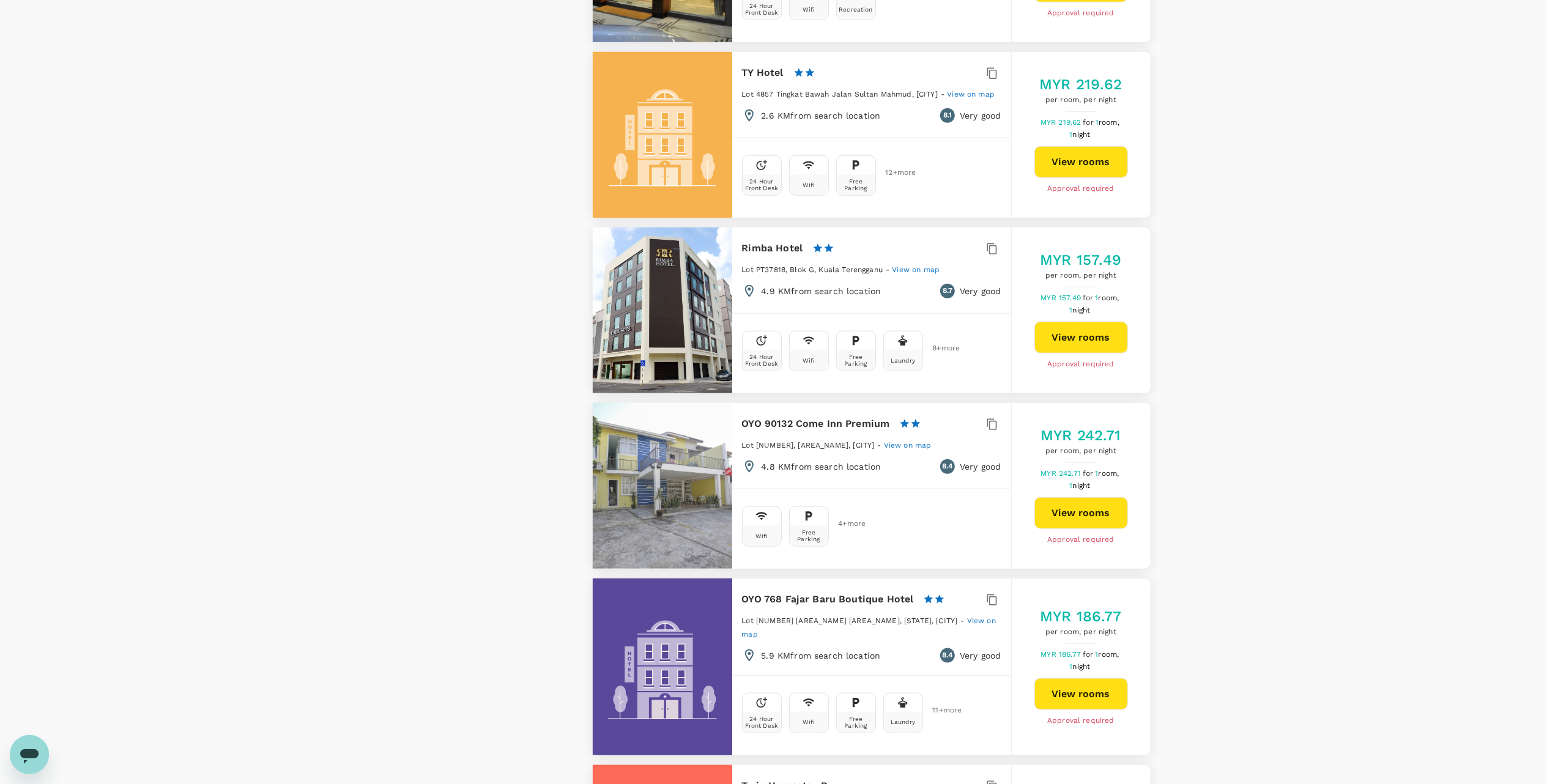 click at bounding box center [662, 486] 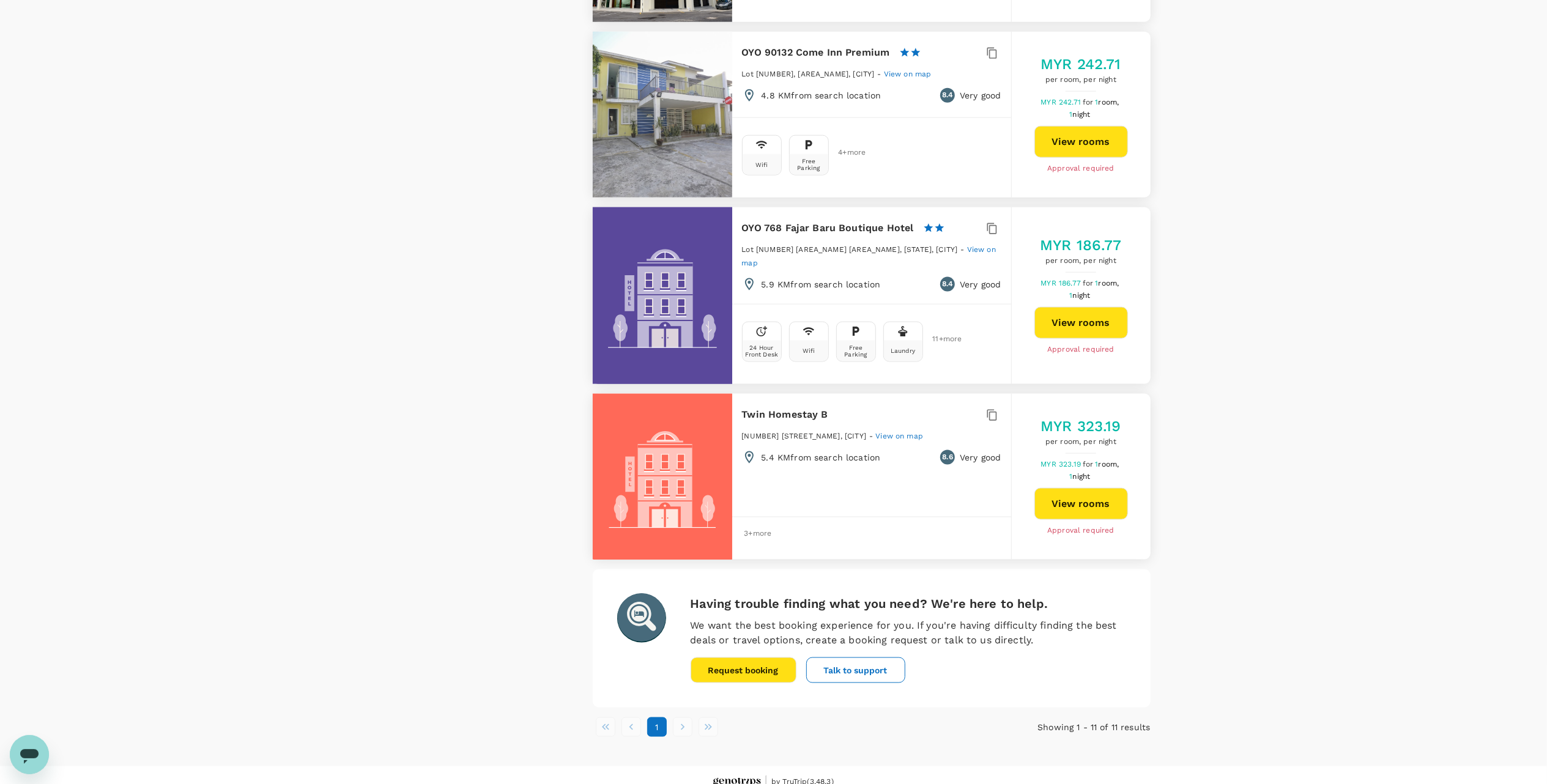 scroll, scrollTop: 1547, scrollLeft: 0, axis: vertical 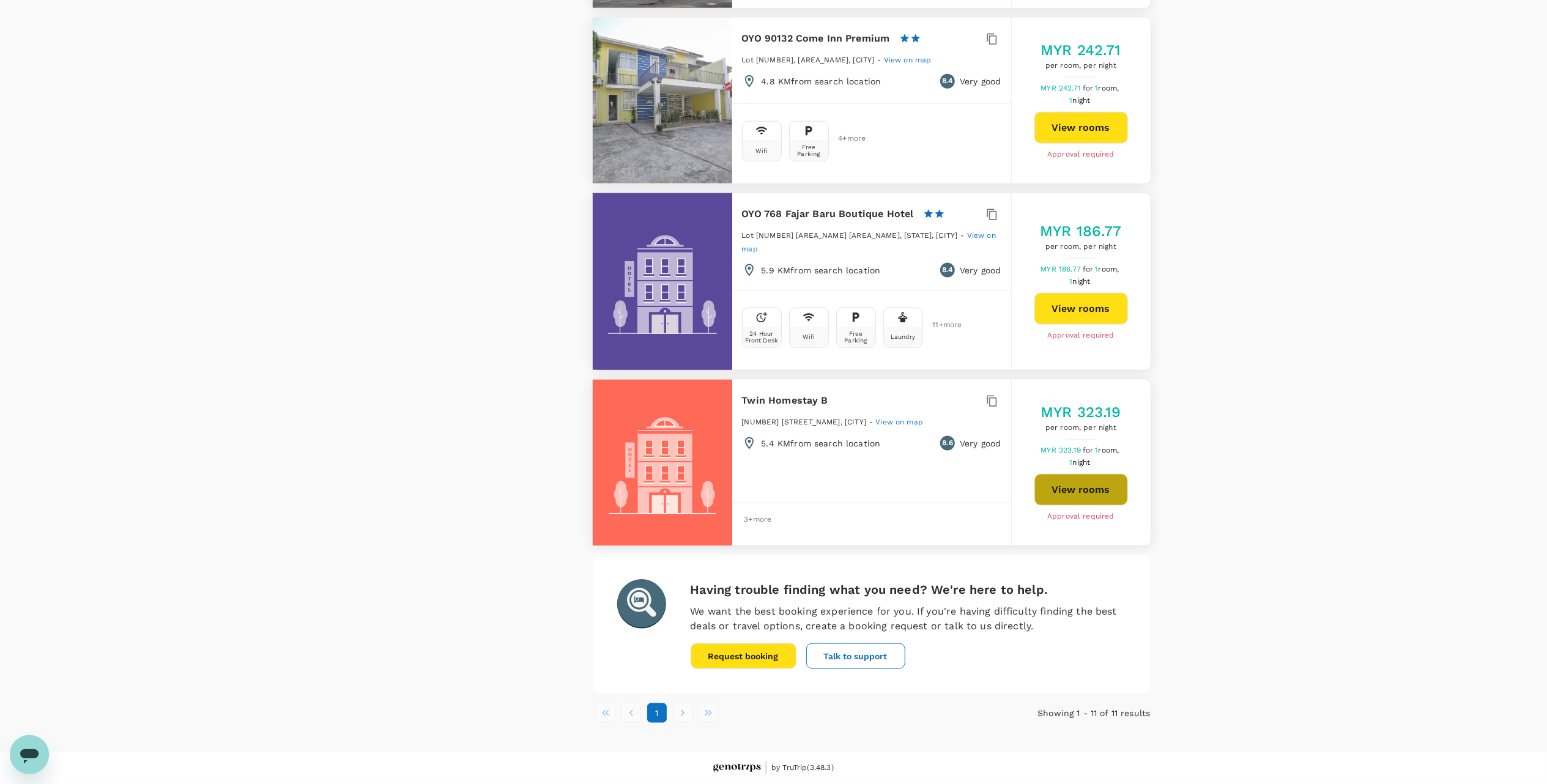 click on "View rooms" at bounding box center [1081, 490] 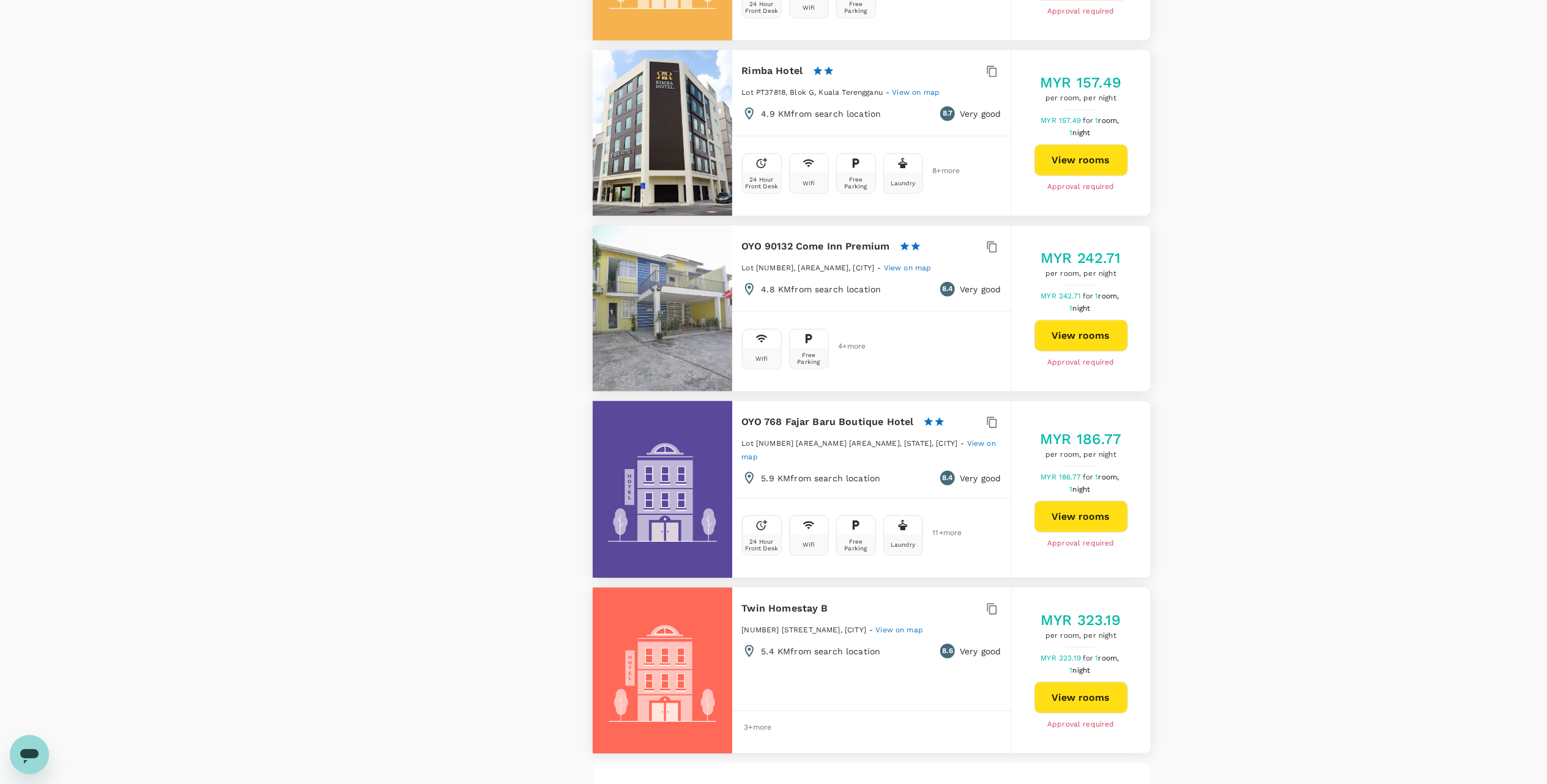 scroll, scrollTop: 1302, scrollLeft: 0, axis: vertical 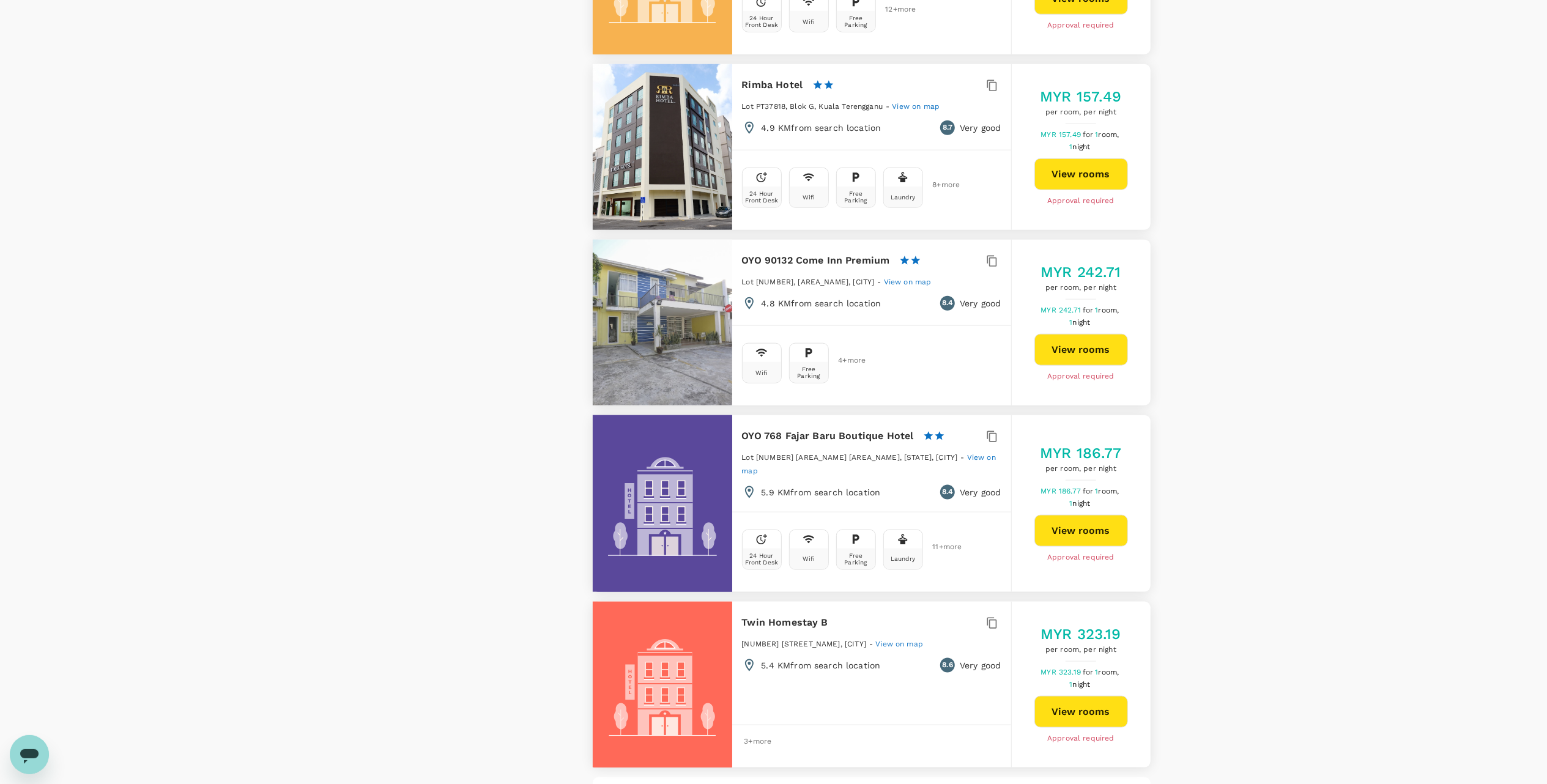 click on "View rooms" at bounding box center [1081, 350] 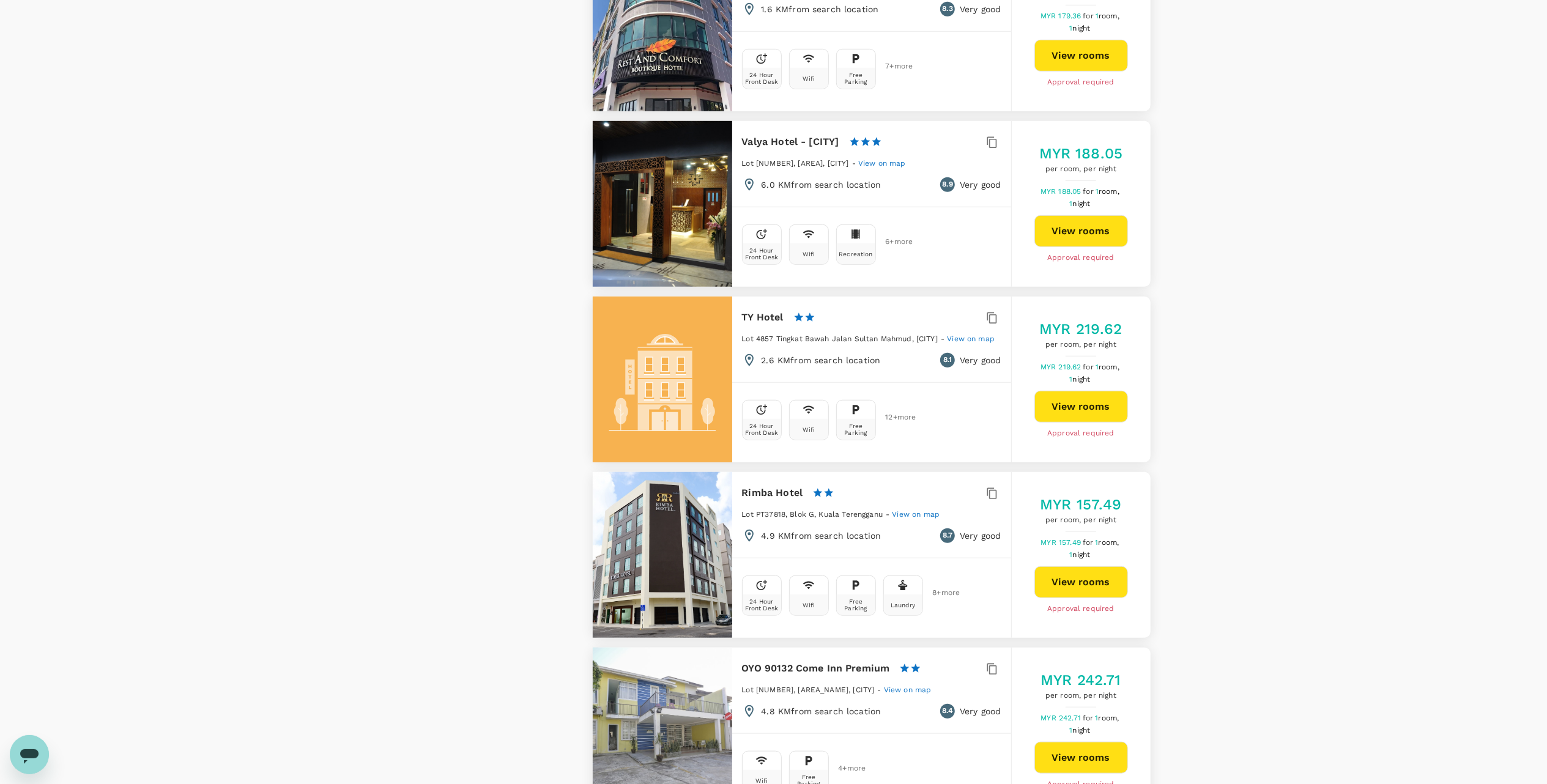 scroll, scrollTop: 813, scrollLeft: 0, axis: vertical 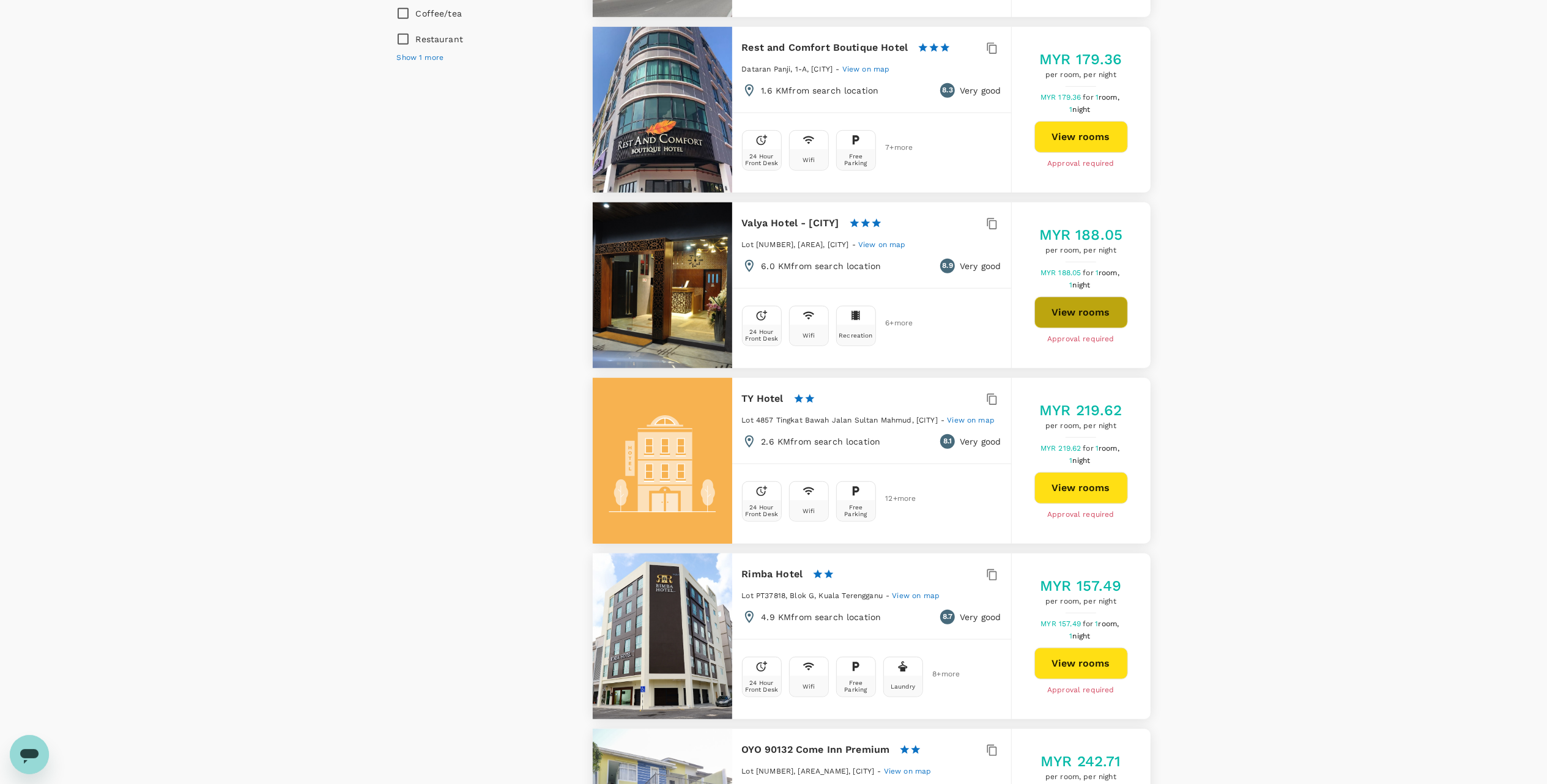 click on "View rooms" at bounding box center (1081, 312) 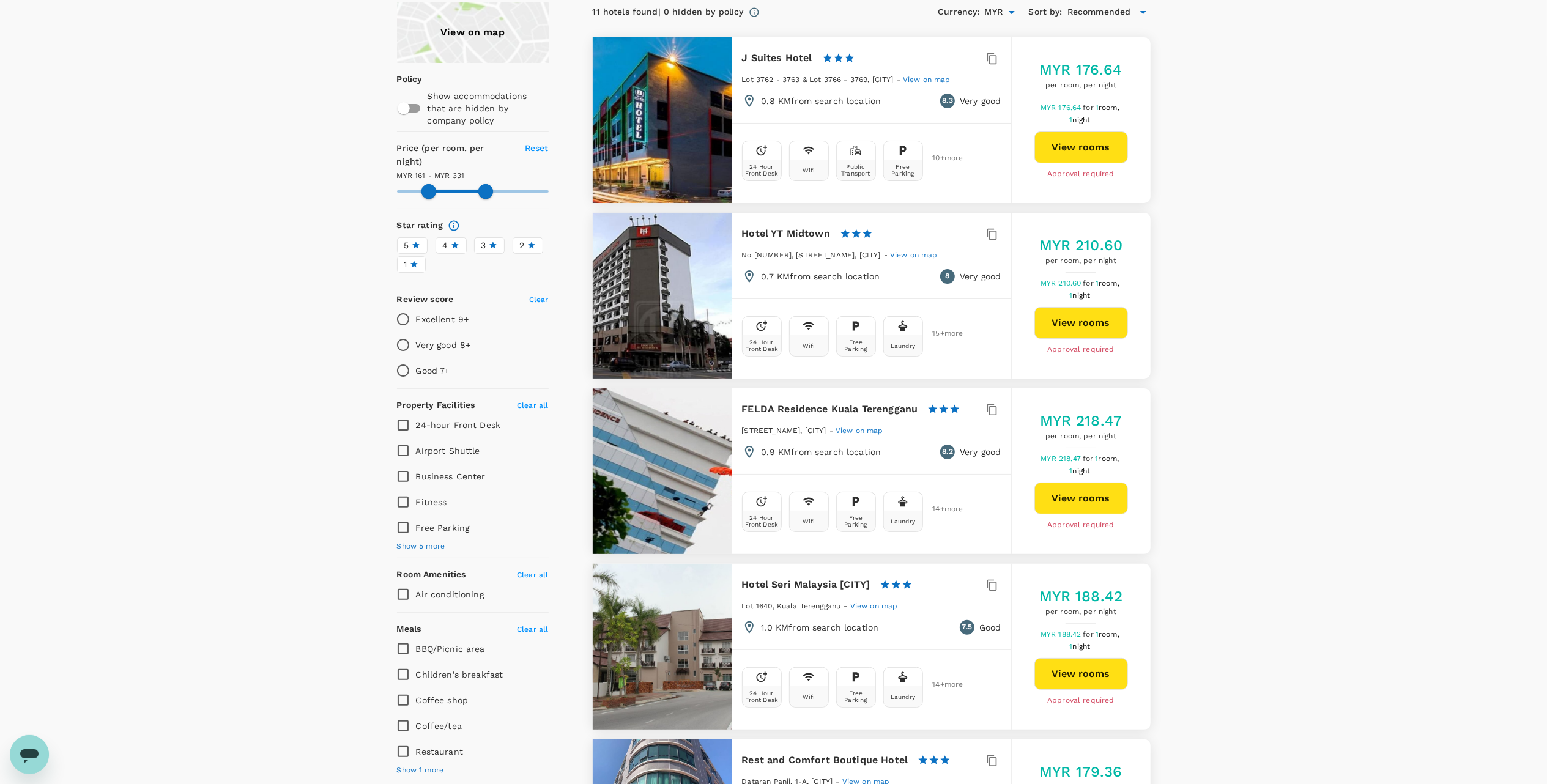scroll, scrollTop: 0, scrollLeft: 0, axis: both 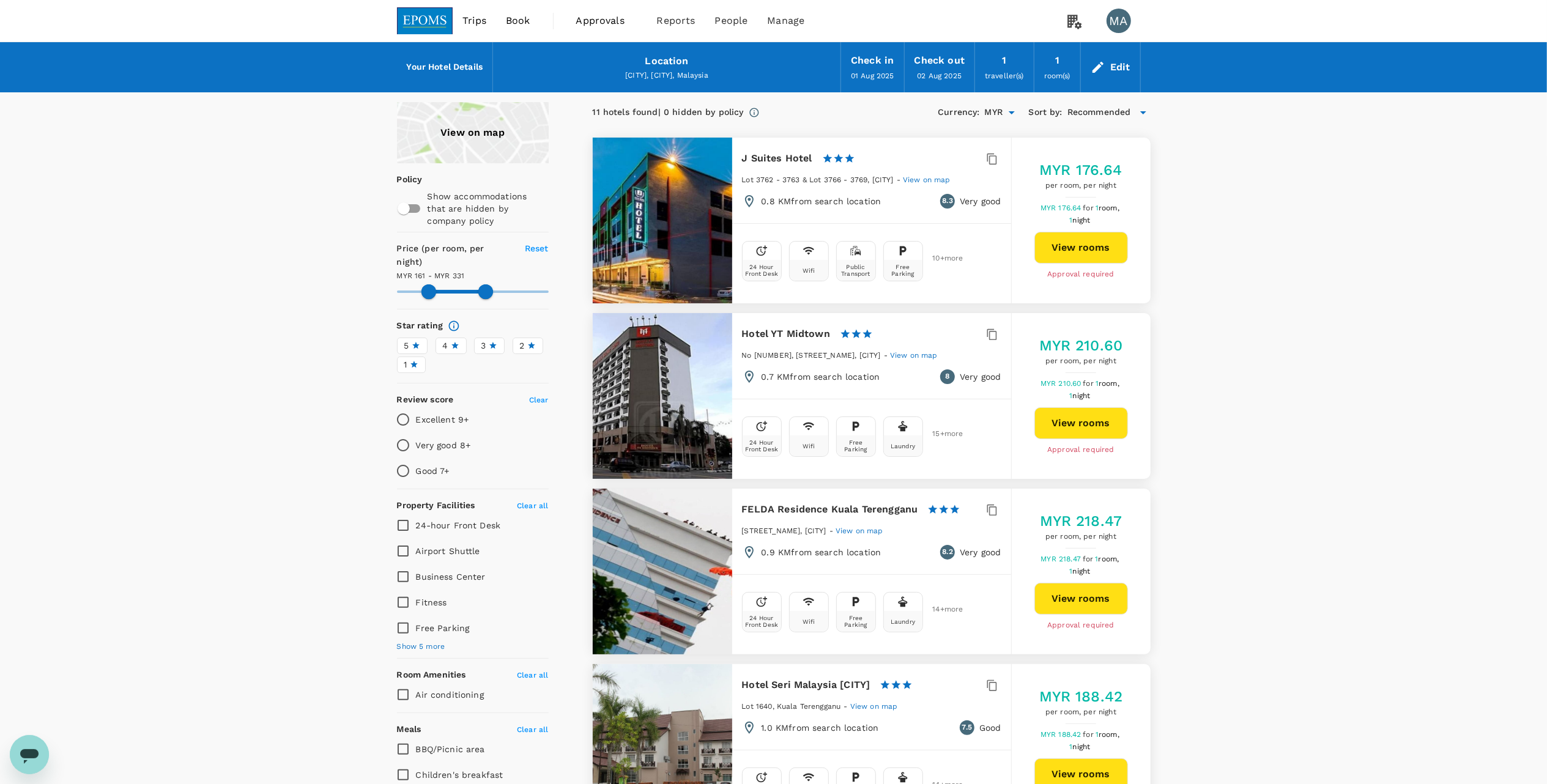 type 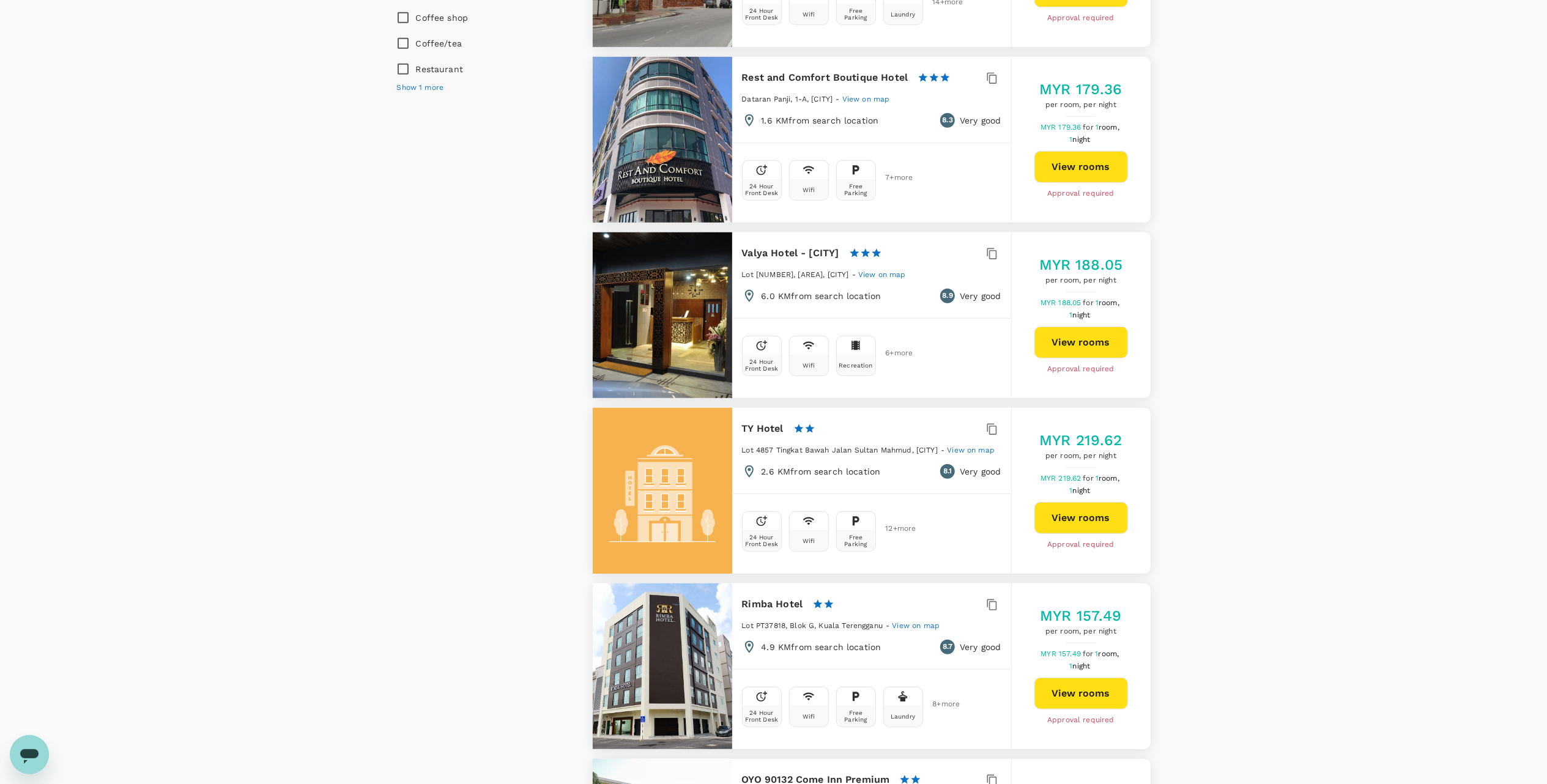 scroll, scrollTop: 815, scrollLeft: 0, axis: vertical 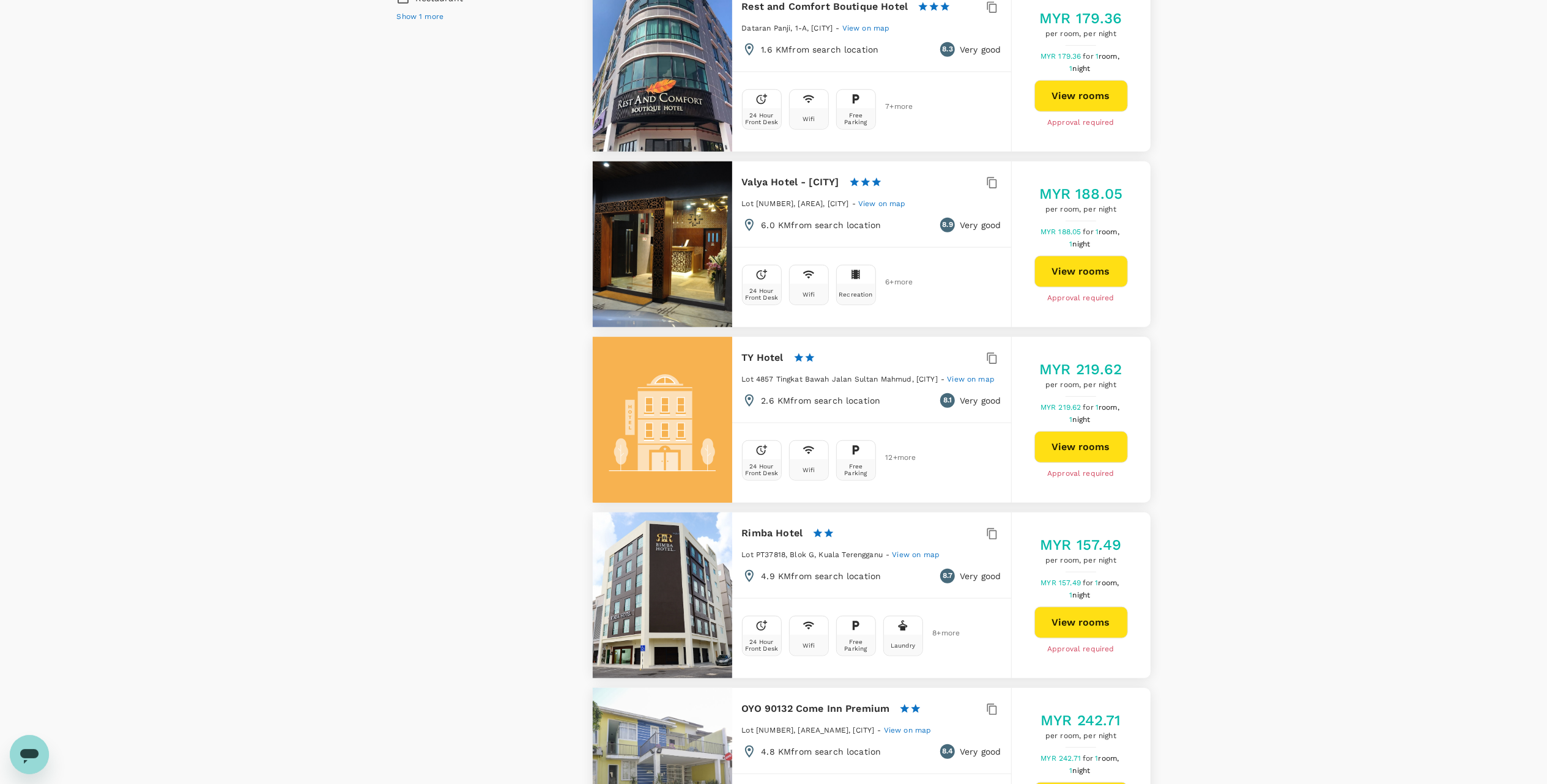 click on "View on map Policy Show accommodations that are hidden by company policy Price (per room, per night) Reset MYR 161 - MYR 331 Star rating 5 4 3 2 1 Review score Clear Excellent 9+ Very good 8+ Good 7+ Property Facilities Clear all 24-hour Front Desk Airport Shuttle Business Center Fitness Free Parking Show 5 more Room Amenities Clear all Air conditioning Meals Clear all BBQ/Picnic area Children's breakfast Coffee shop Coffee/tea Restaurant Show 1 more 11   hotels found  |   0   hidden by policy Currency :  MYR Sort by :  Recommended J Suites Hotel 1 Star 2 Stars 3 Stars 4 Stars 5 Stars Lot 3762 - 3763 & Lot 3766 - 3769, Kuala Terengganu   -   View on map 0.8 KM  from search location 8.3 Very good 24 Hour Front Desk Wifi Public Transport Free Parking 10 +  more MYR 176.64 per room, per night MYR 176.64 for 1  room, 1  night View rooms Approval required Hotel YT Midtown 1 Star 2 Stars 3 Stars 4 Stars 5 Stars No 30, Jalan Tok Lam, Kuala Terengganu   -   View on map 0.7 KM  from search location 8 Very good Wifi 15" at bounding box center [773, 325] 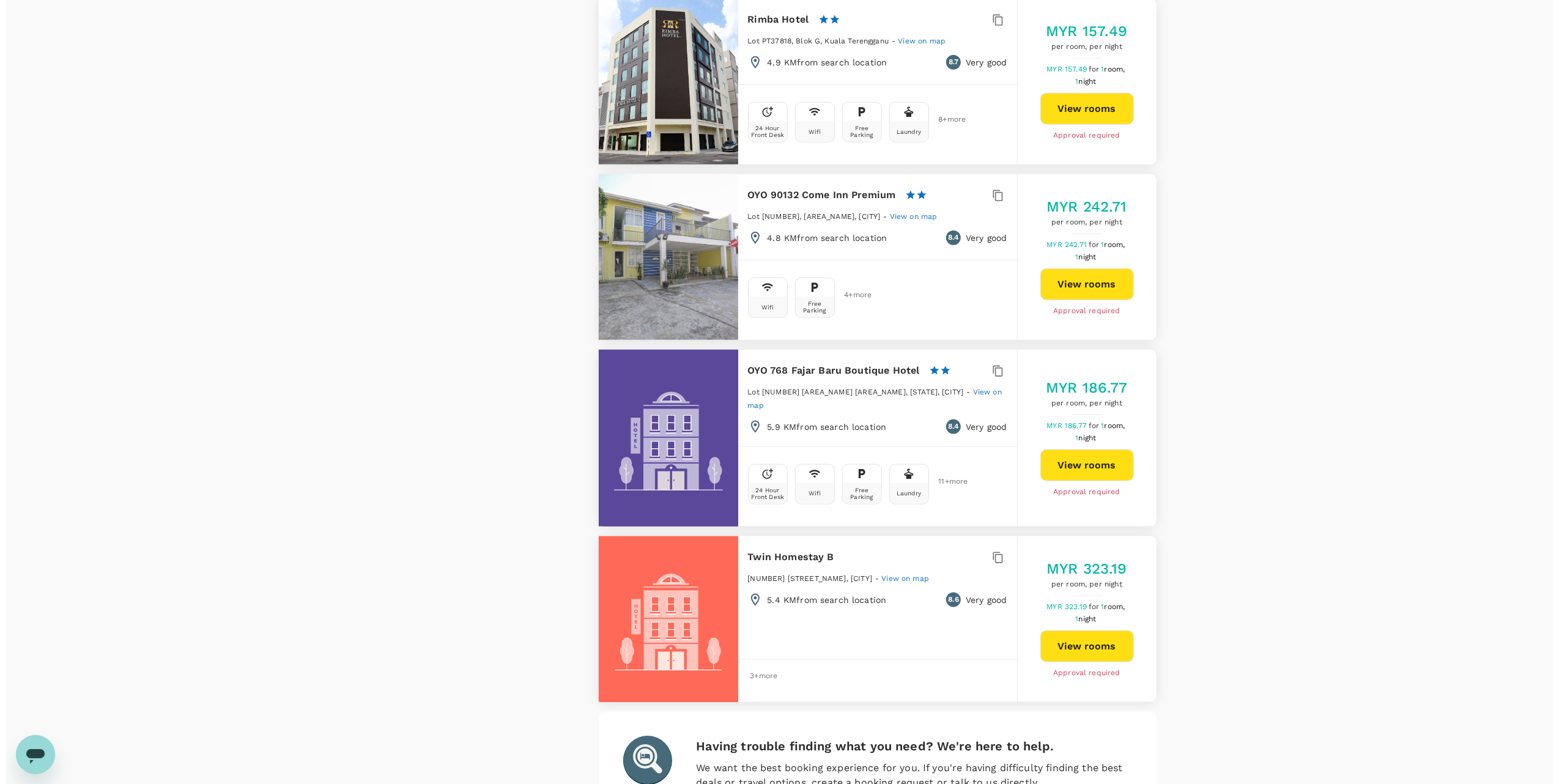 scroll, scrollTop: 1343, scrollLeft: 0, axis: vertical 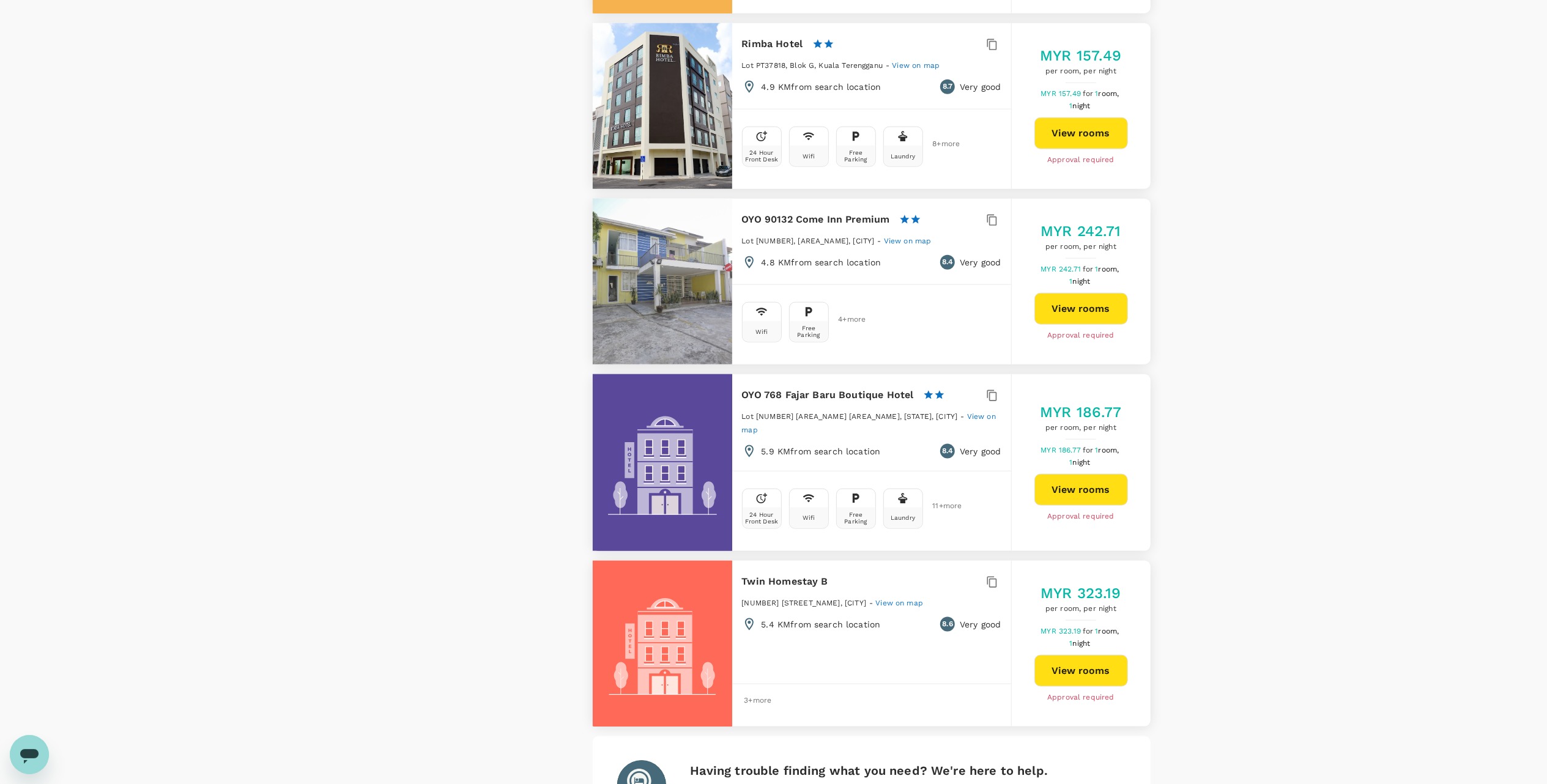 type on "161.09" 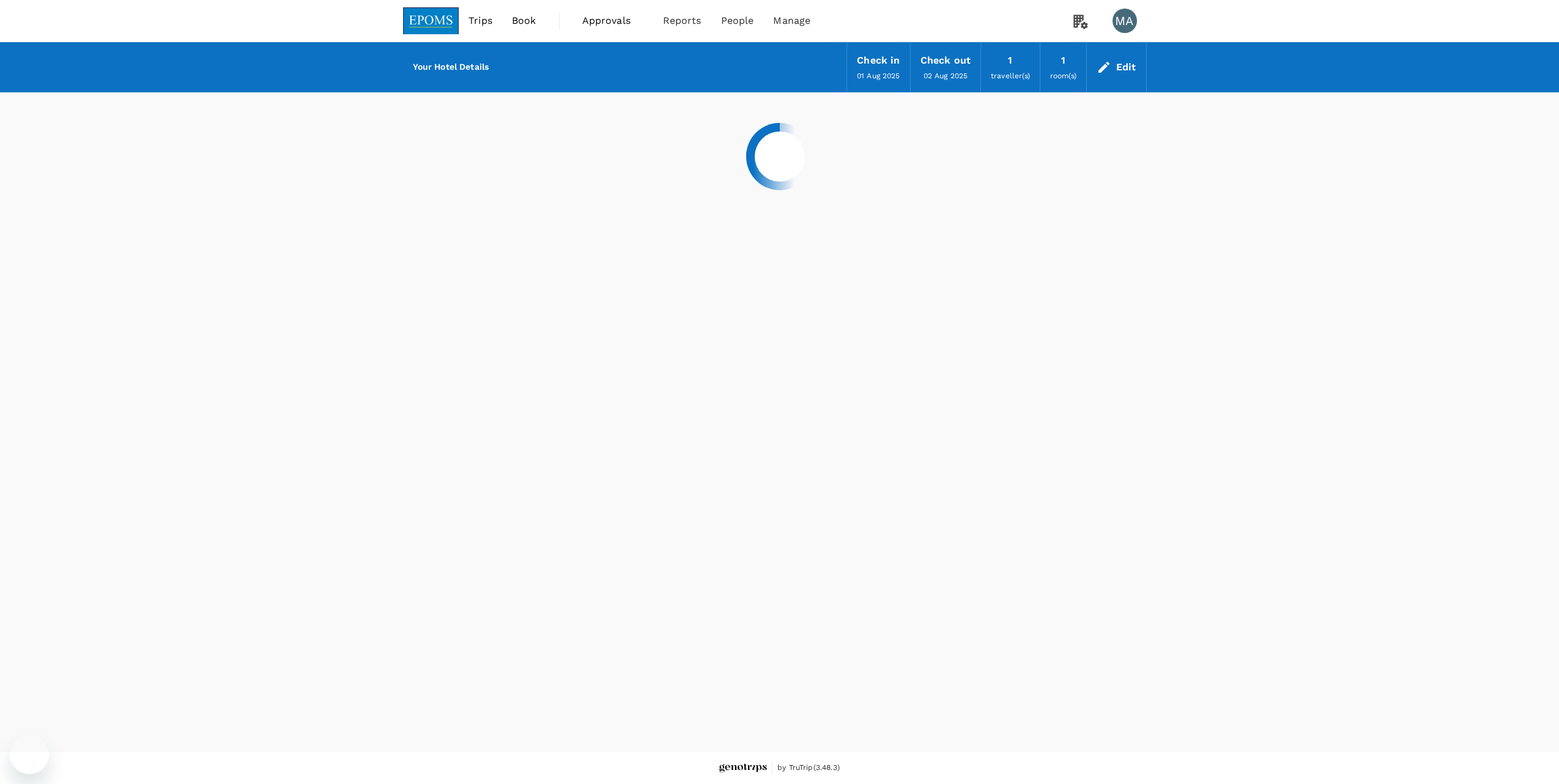 scroll, scrollTop: 0, scrollLeft: 0, axis: both 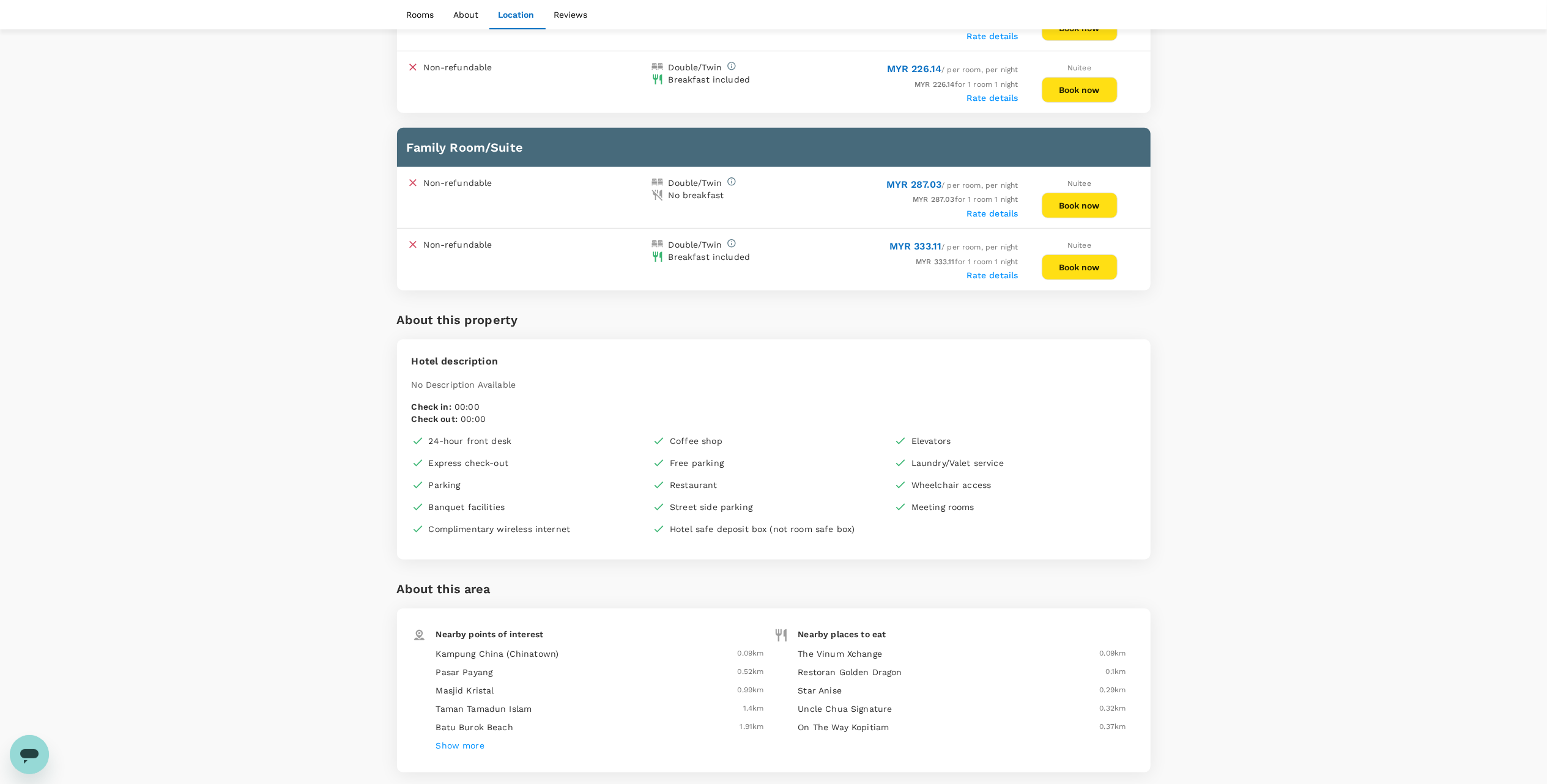 click on "Book now" at bounding box center (1080, 205) 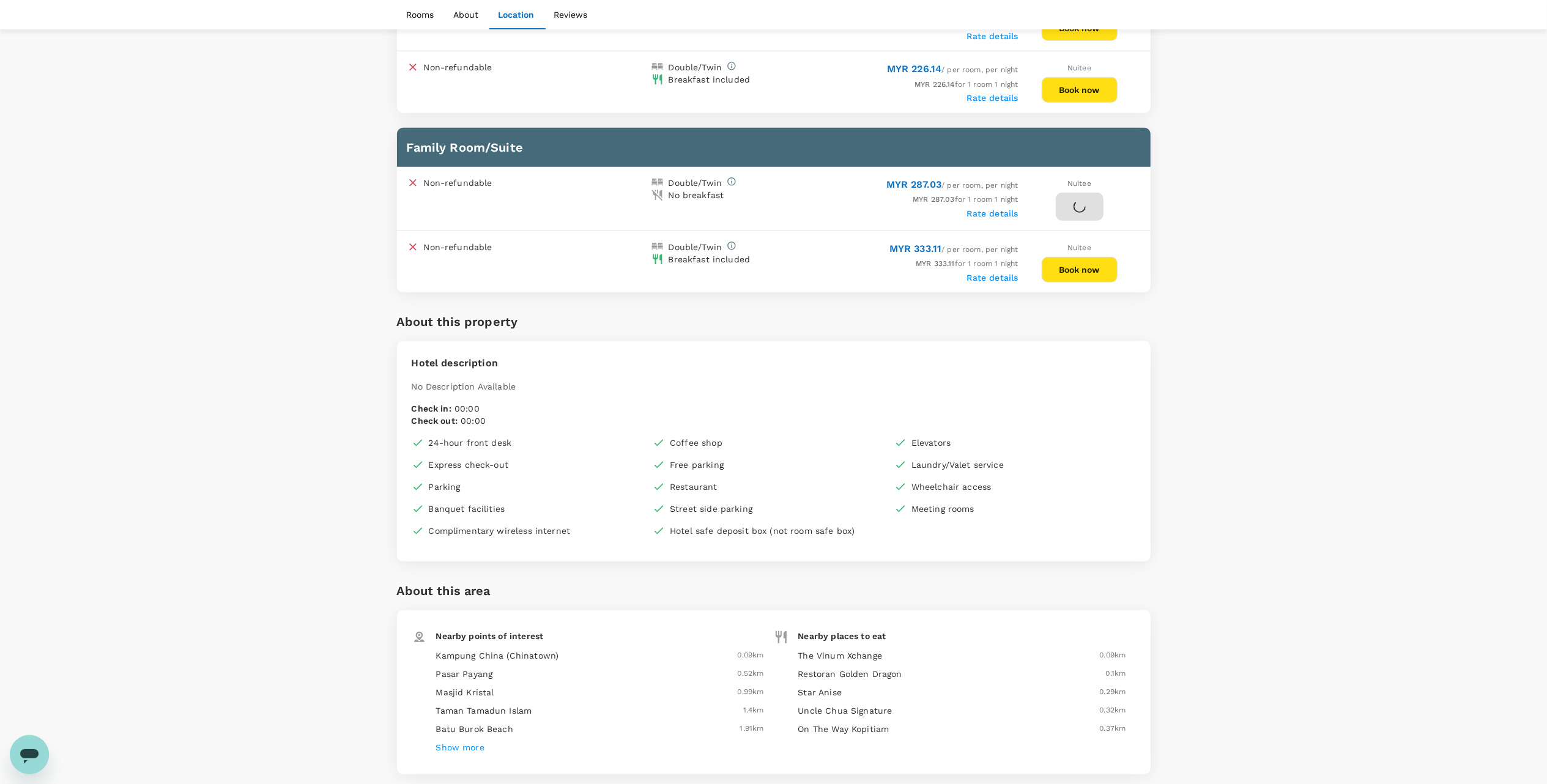 scroll, scrollTop: 0, scrollLeft: 0, axis: both 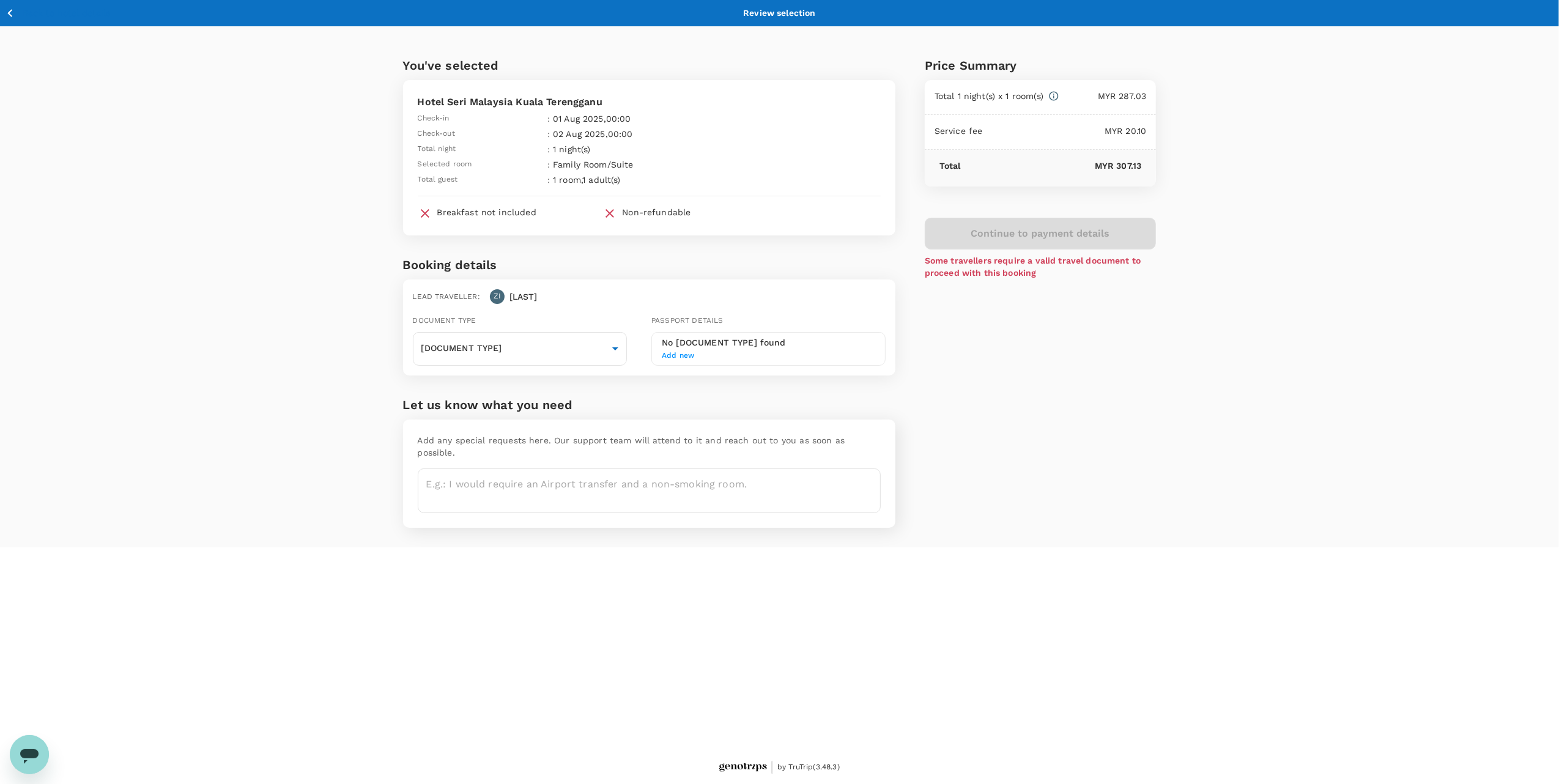 click 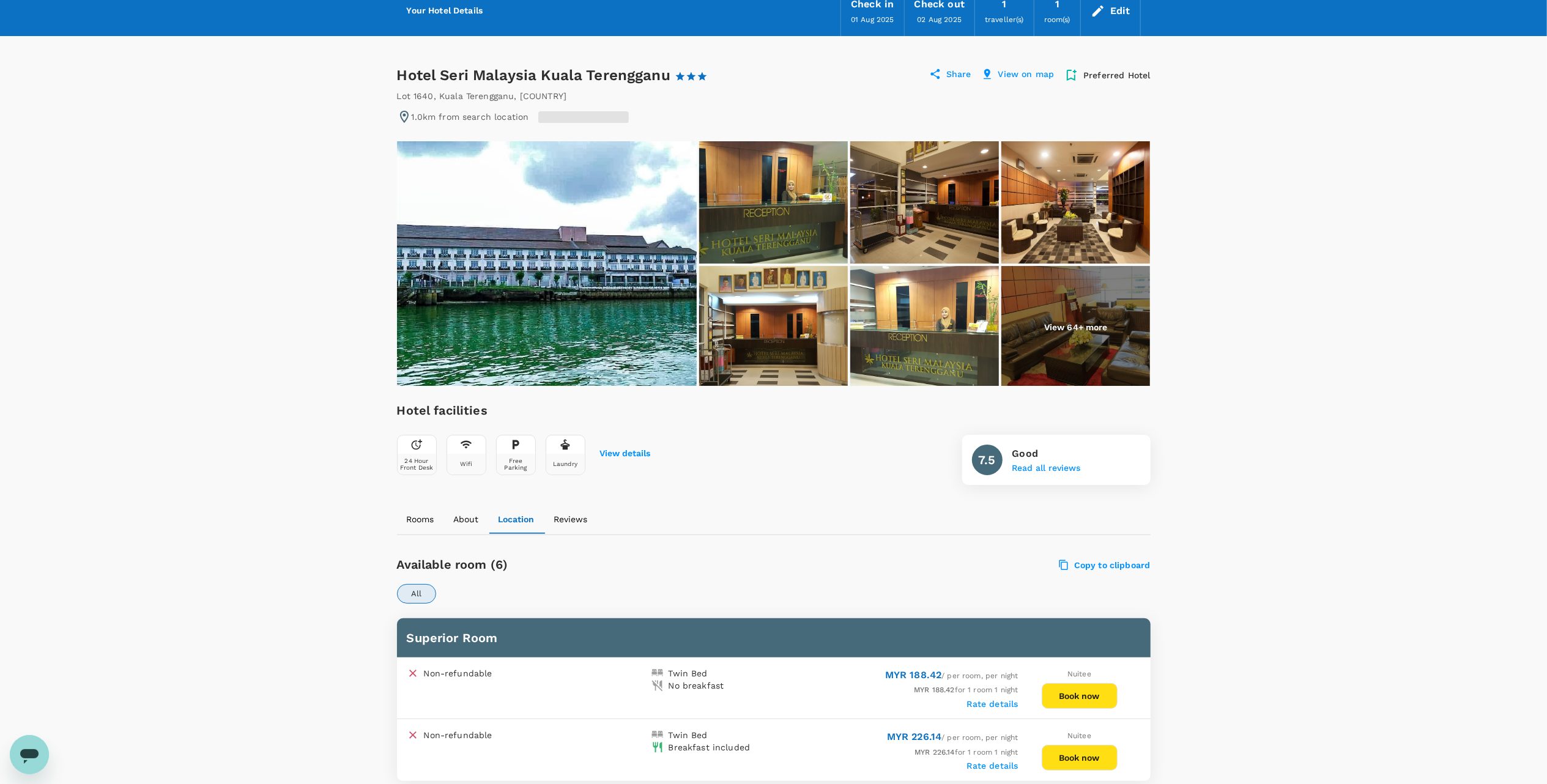 scroll, scrollTop: 0, scrollLeft: 0, axis: both 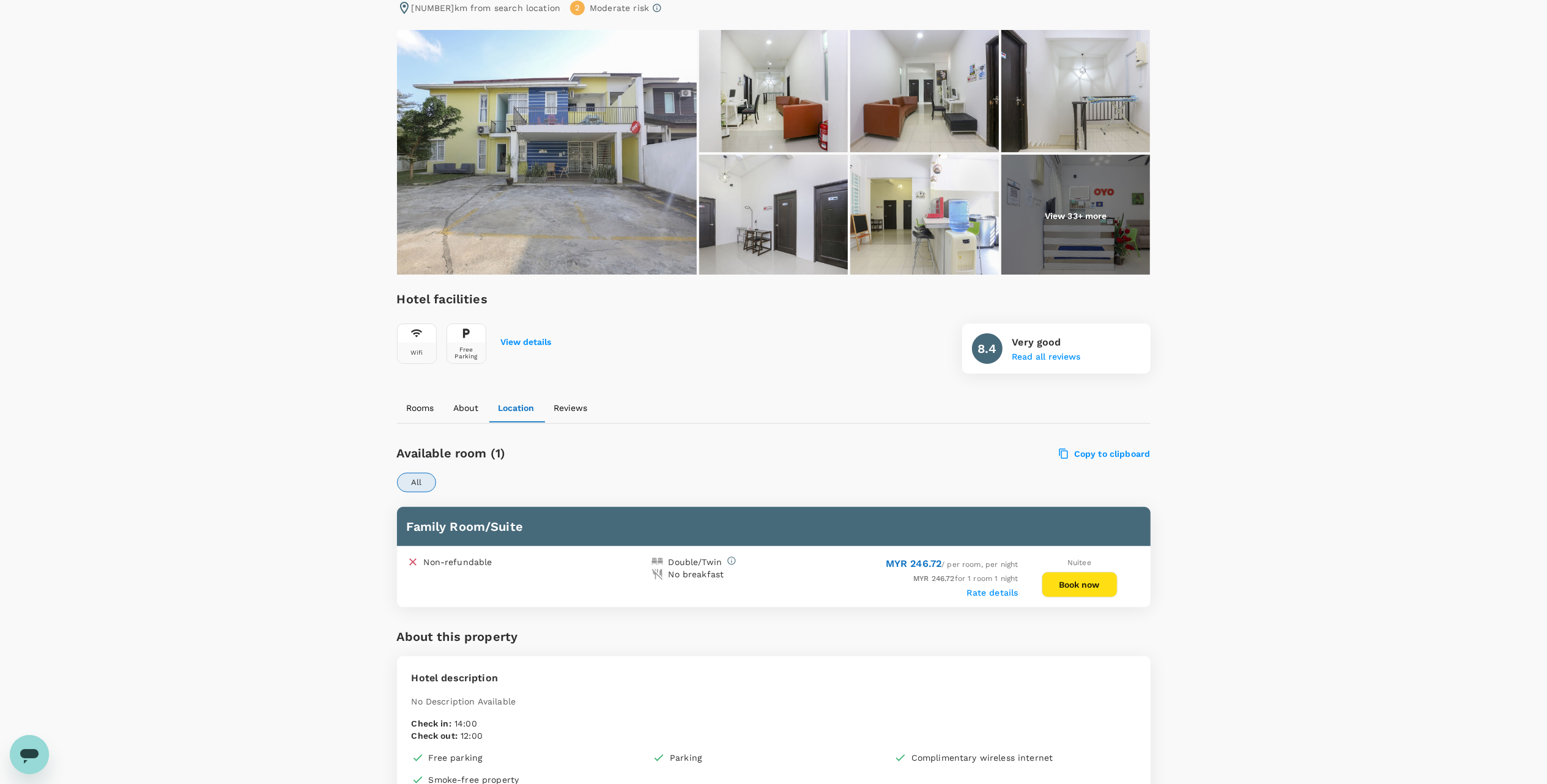 click at bounding box center [547, 152] 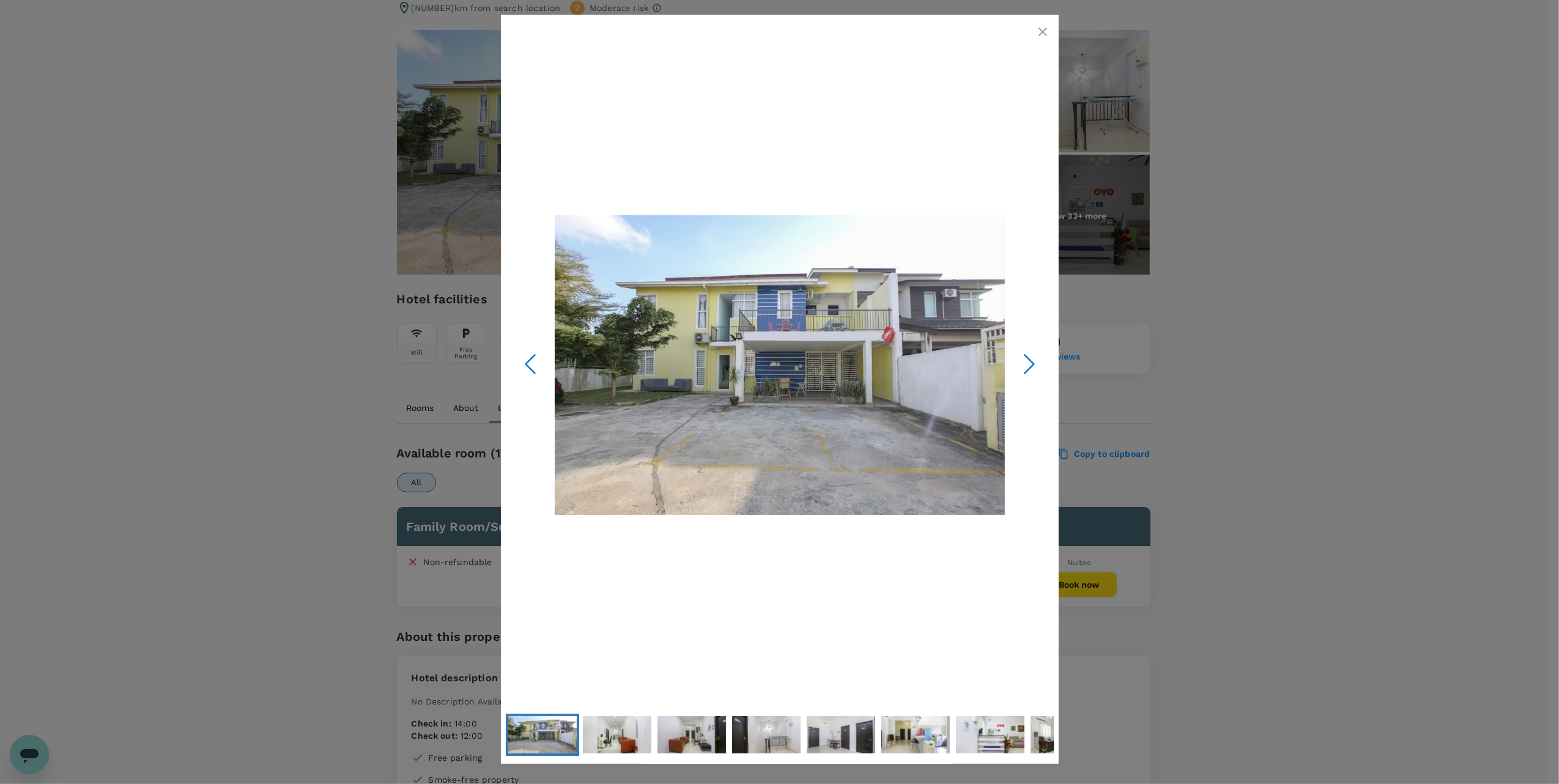 click 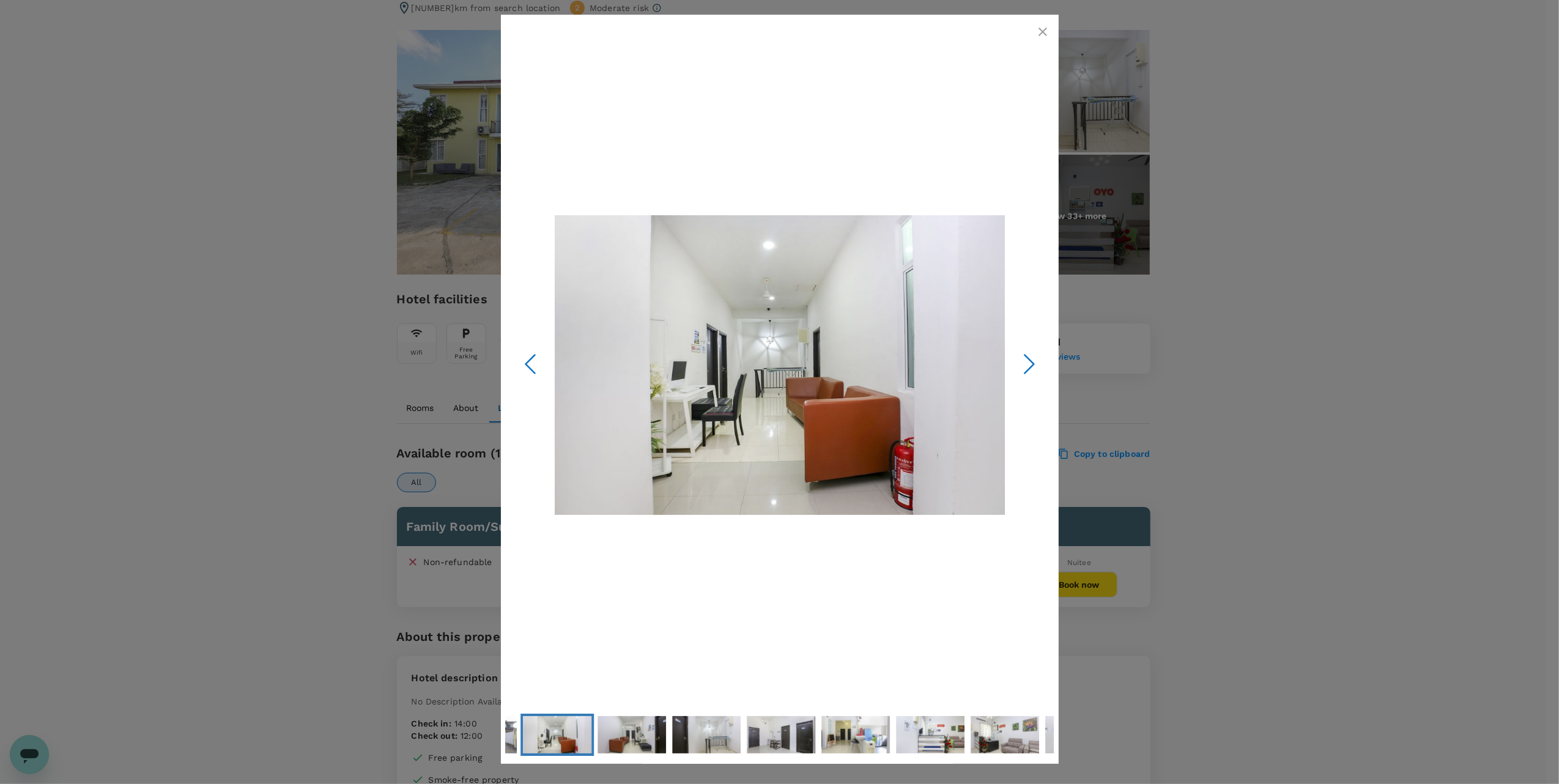 click 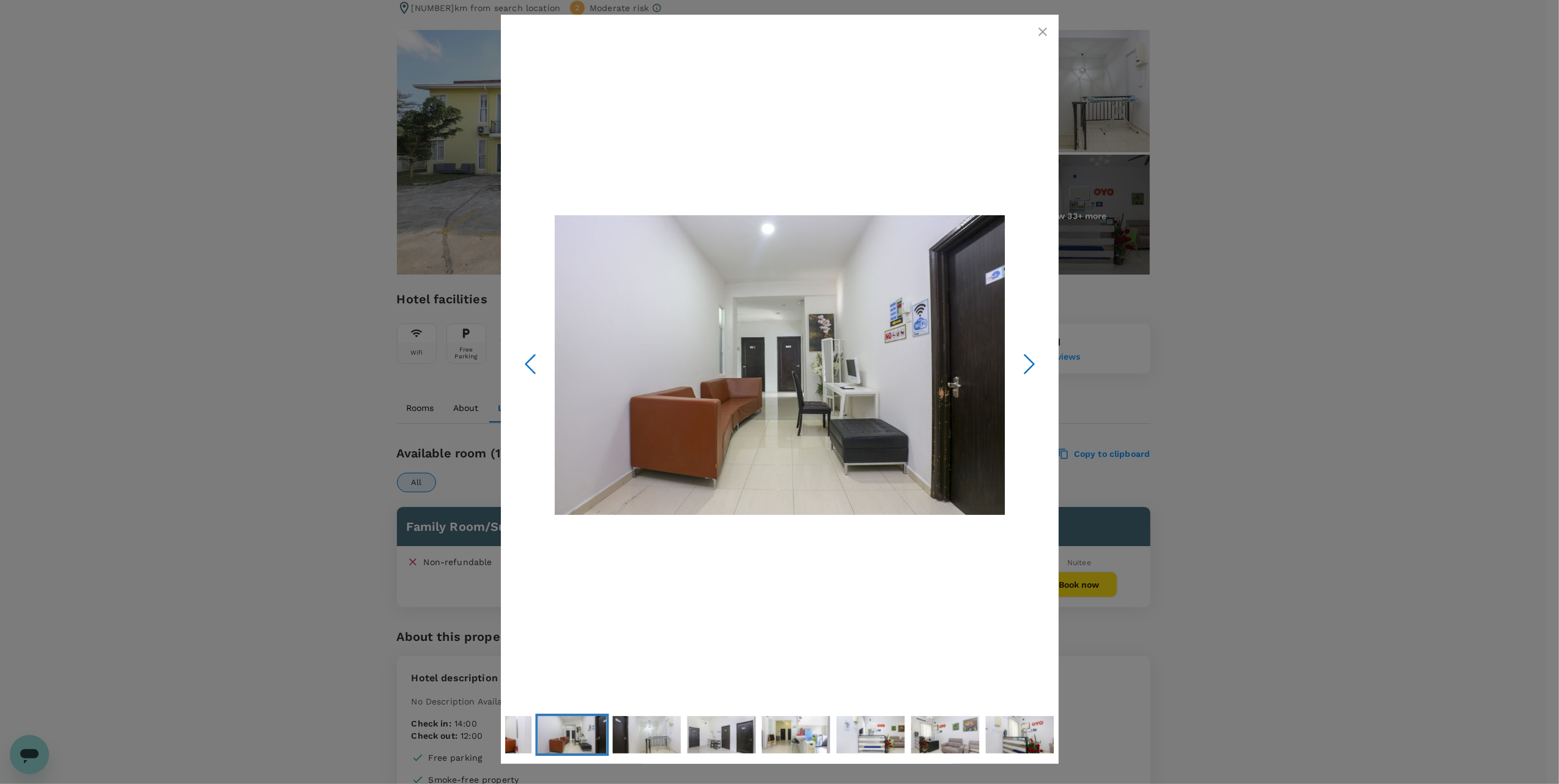click 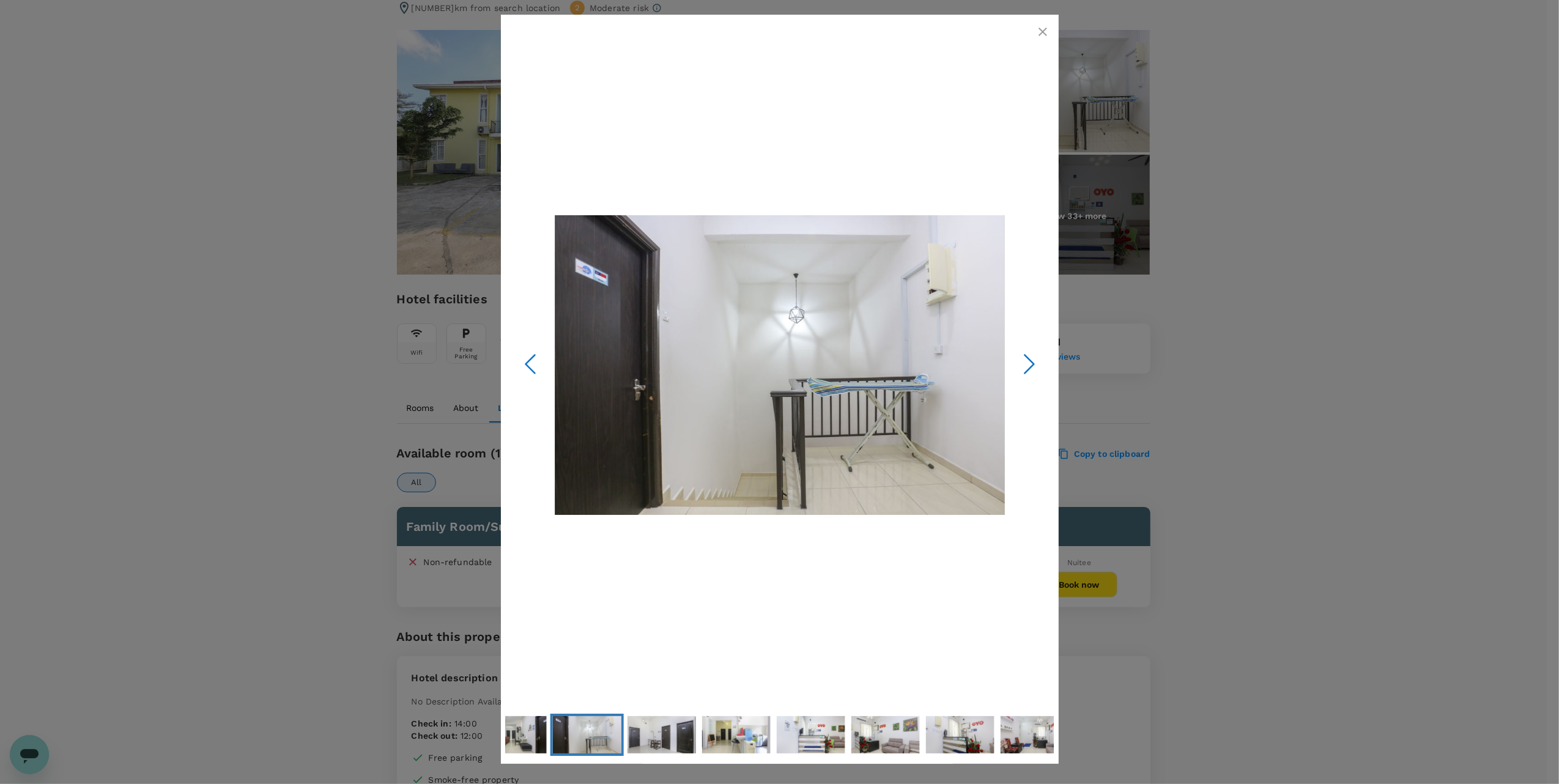 click 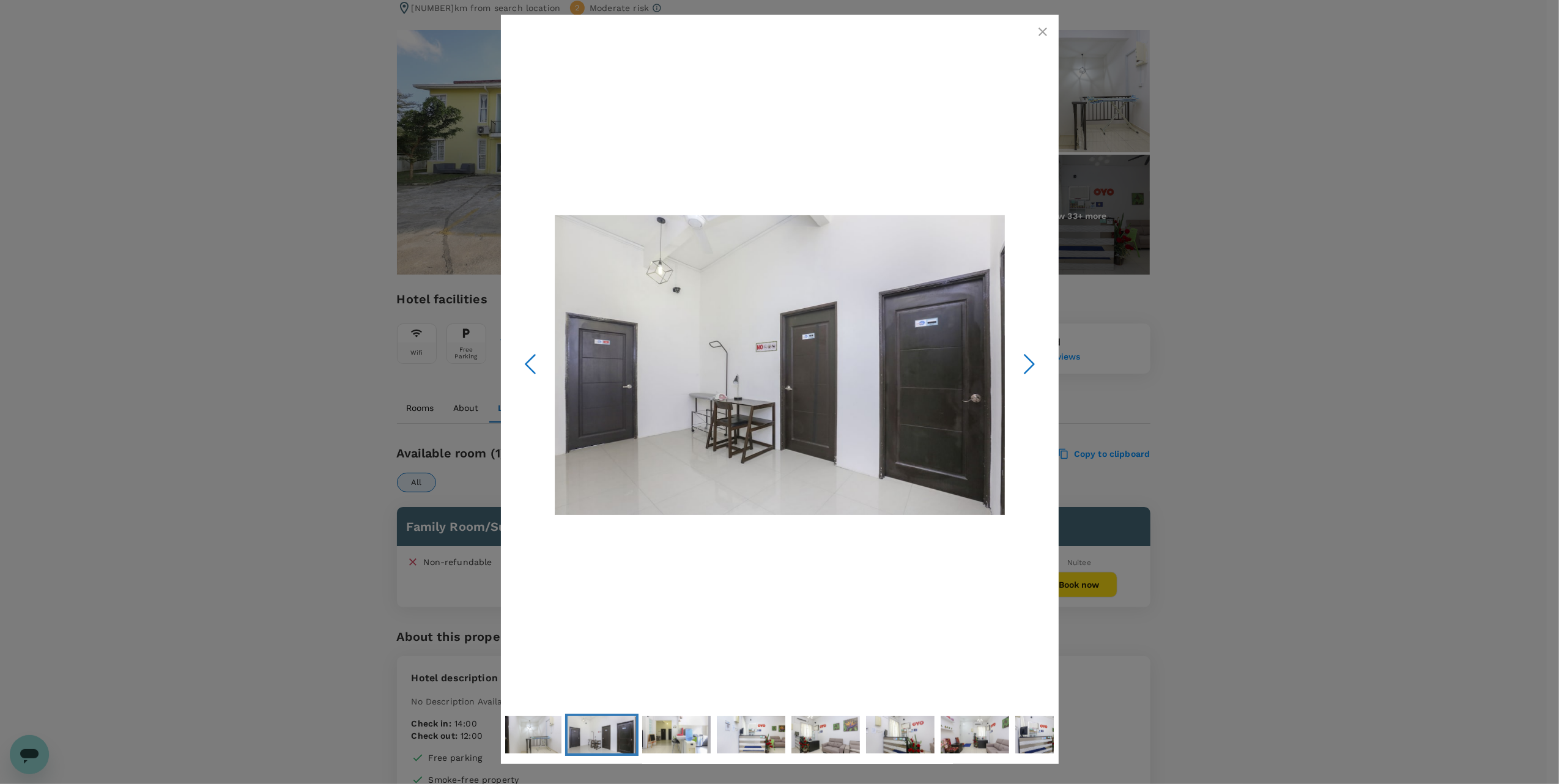 click 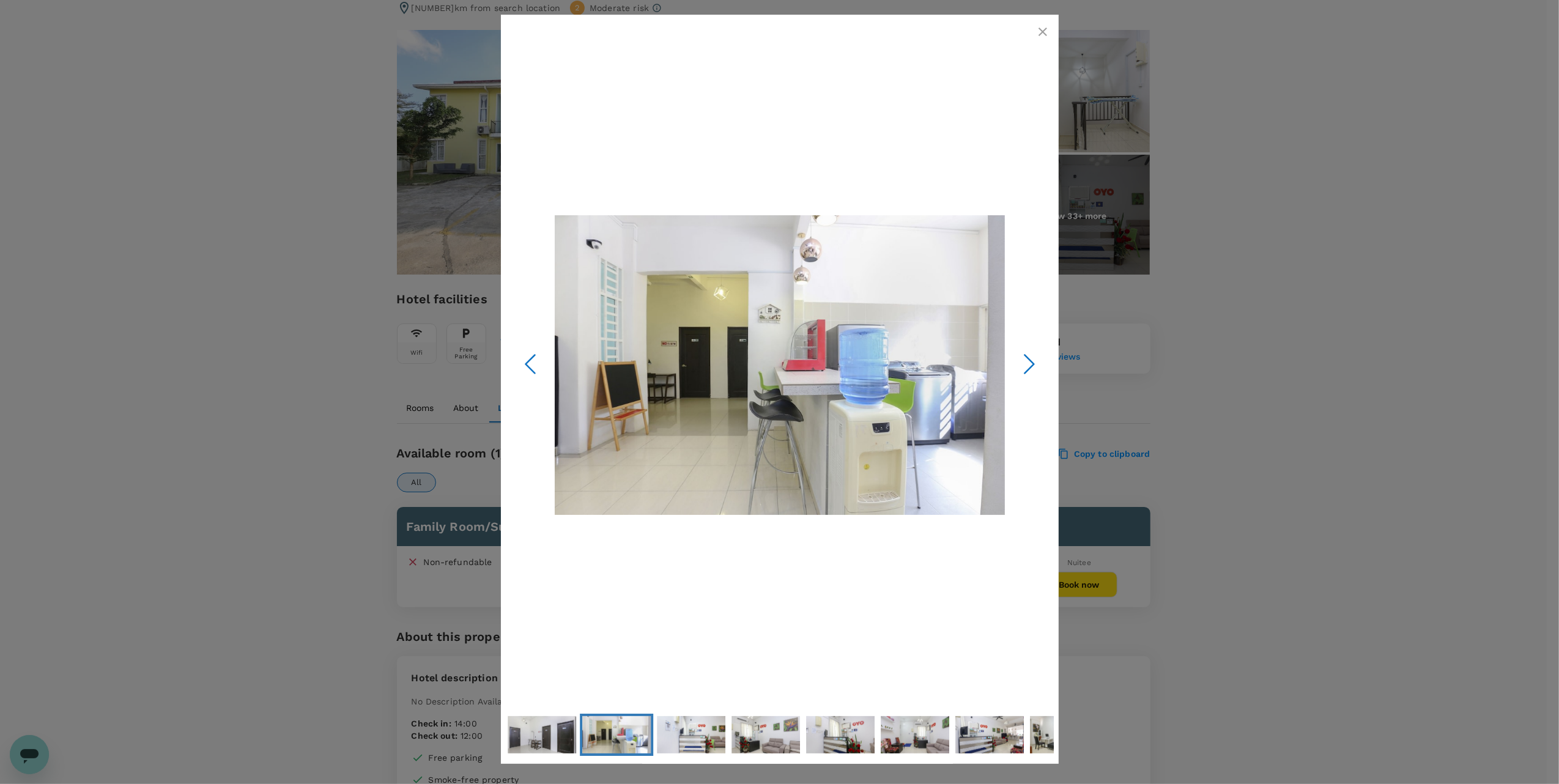 click 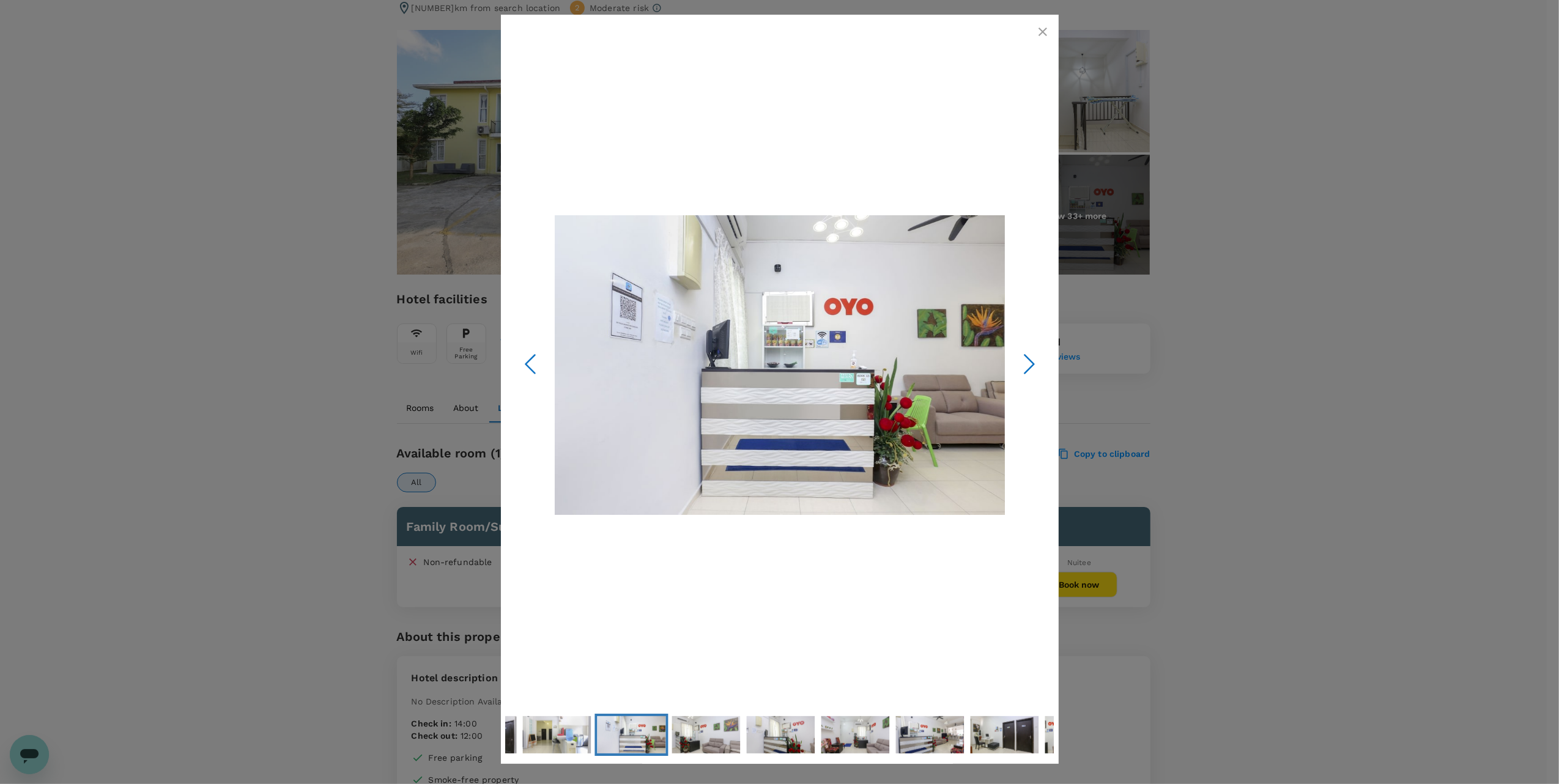 click 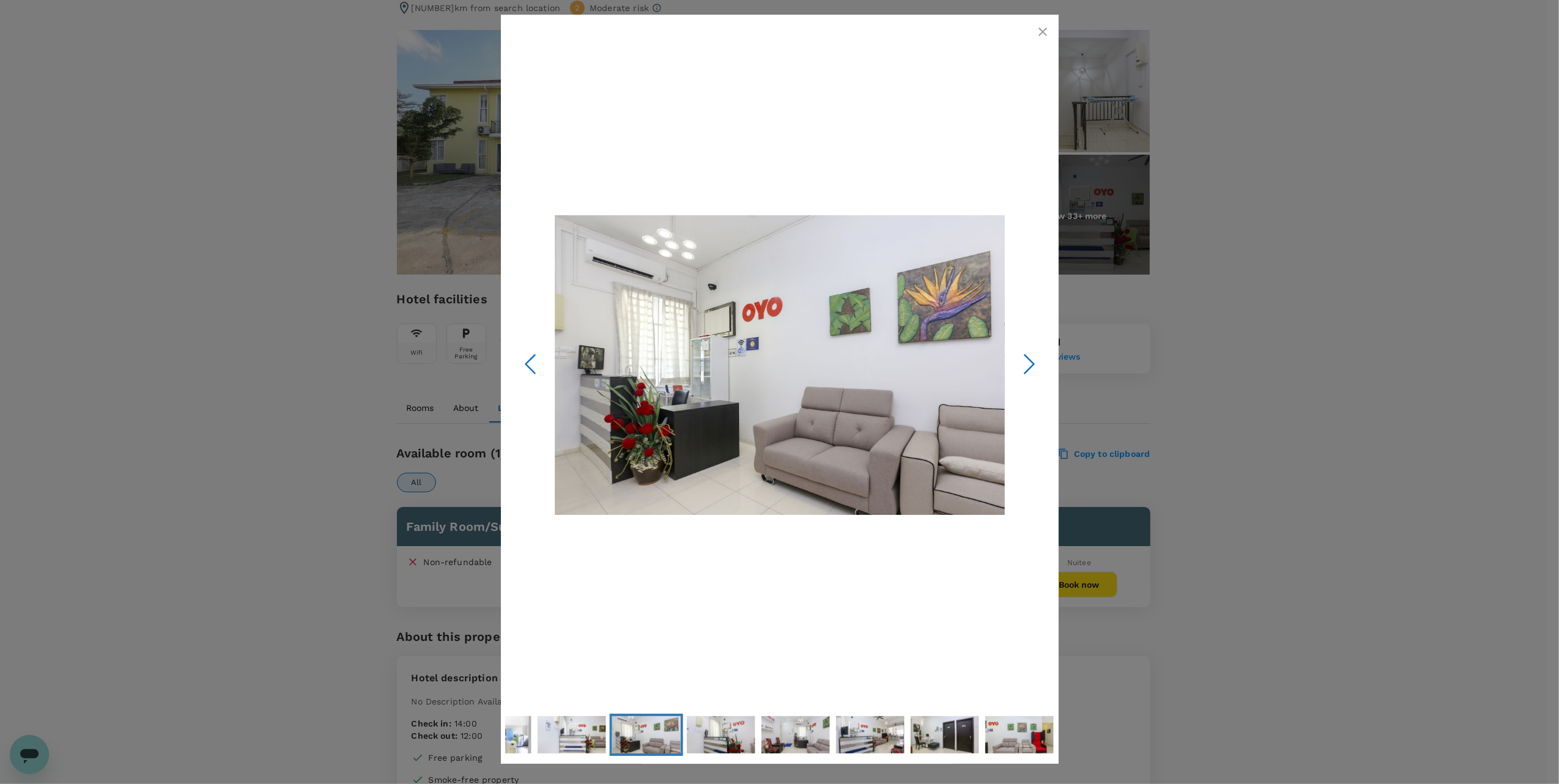 click 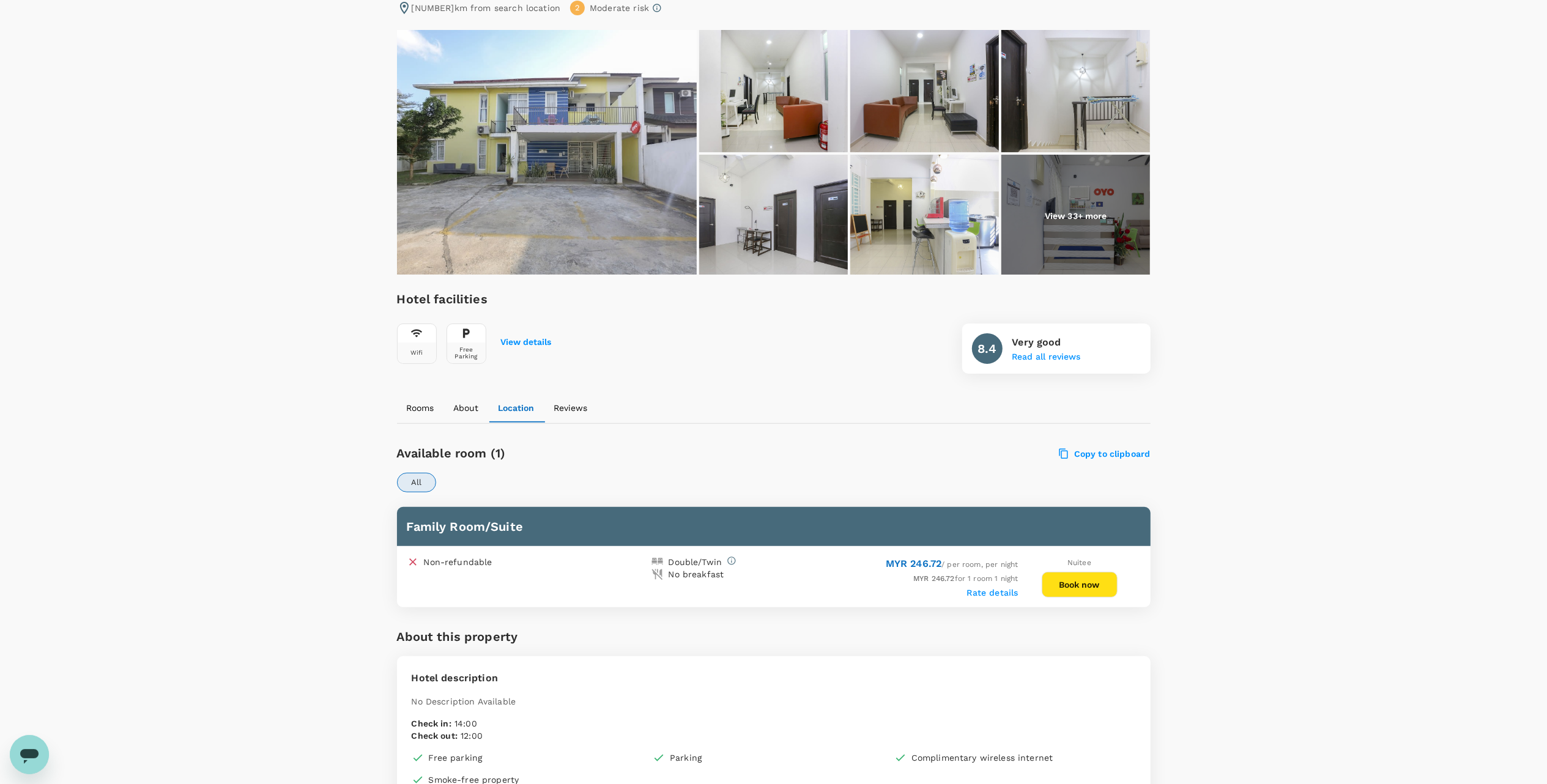 click at bounding box center [547, 152] 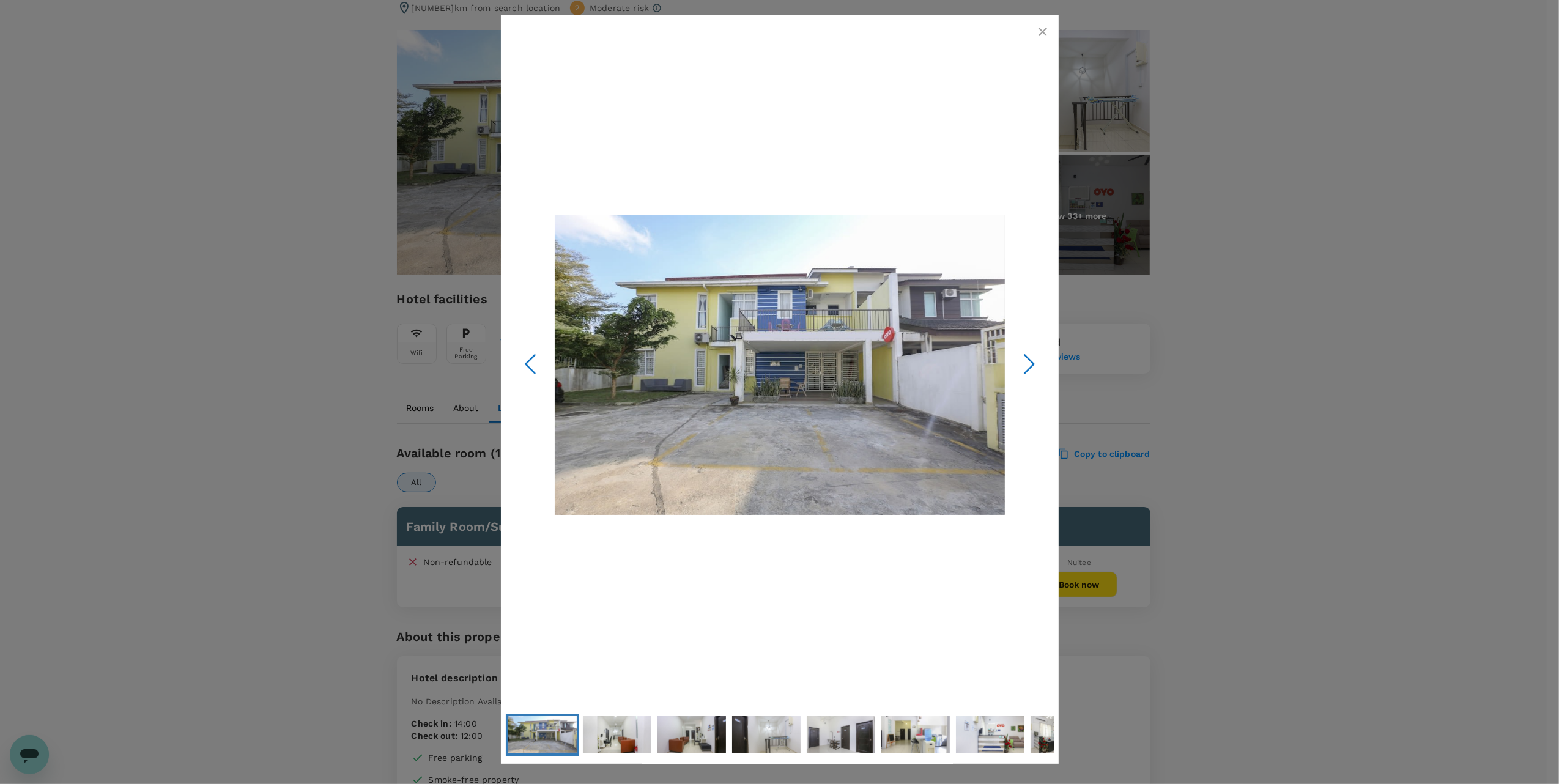 click 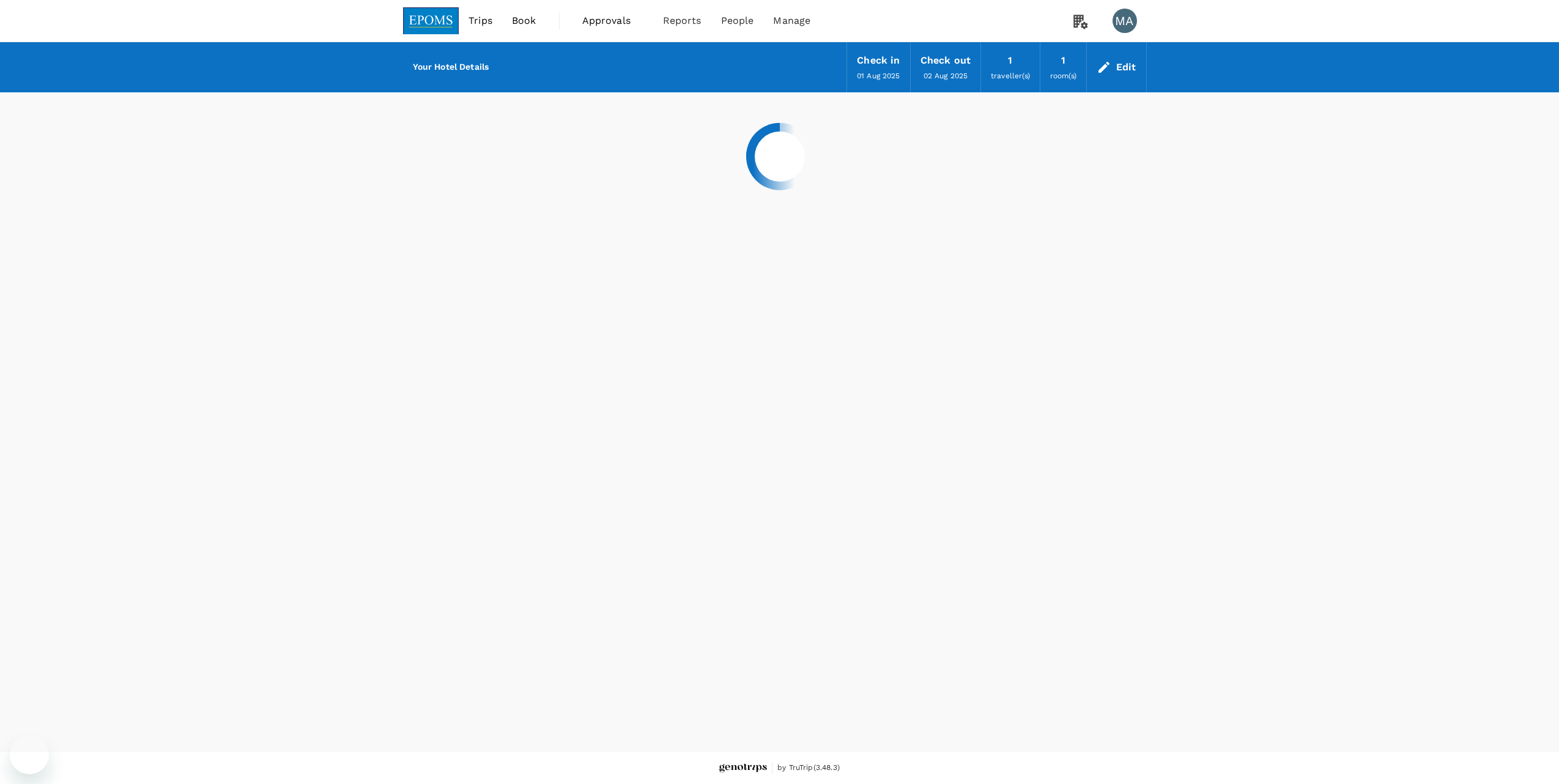 scroll, scrollTop: 0, scrollLeft: 0, axis: both 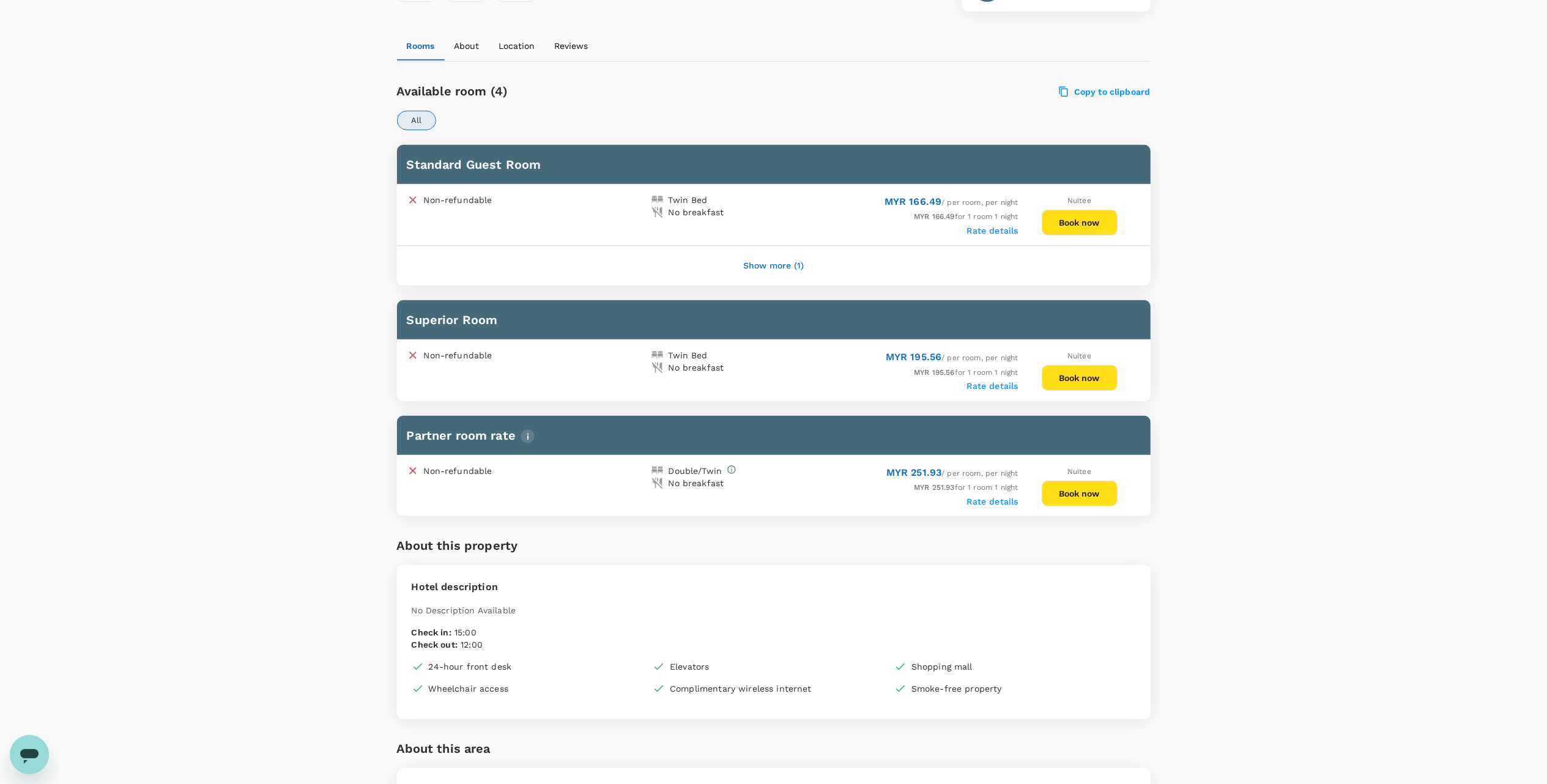 click on "Rate details" at bounding box center [993, 501] 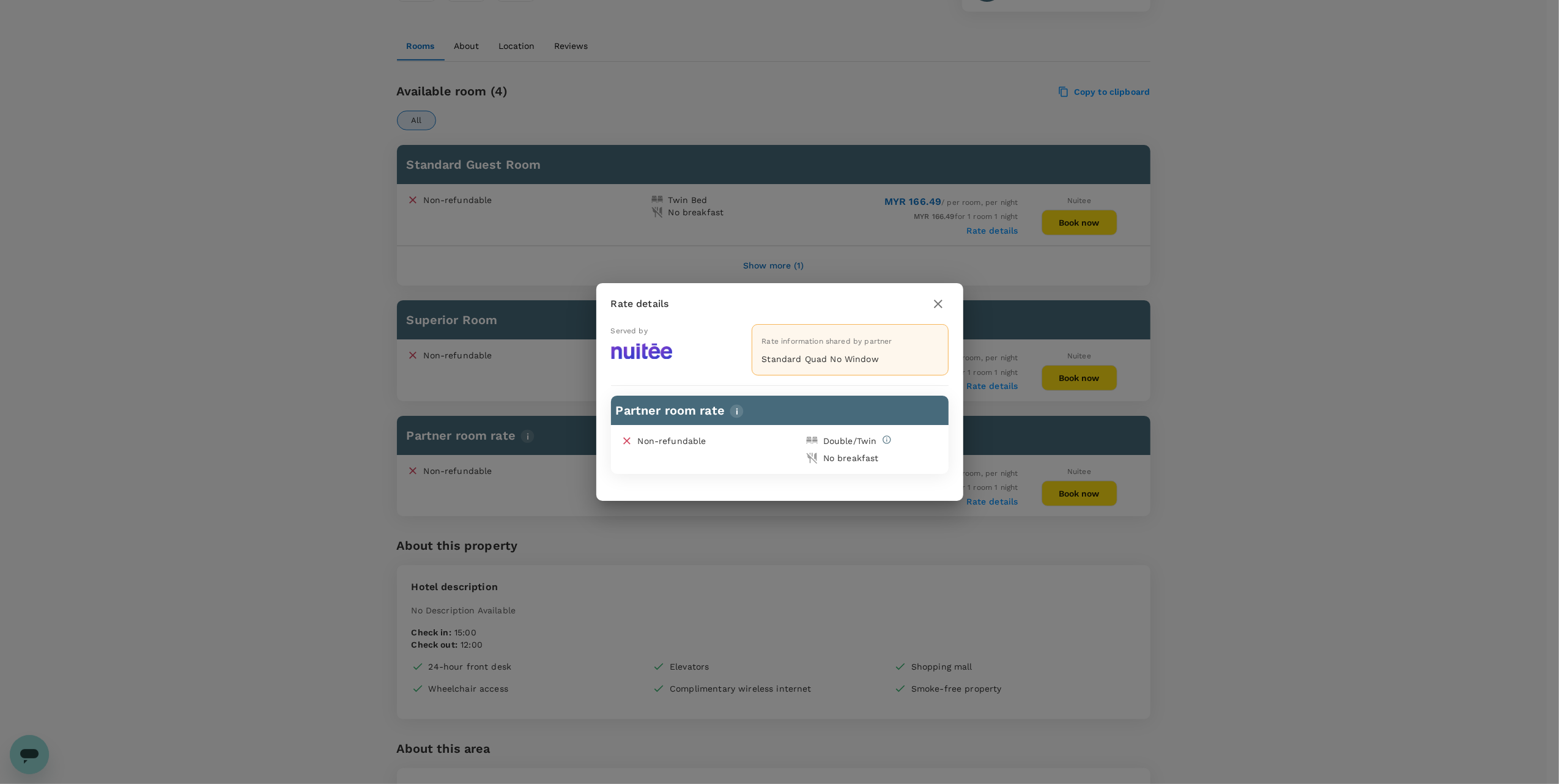 click 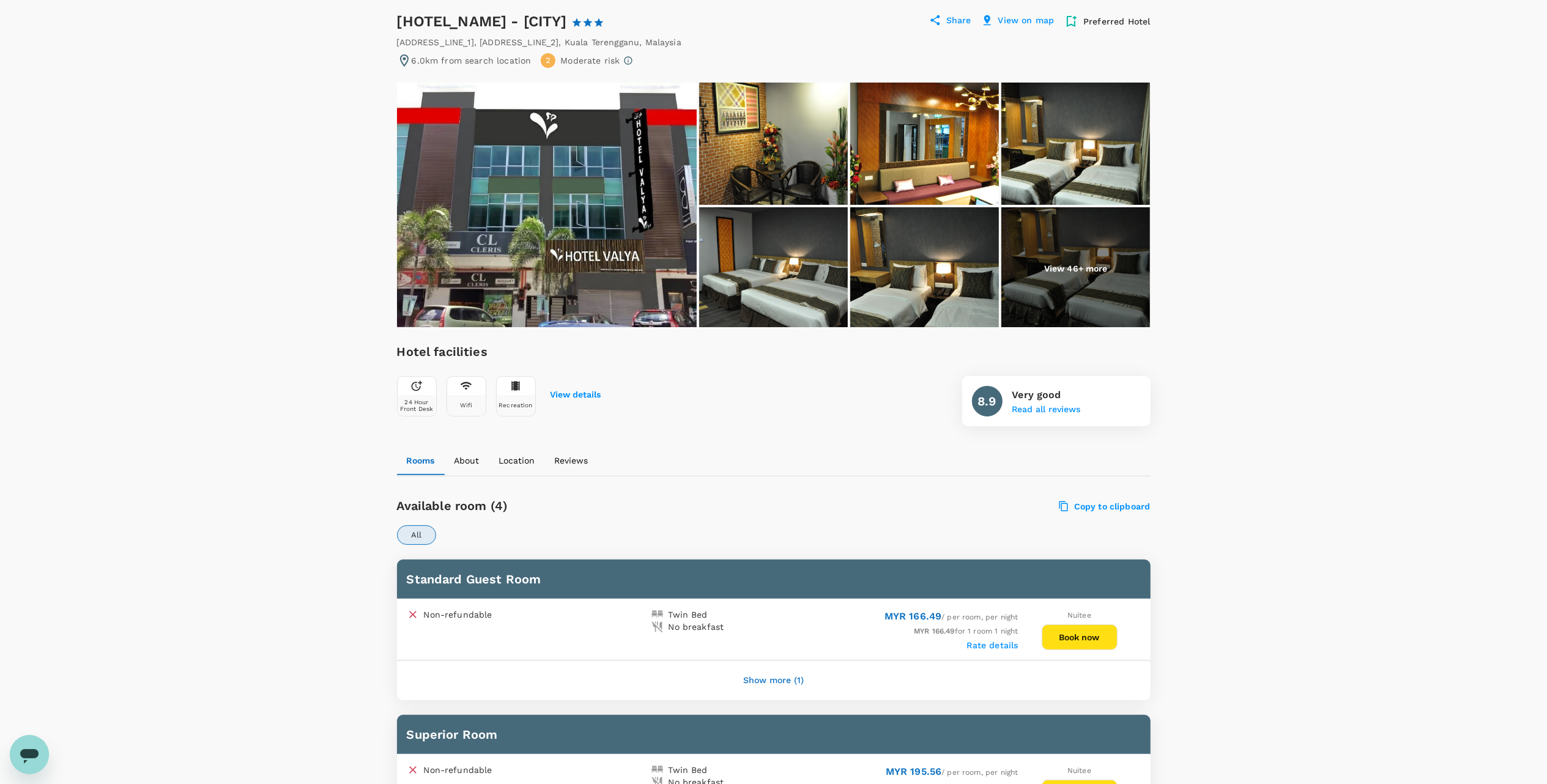 scroll, scrollTop: 0, scrollLeft: 0, axis: both 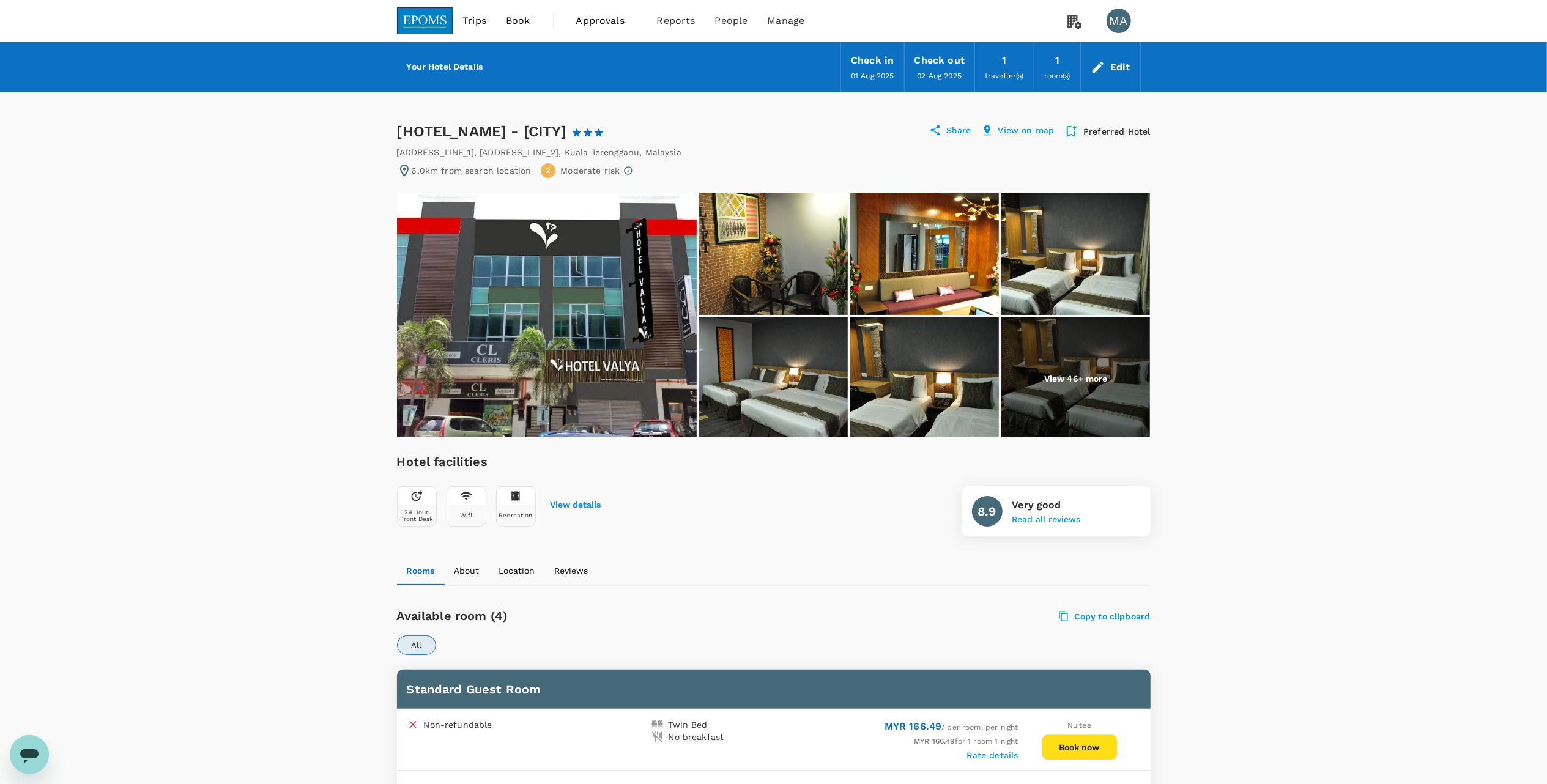 click at bounding box center [924, 254] 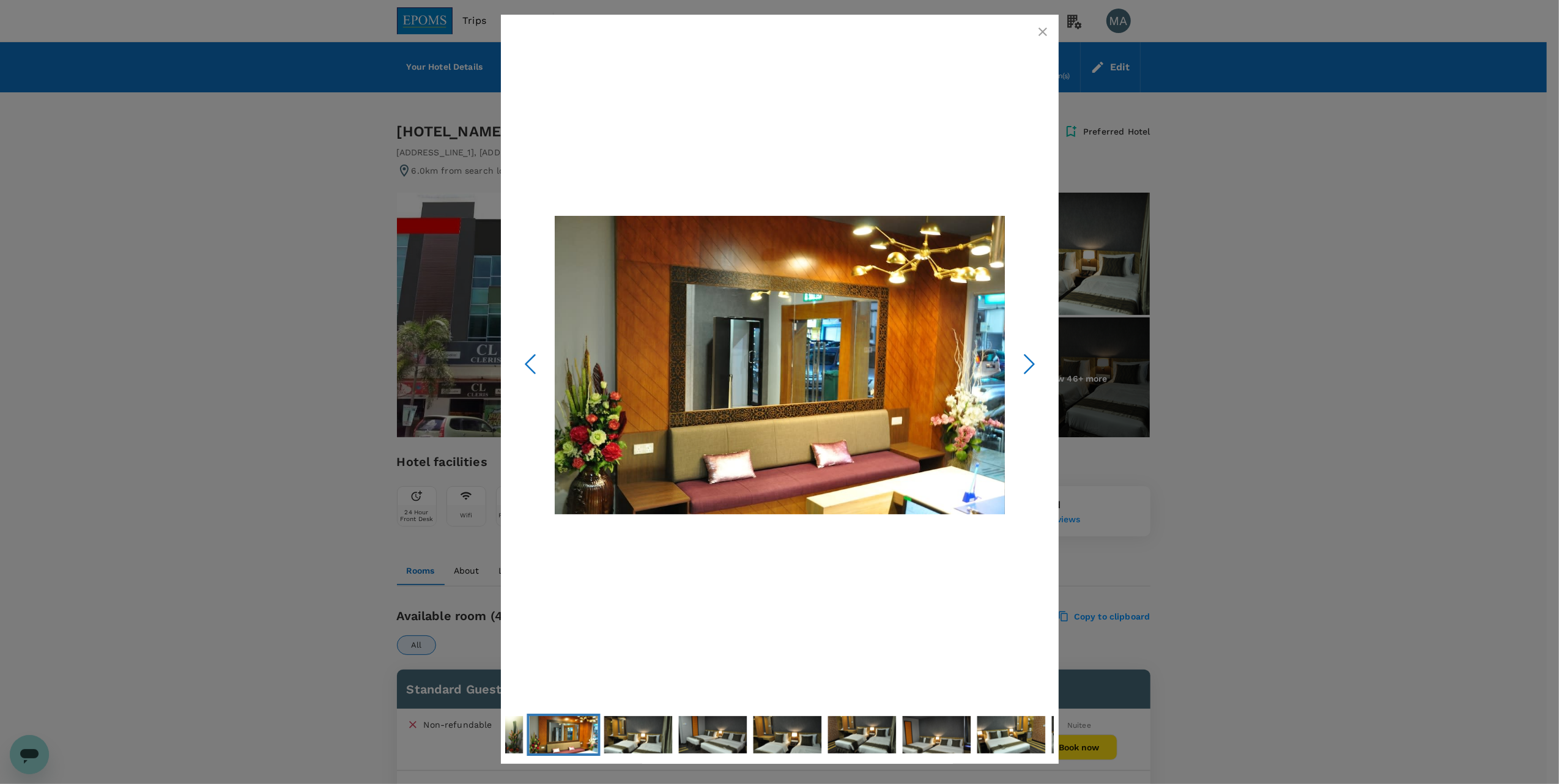 click 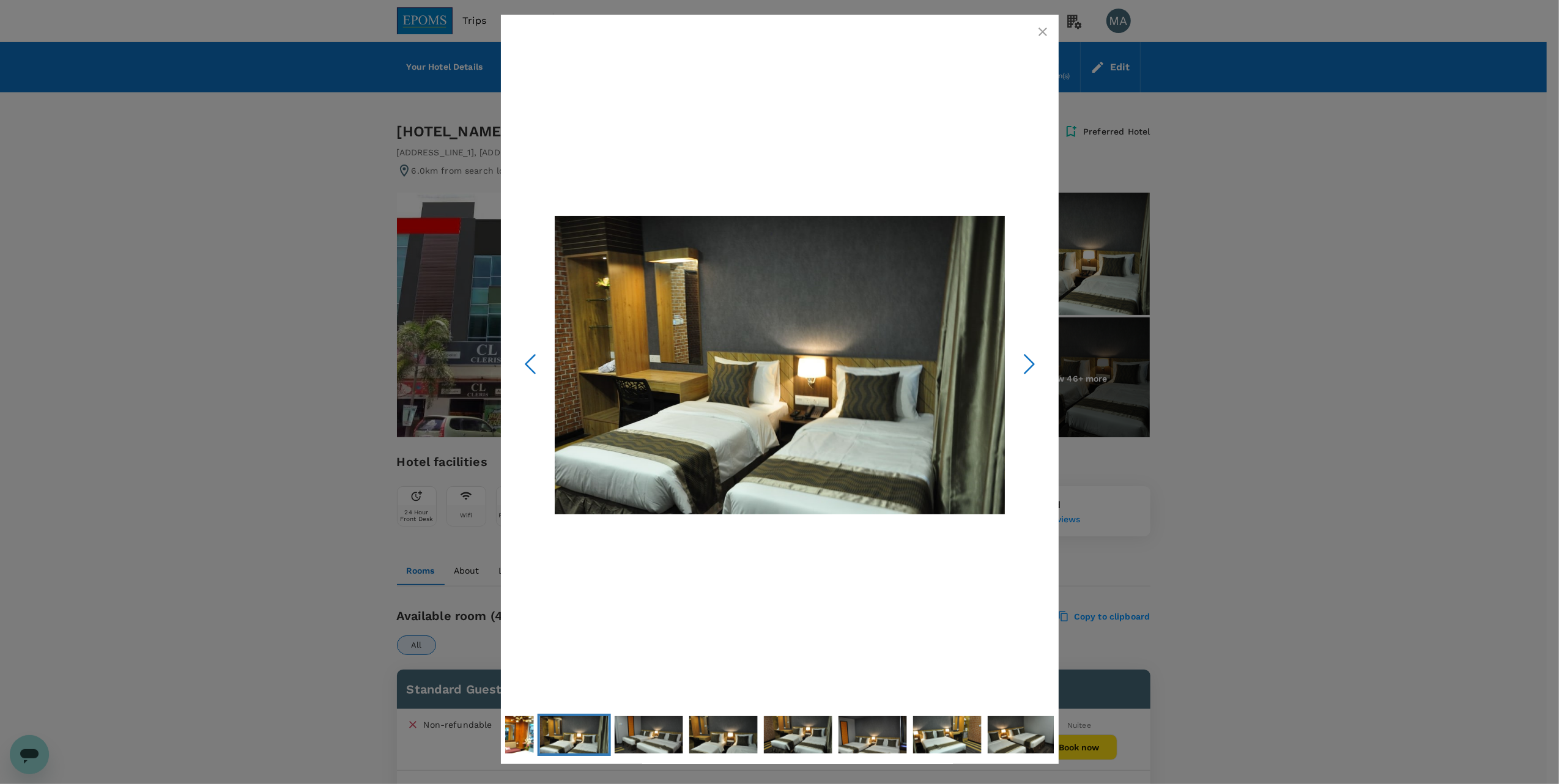 click 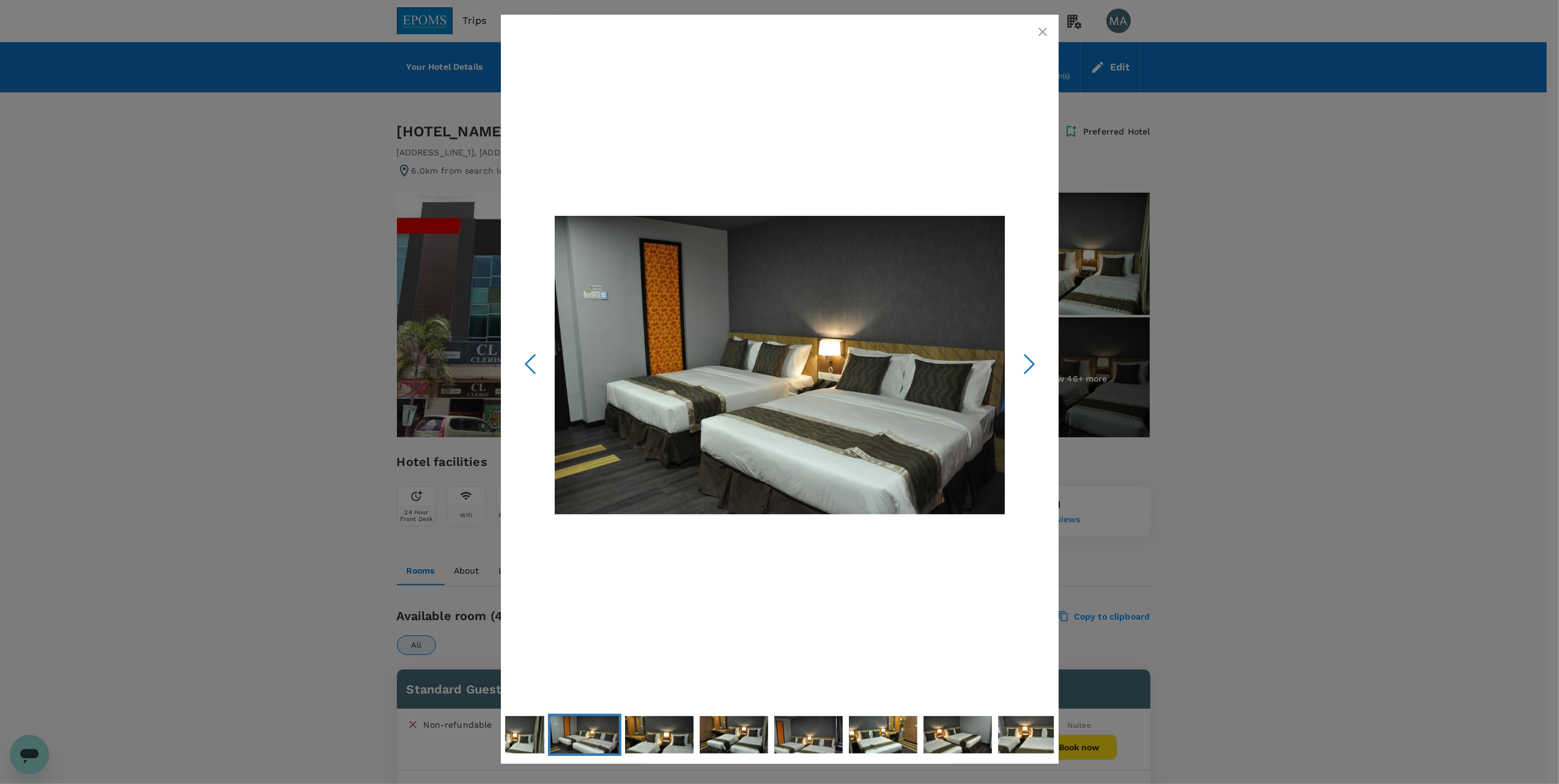 click 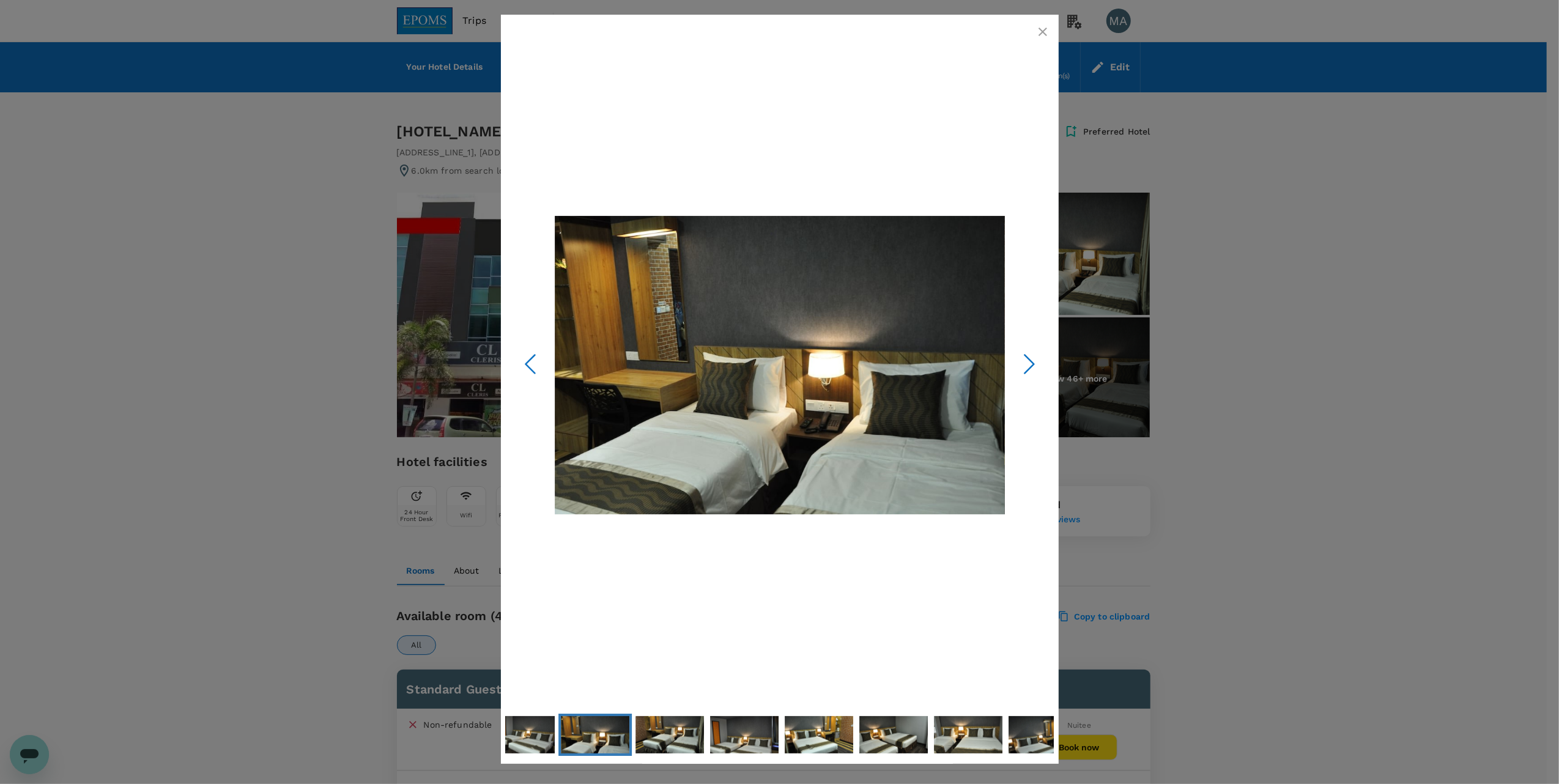 click 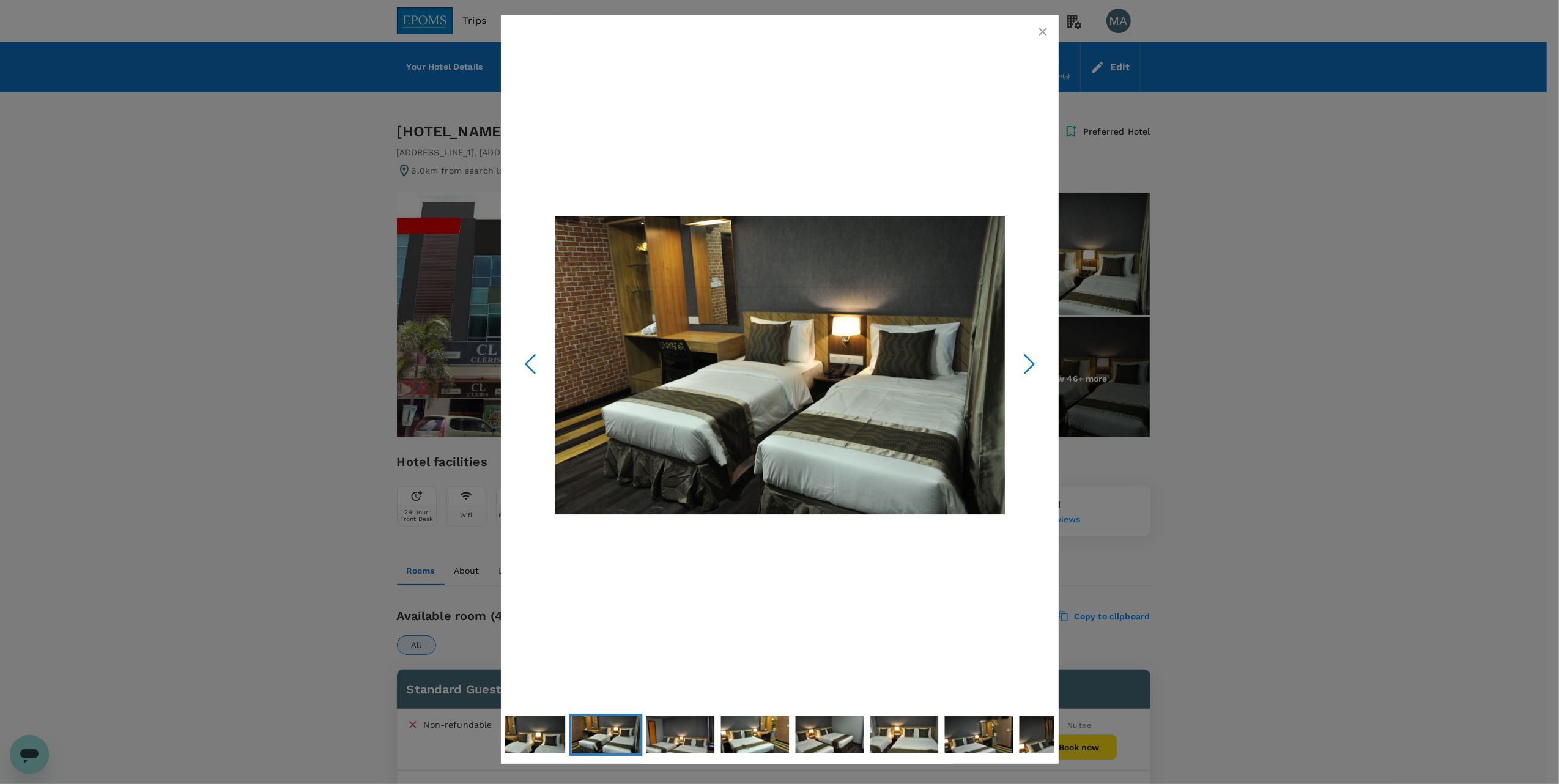 click 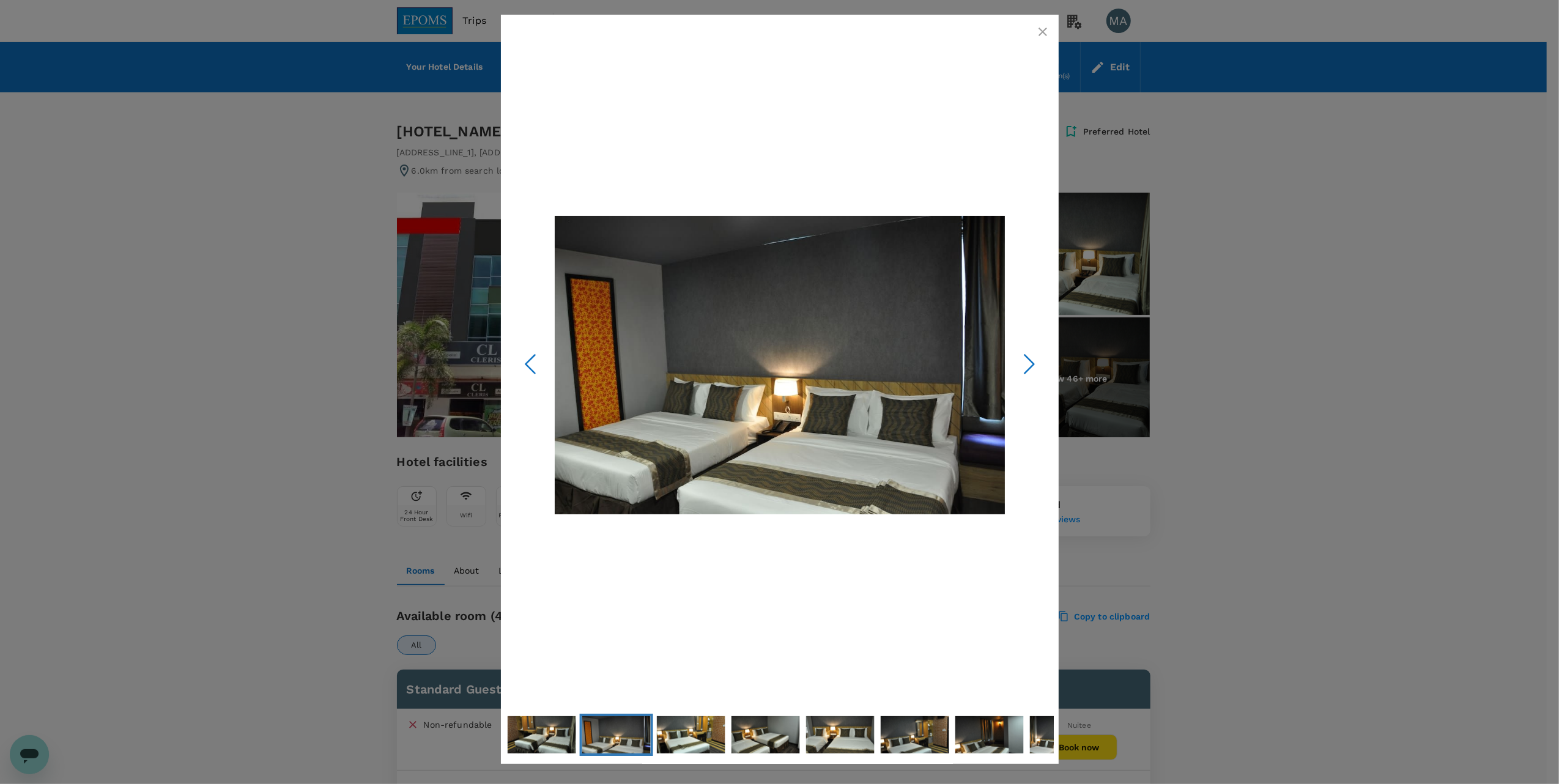 click 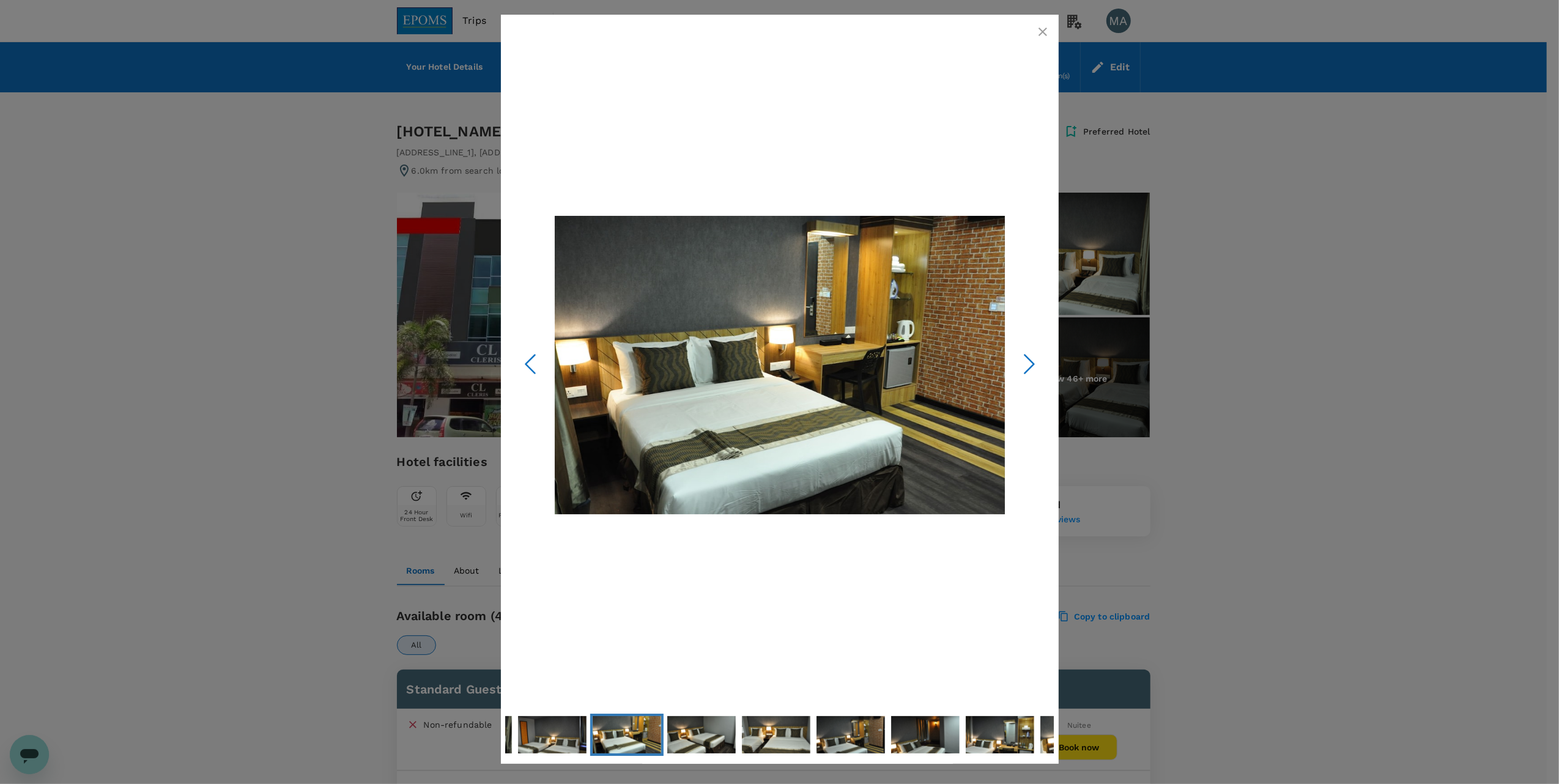 click 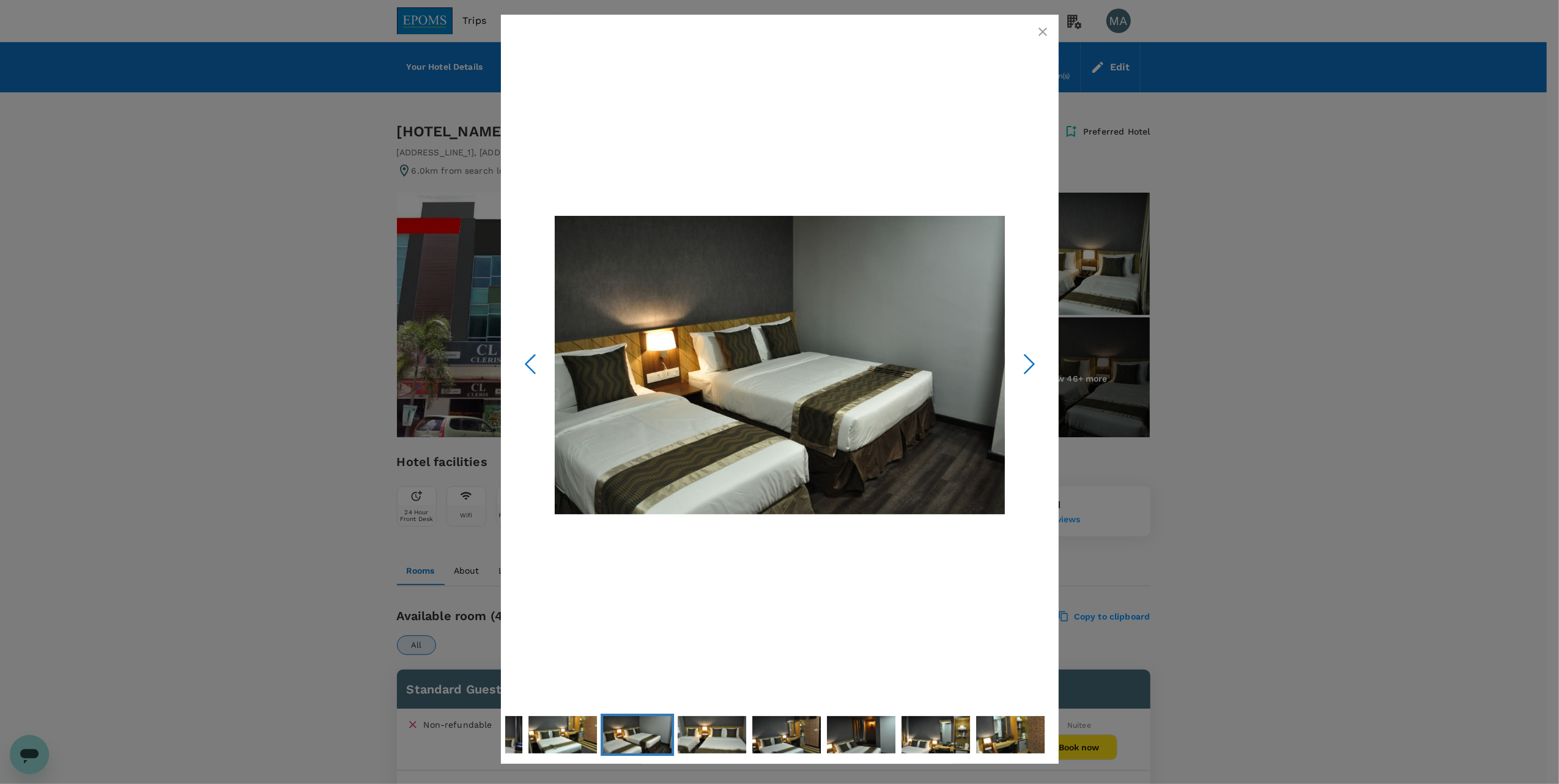 click 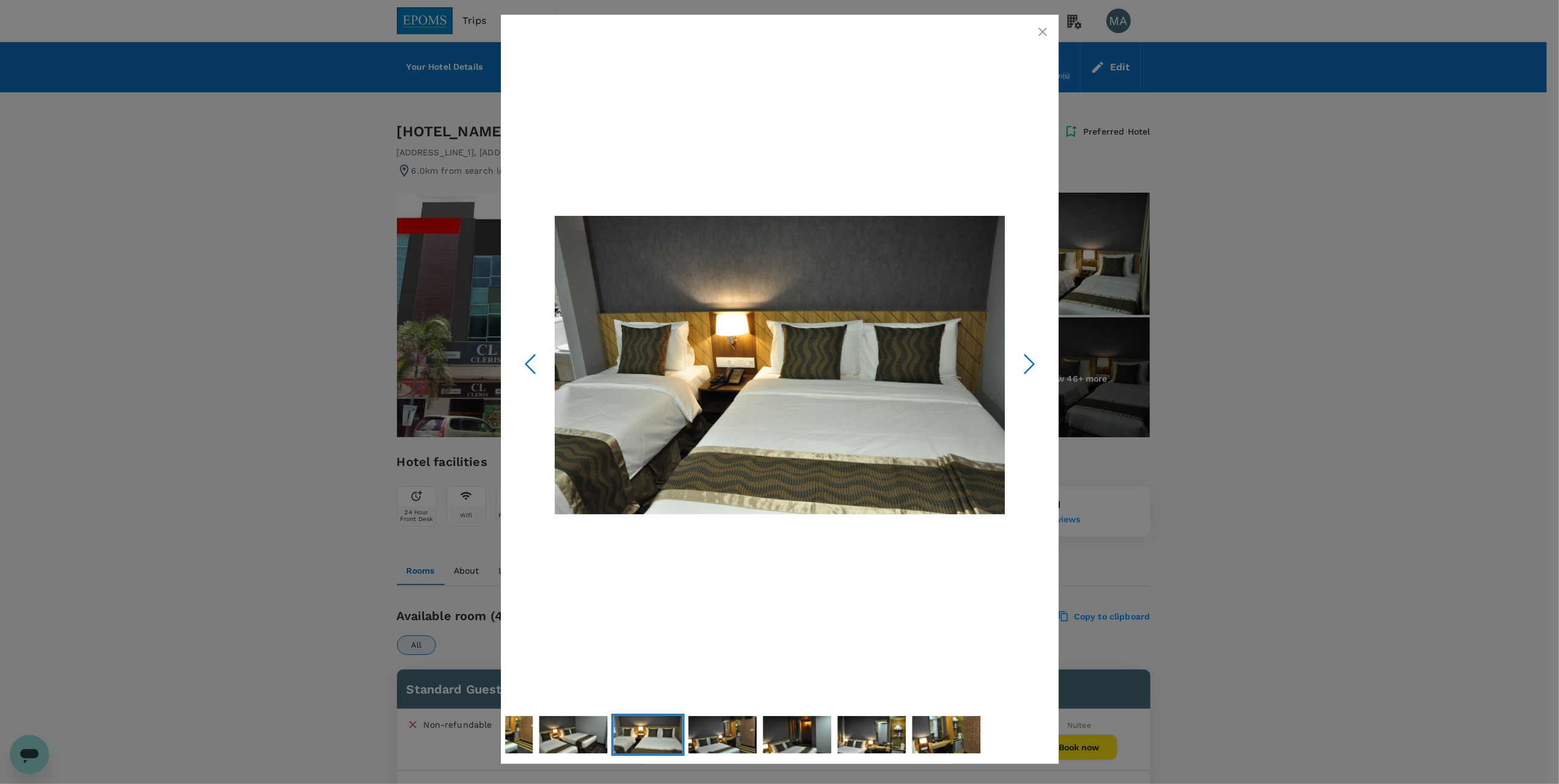 click 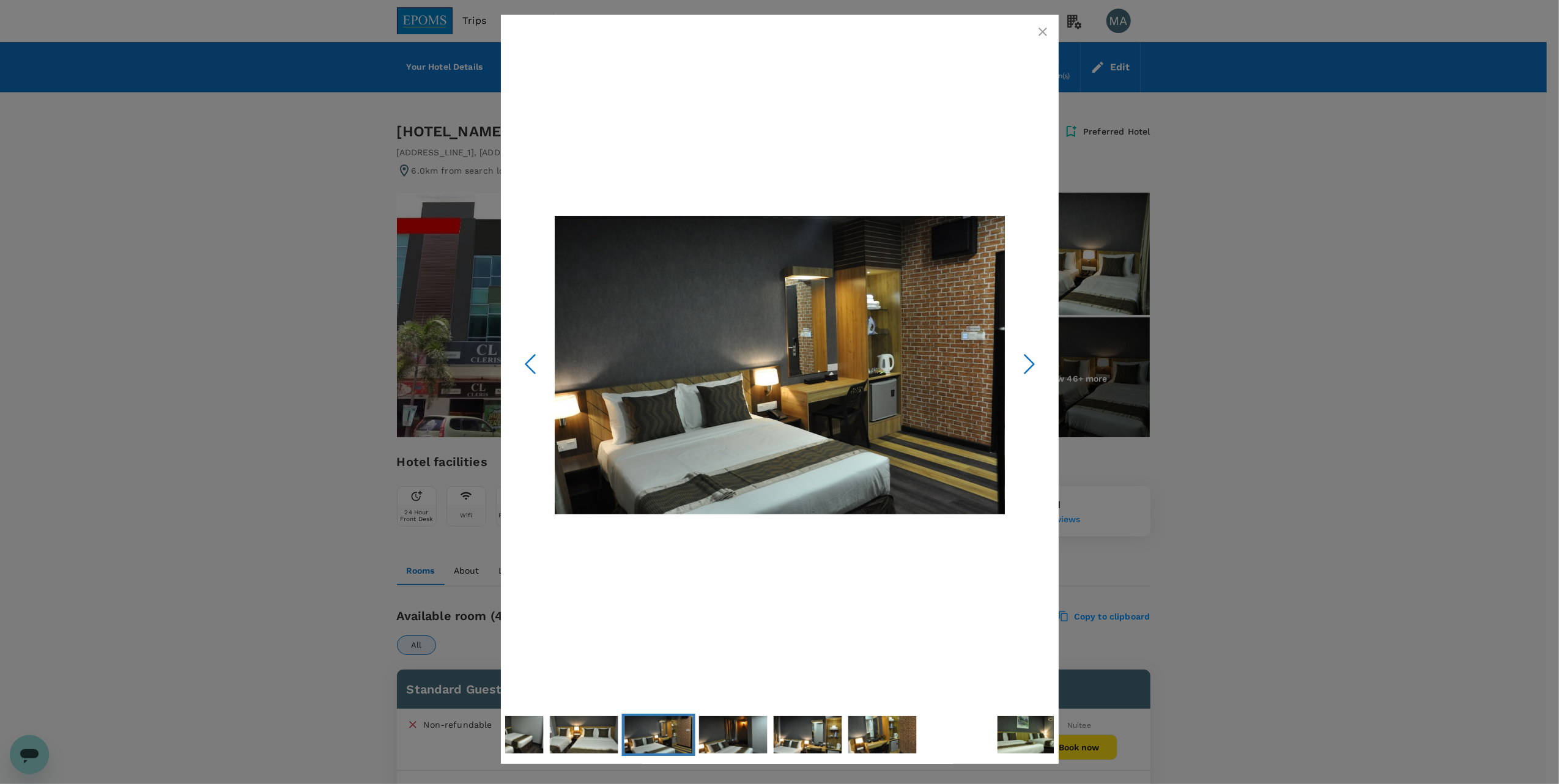 click 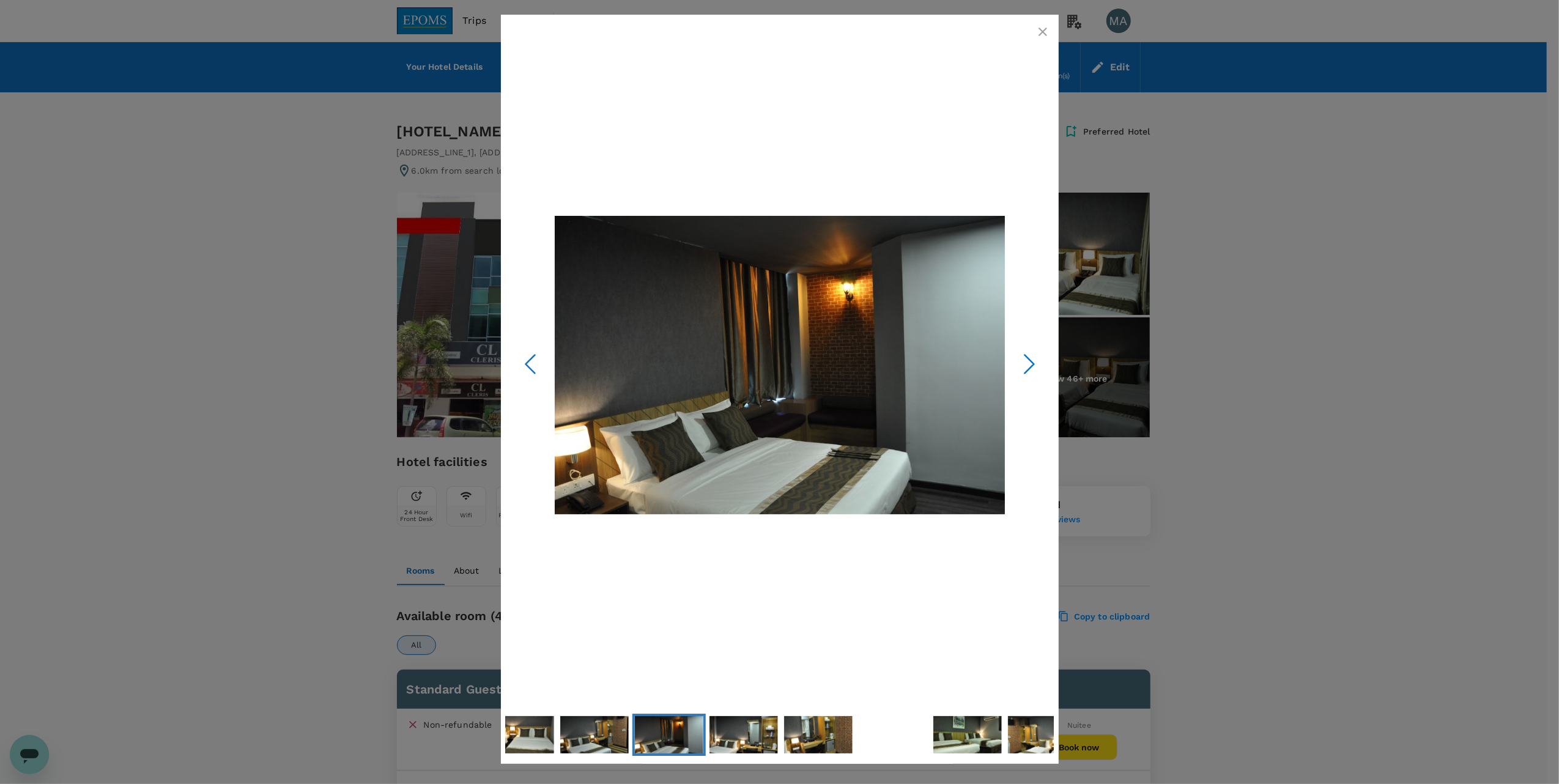 click 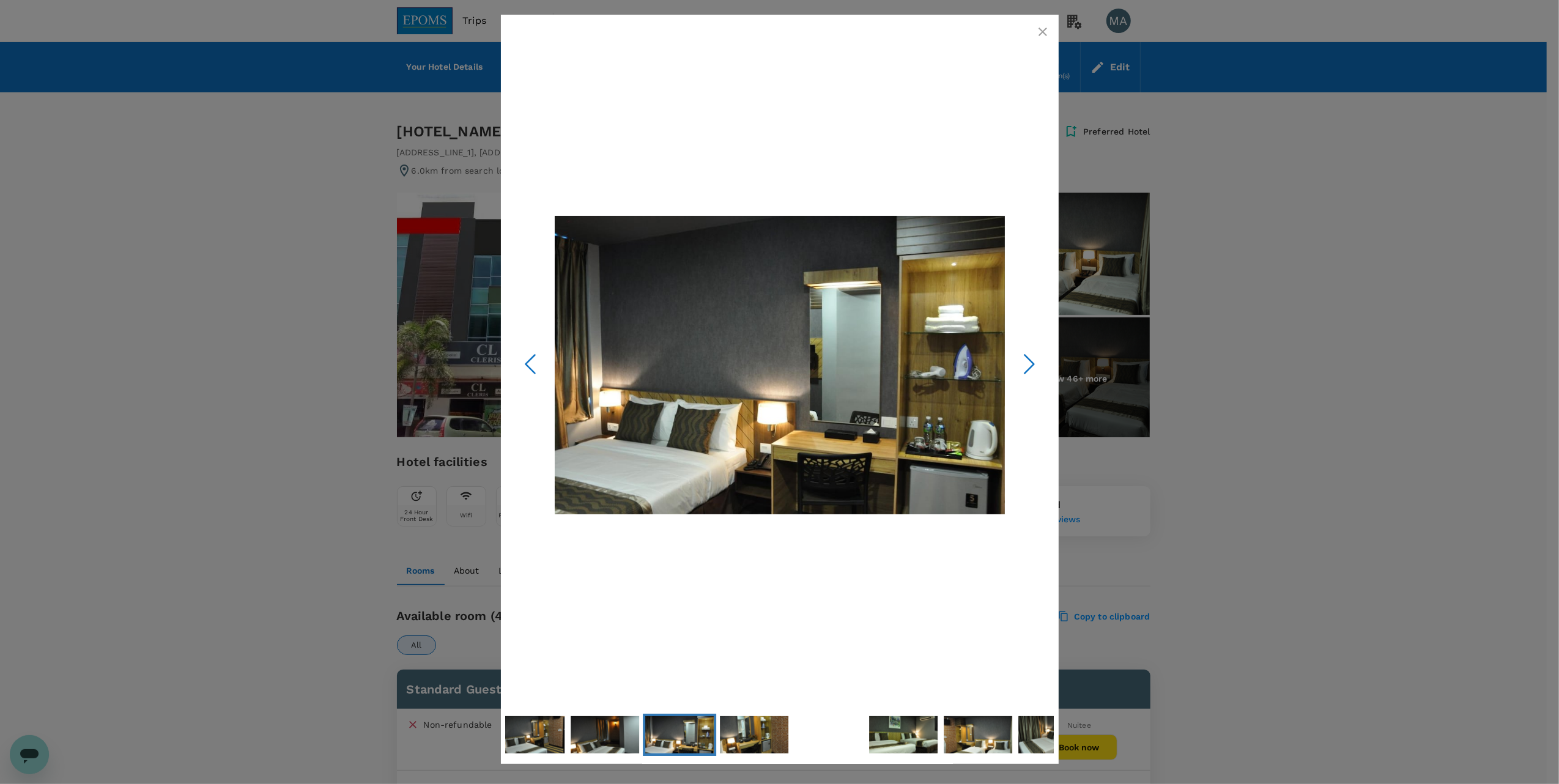 click 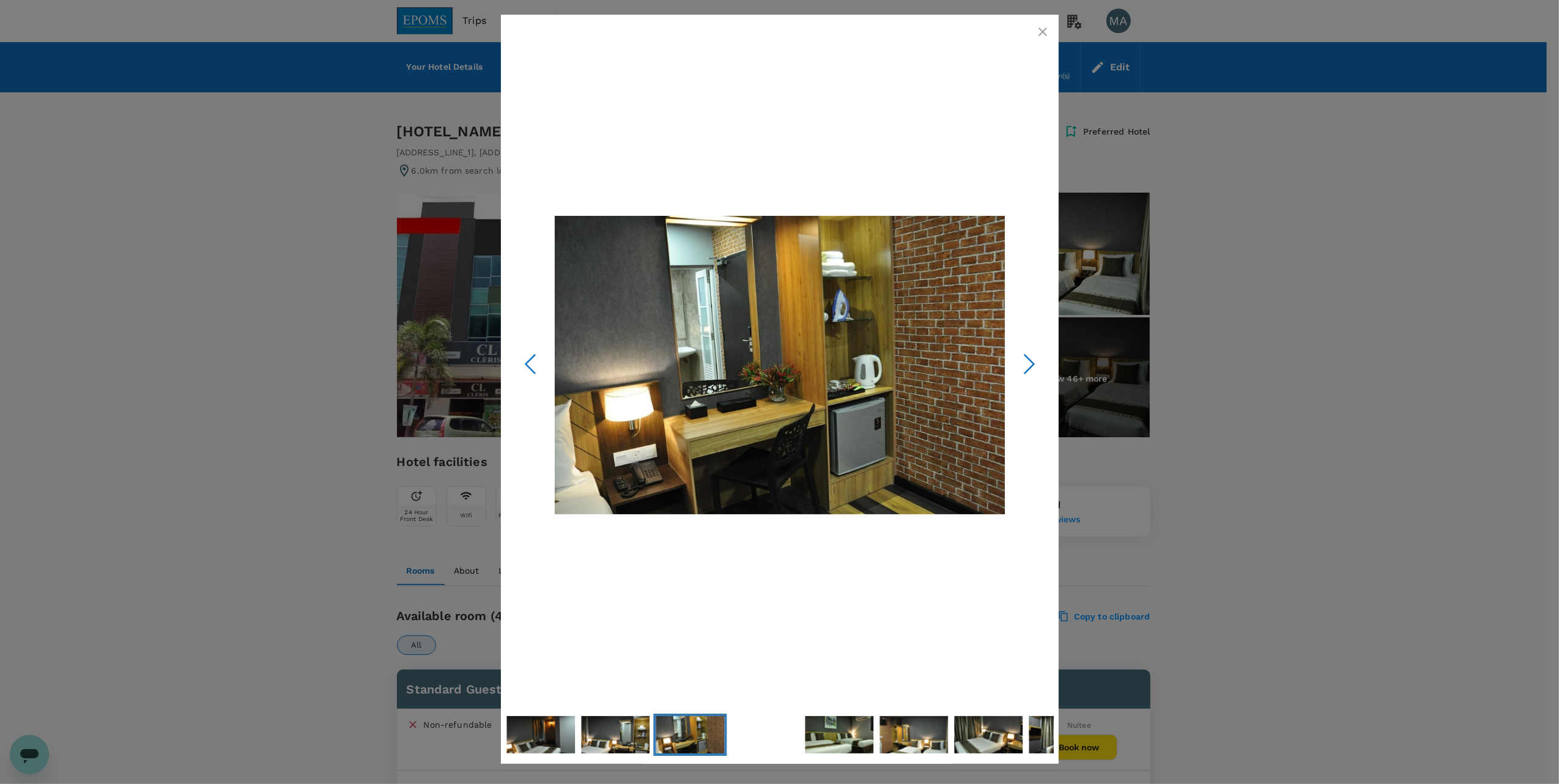 click 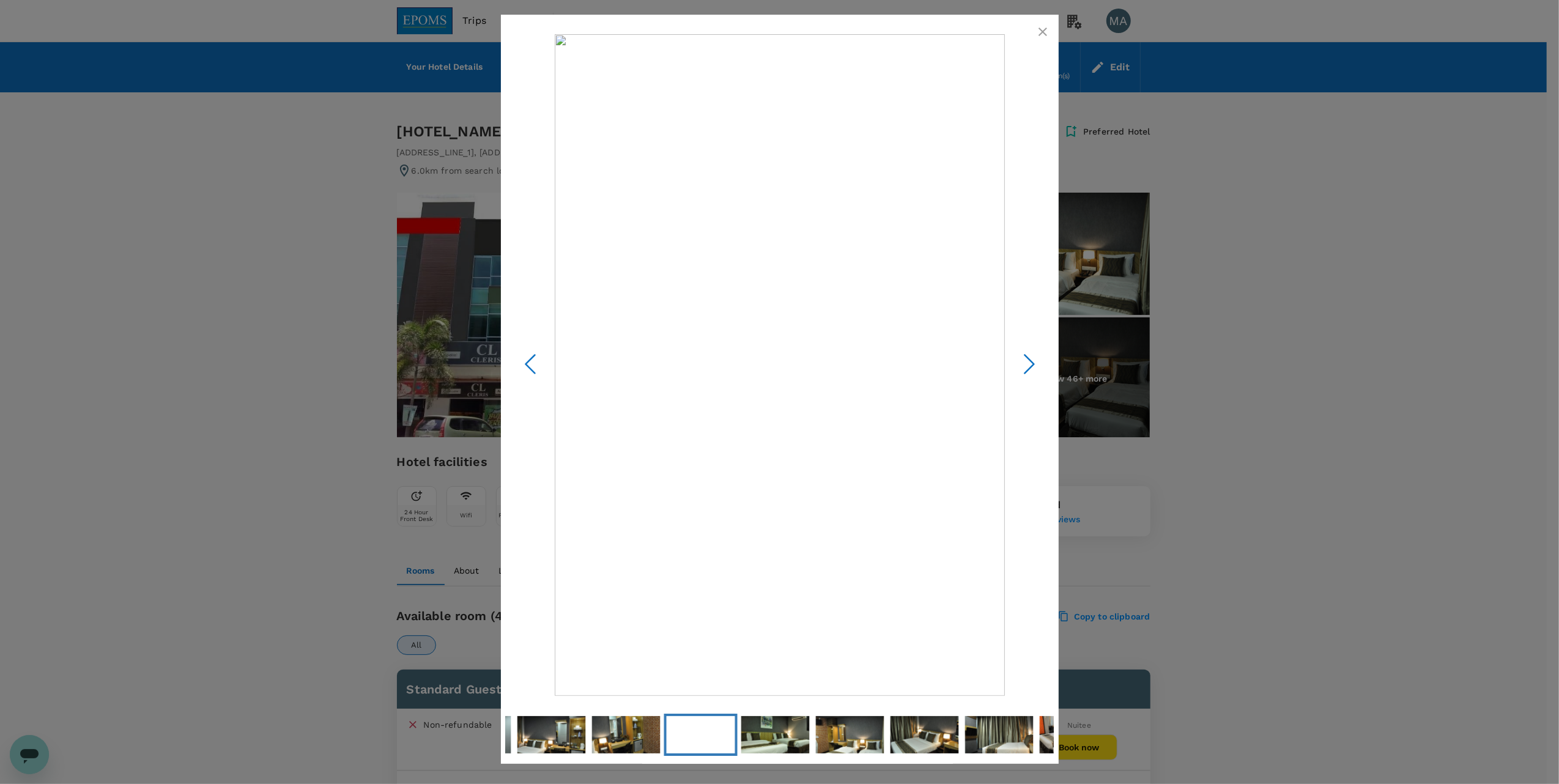 click 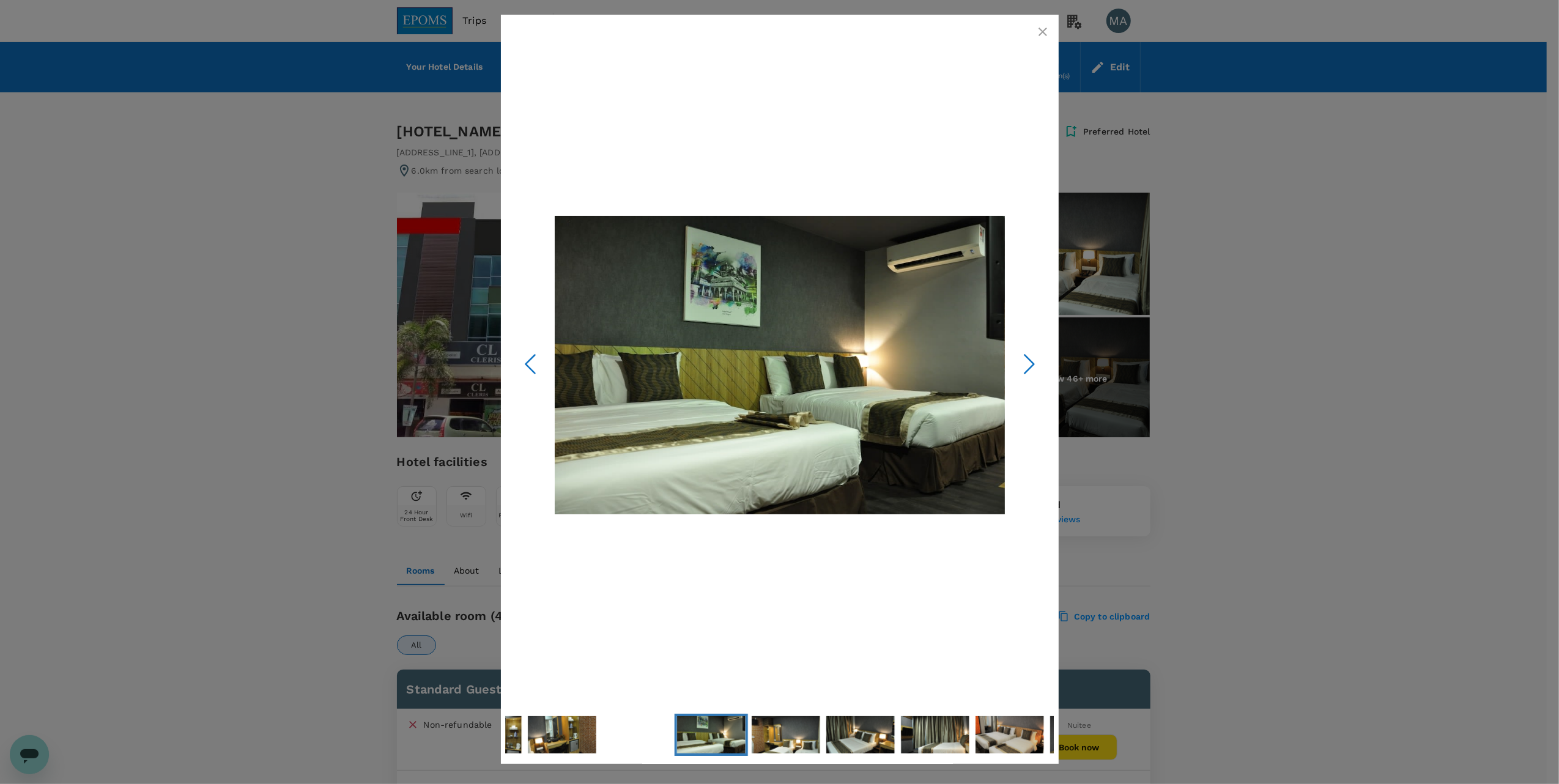 click 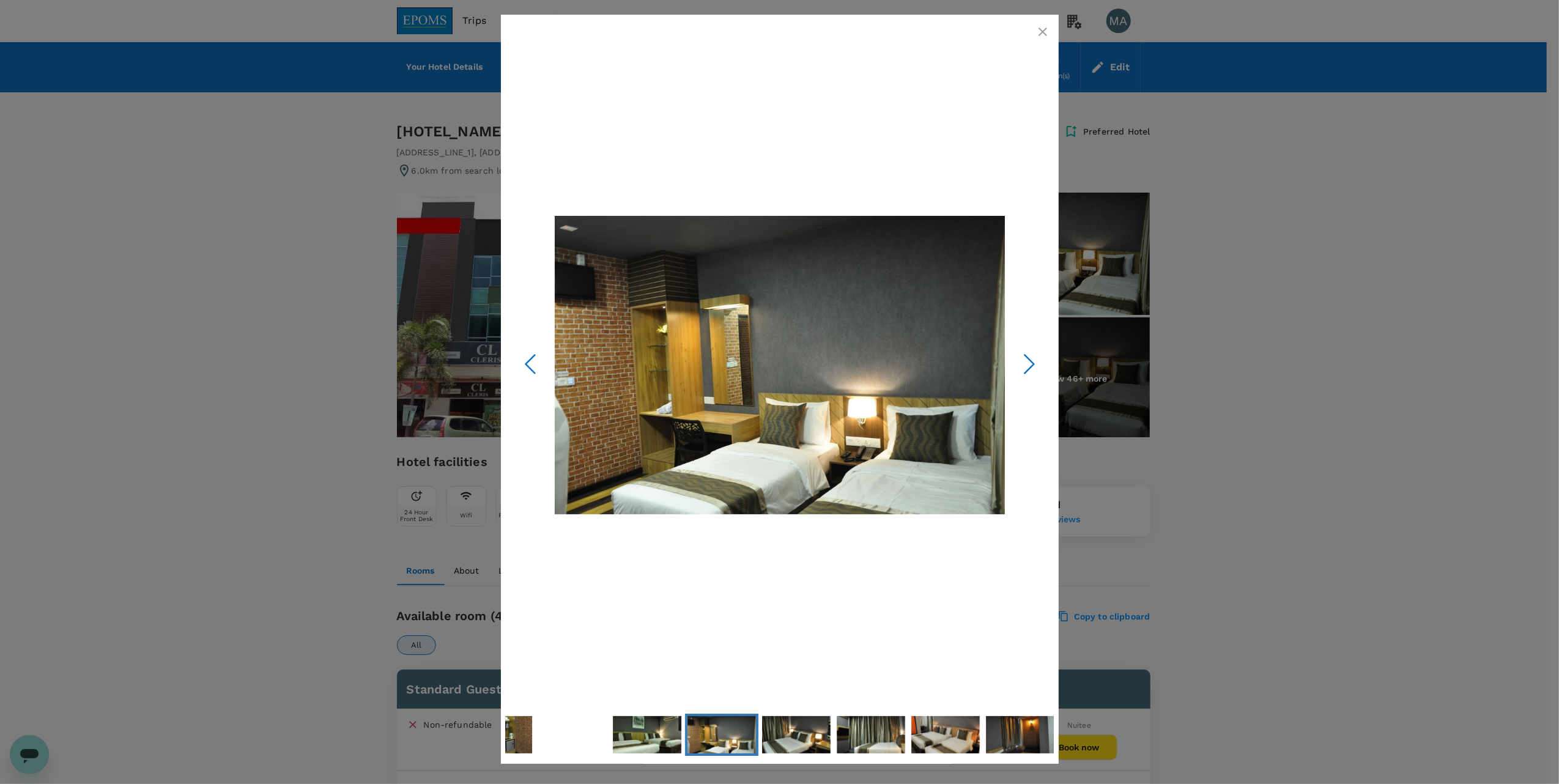 click 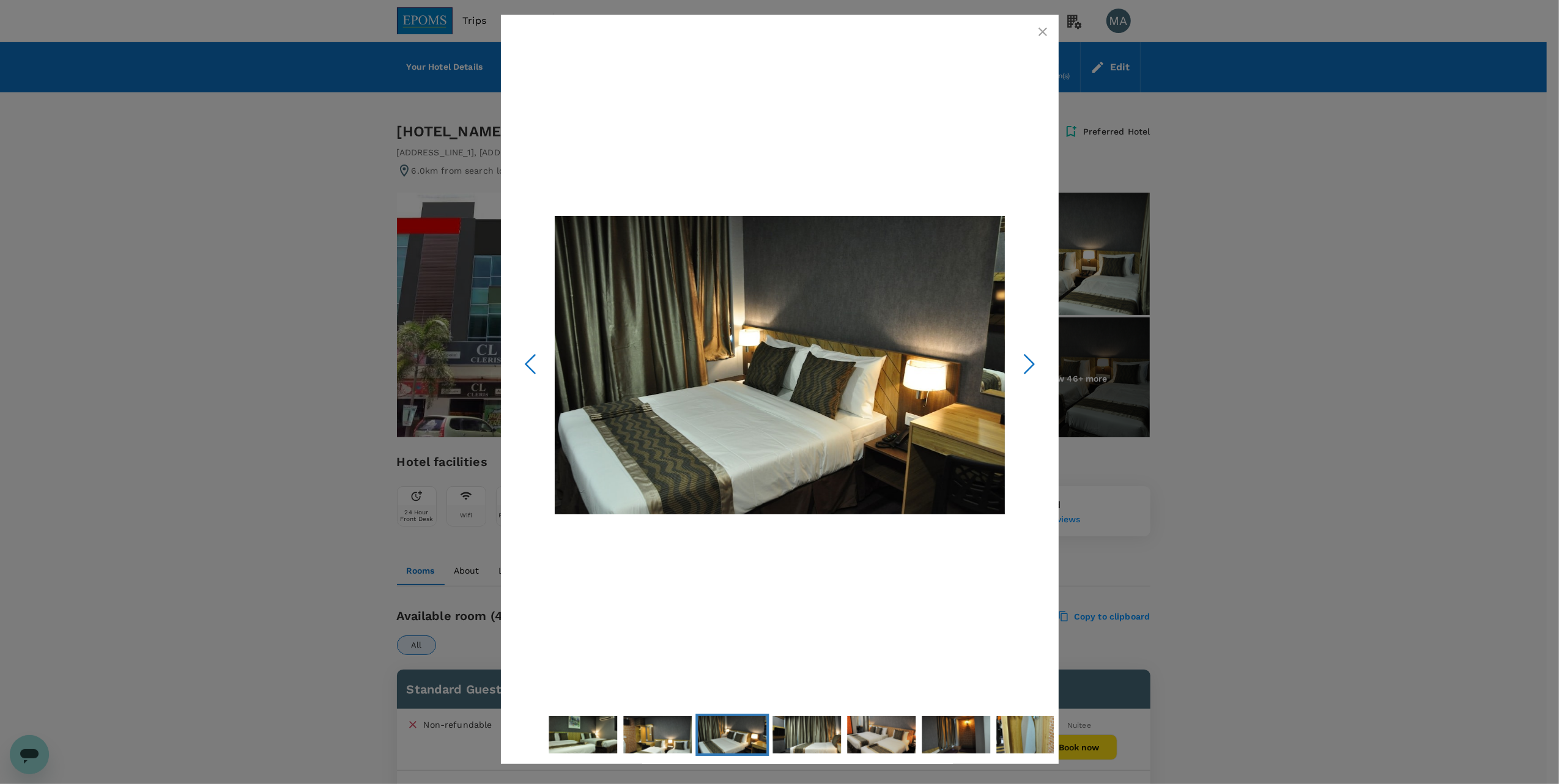 click at bounding box center (779, 392) 